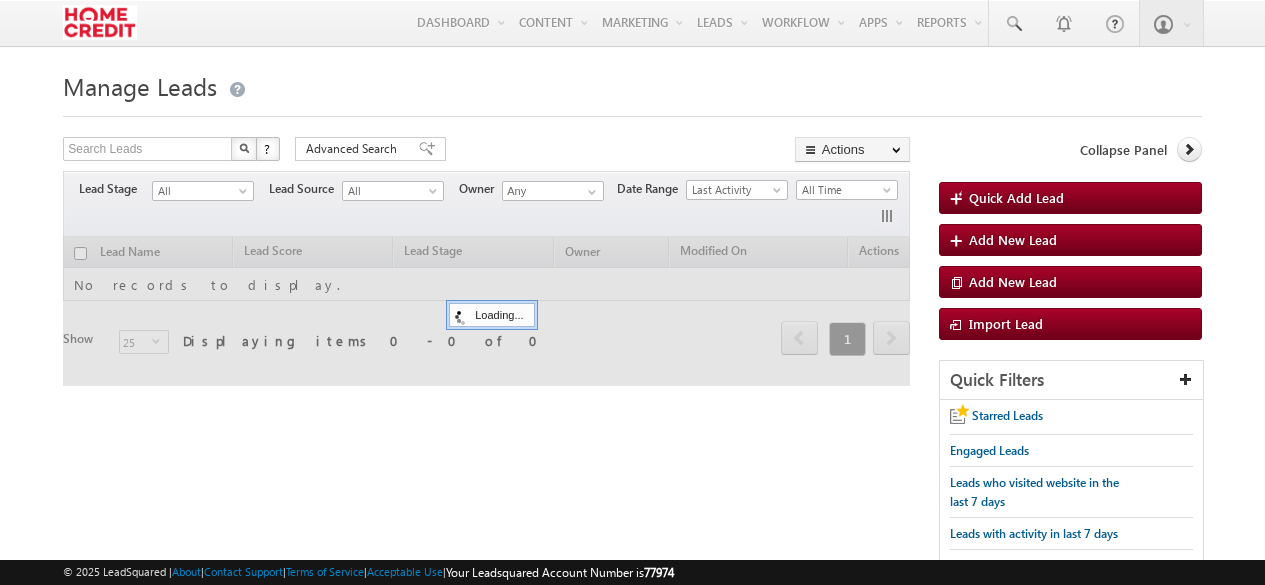 scroll, scrollTop: 0, scrollLeft: 0, axis: both 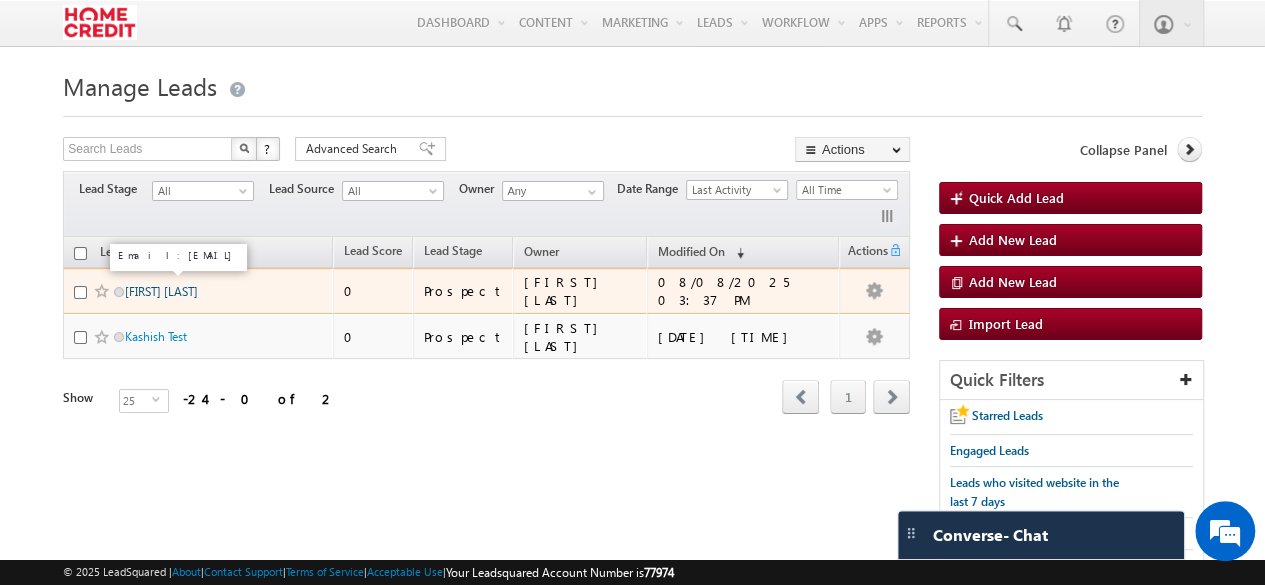 click on "[FIRST] [LAST]" at bounding box center [161, 291] 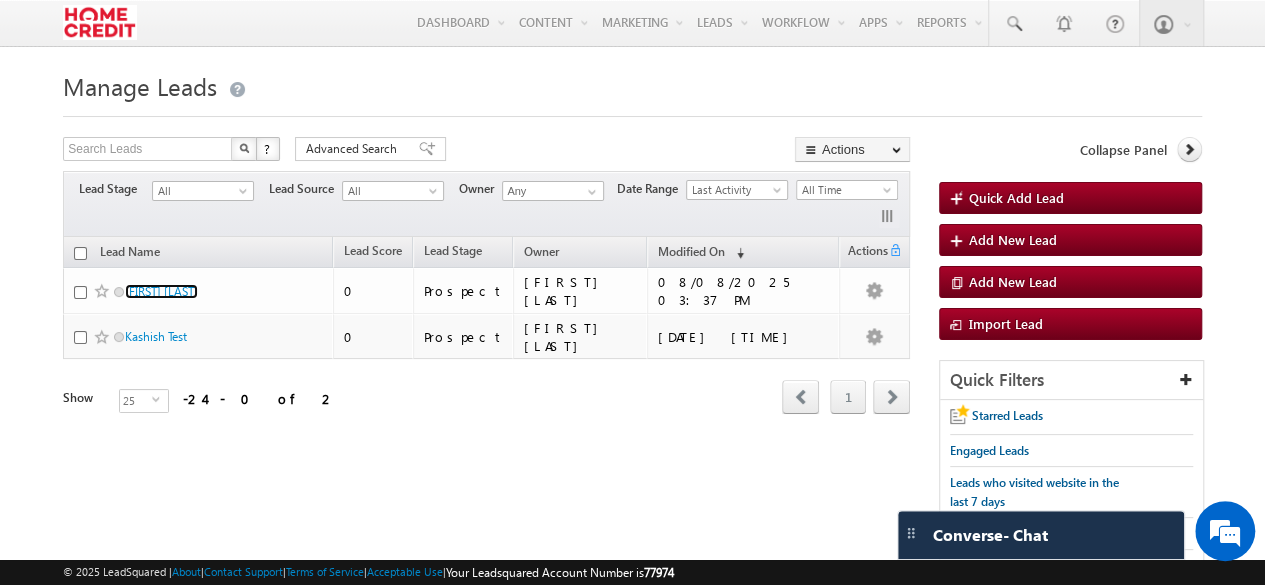 scroll, scrollTop: 0, scrollLeft: 0, axis: both 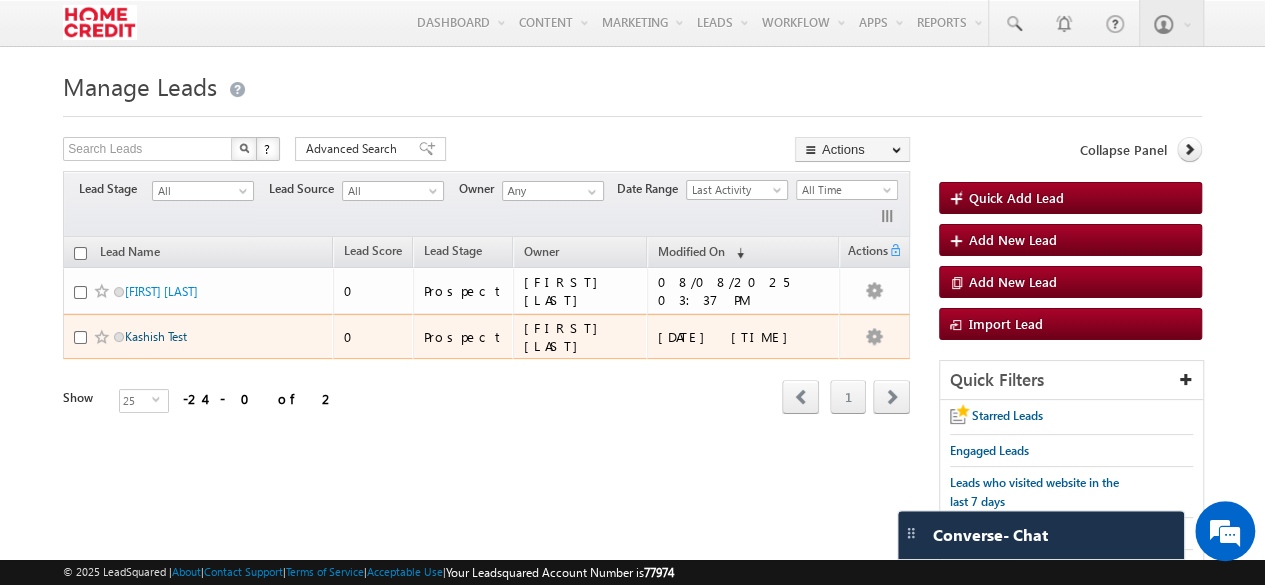 click on "Kashish Test" at bounding box center (156, 336) 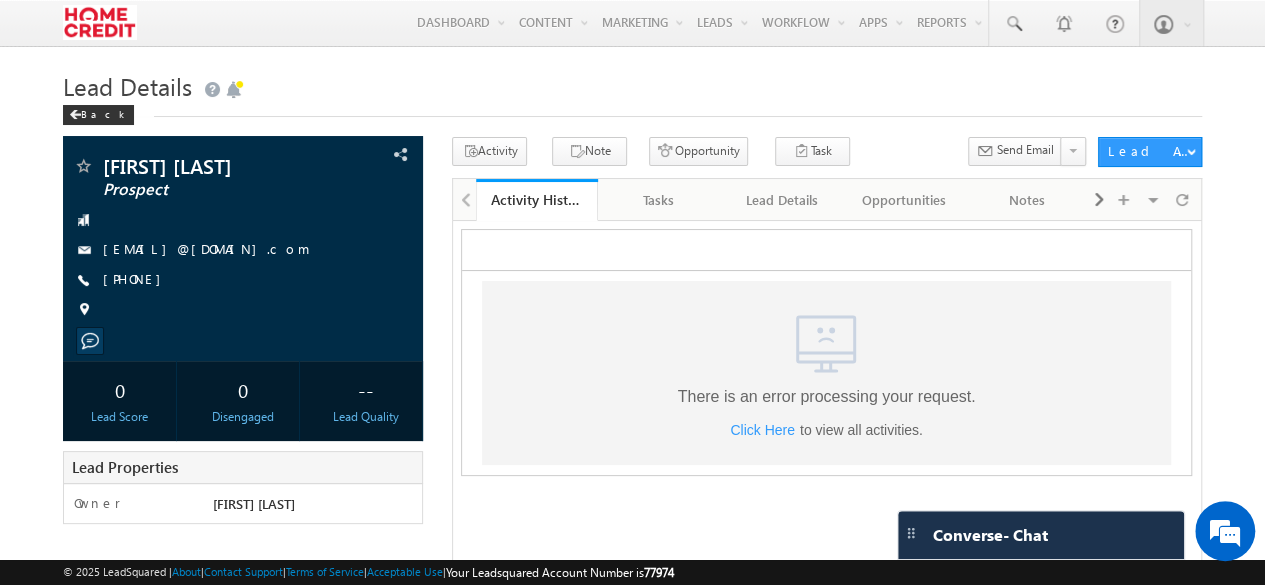 scroll, scrollTop: 0, scrollLeft: 0, axis: both 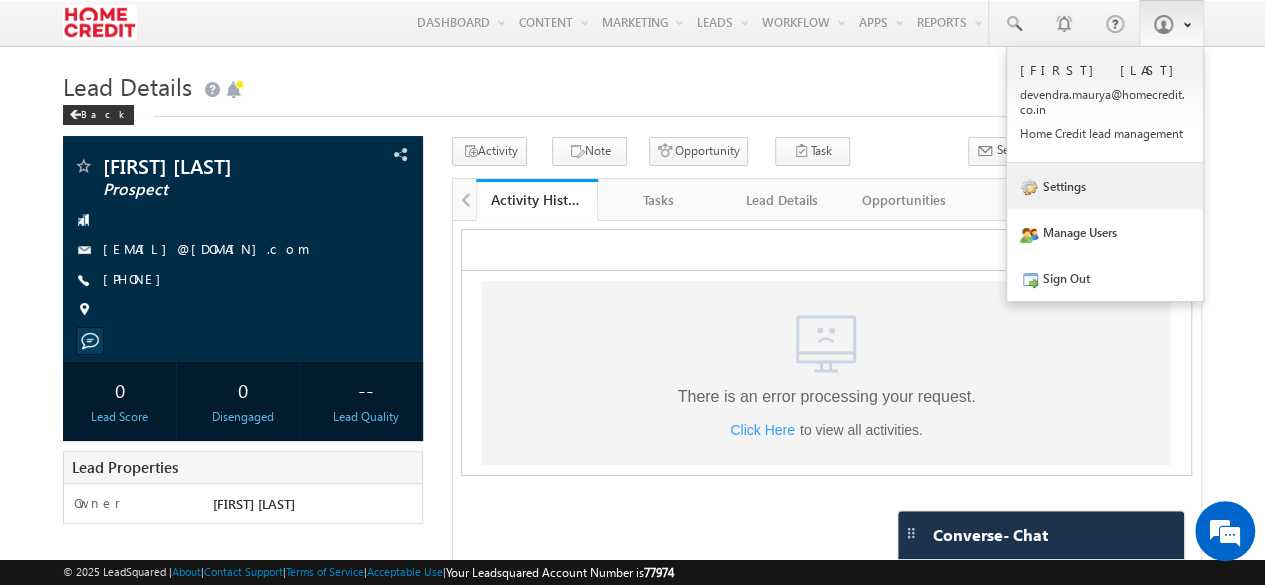 click on "Settings" at bounding box center [1105, 186] 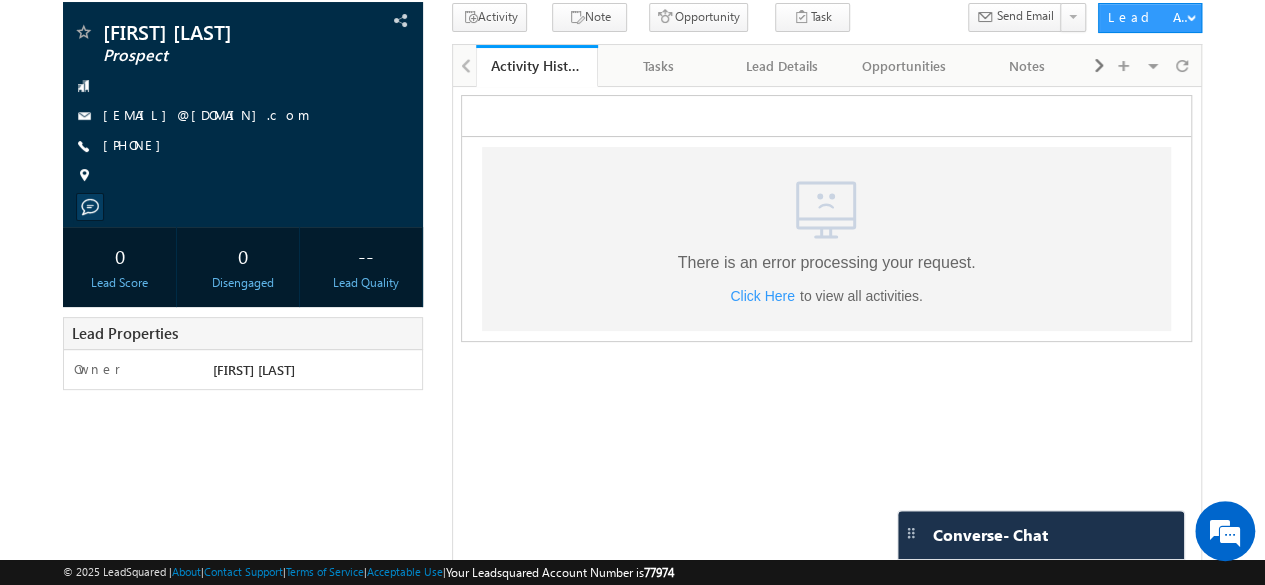 scroll, scrollTop: 127, scrollLeft: 0, axis: vertical 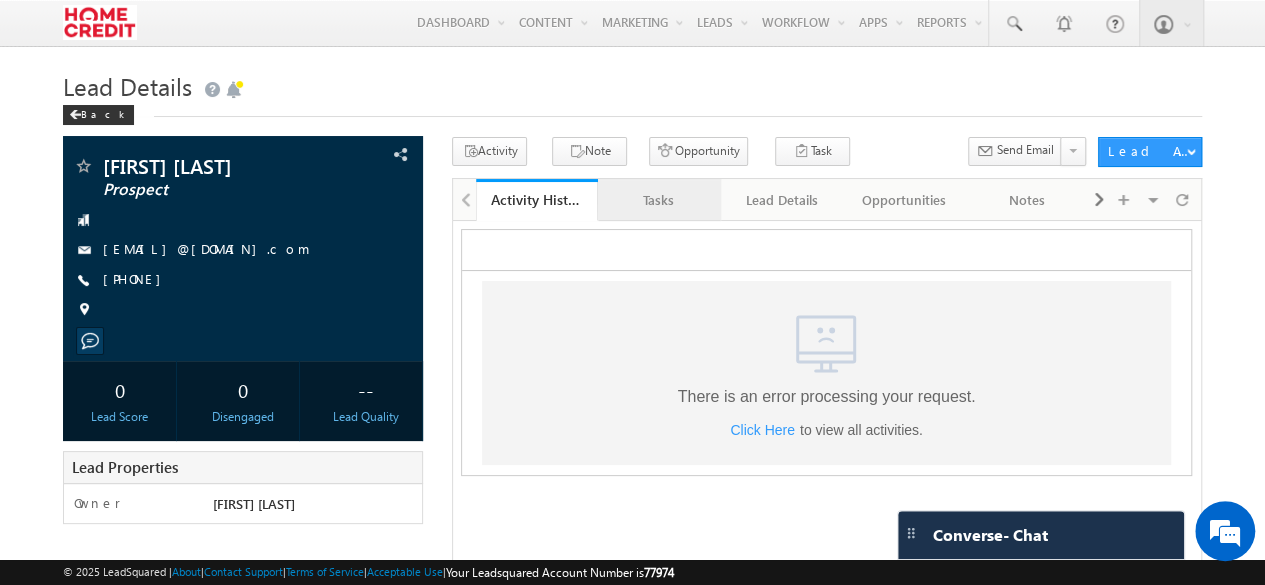 click on "Tasks" at bounding box center [659, 200] 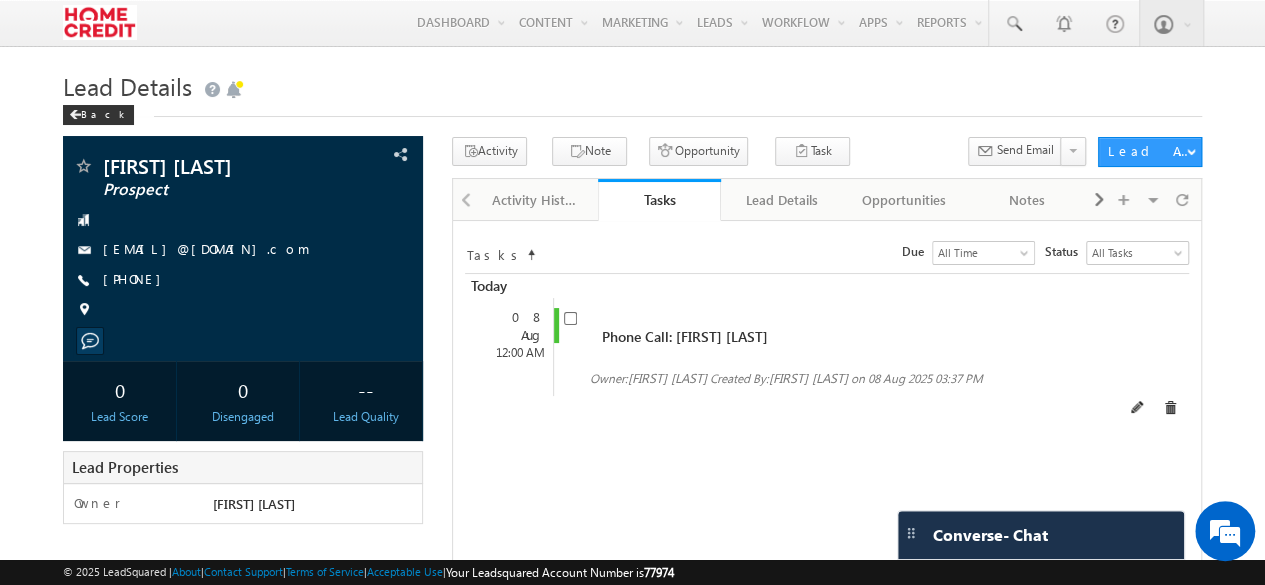 drag, startPoint x: 591, startPoint y: 320, endPoint x: 770, endPoint y: 348, distance: 181.17671 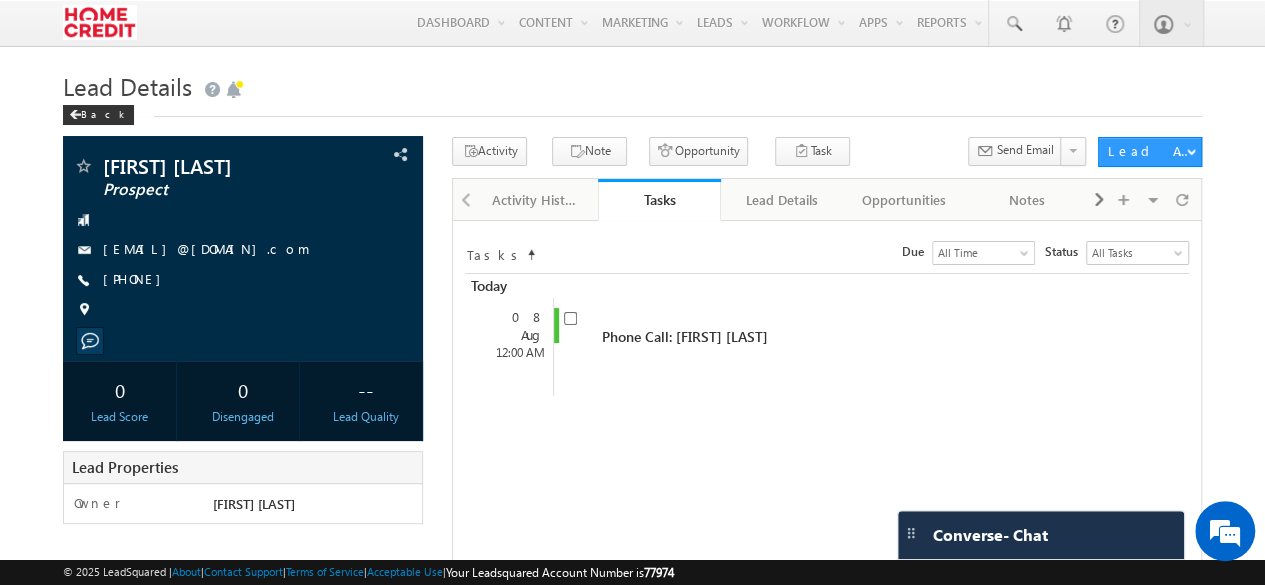 drag, startPoint x: 468, startPoint y: 293, endPoint x: 518, endPoint y: 295, distance: 50.039986 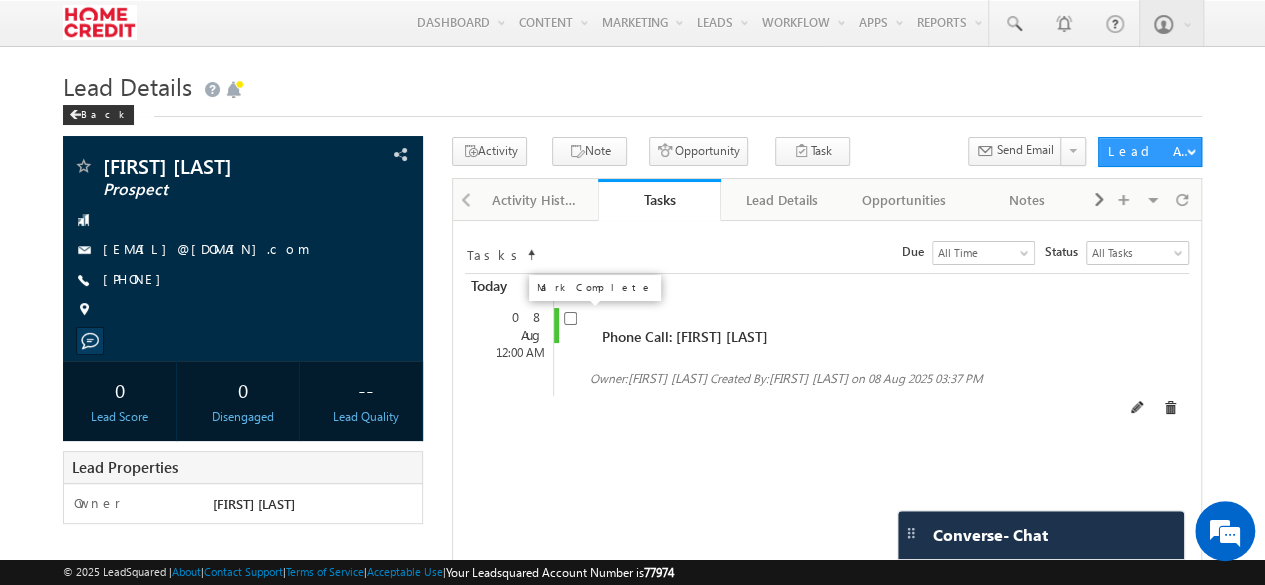 click at bounding box center [570, 318] 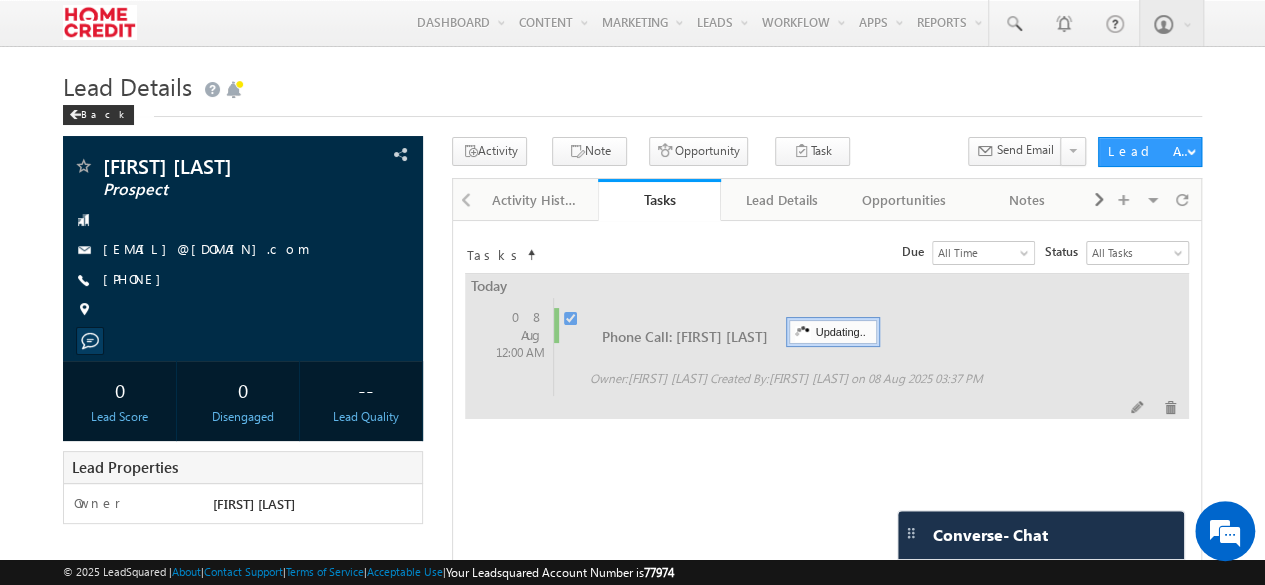 checkbox on "false" 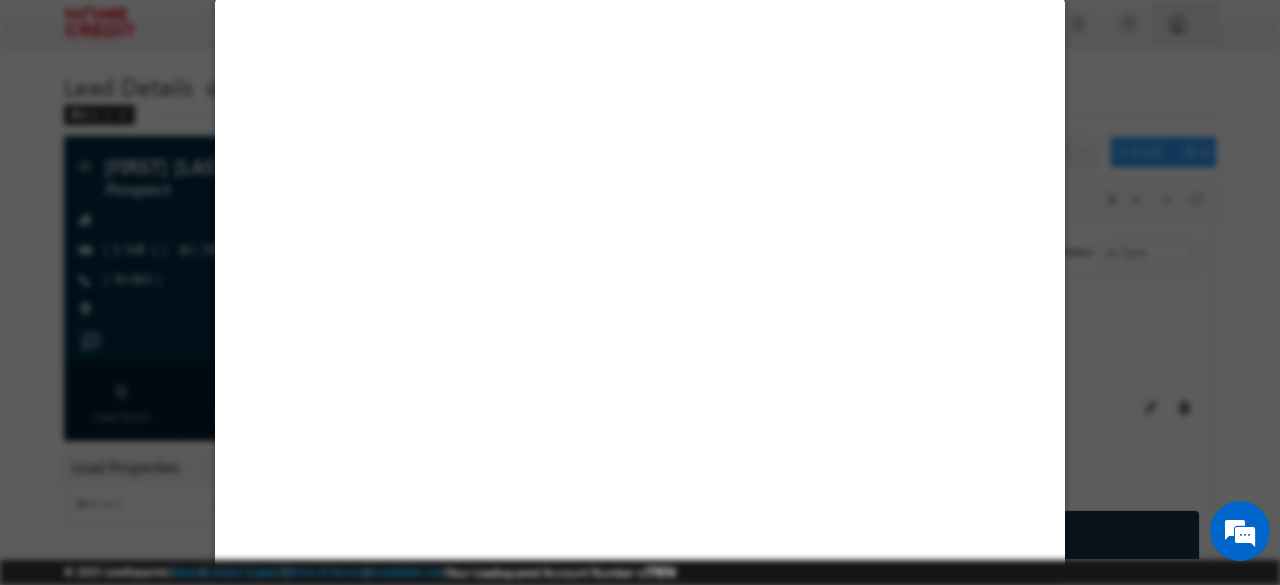 select on "Prospect" 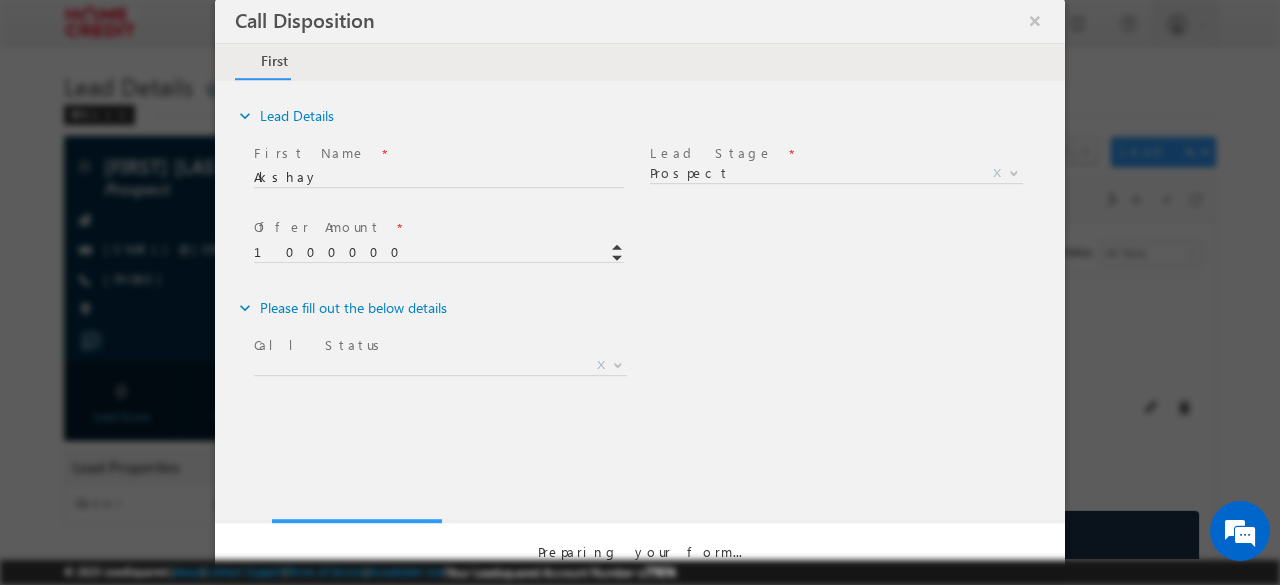 scroll, scrollTop: 0, scrollLeft: 0, axis: both 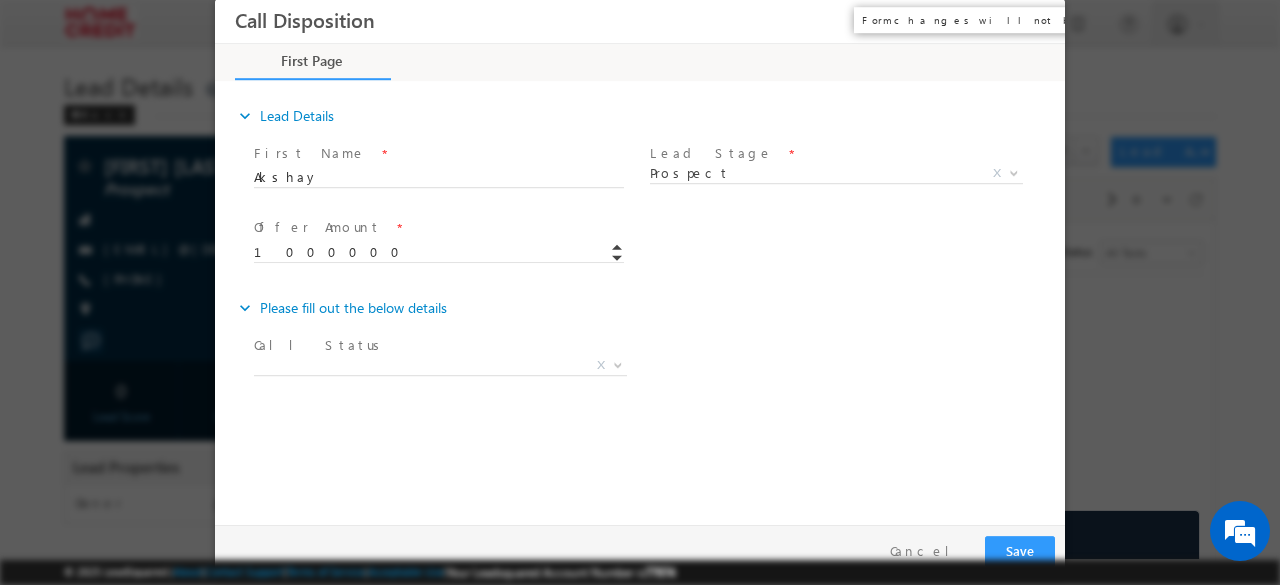 click on "×" at bounding box center [1035, 20] 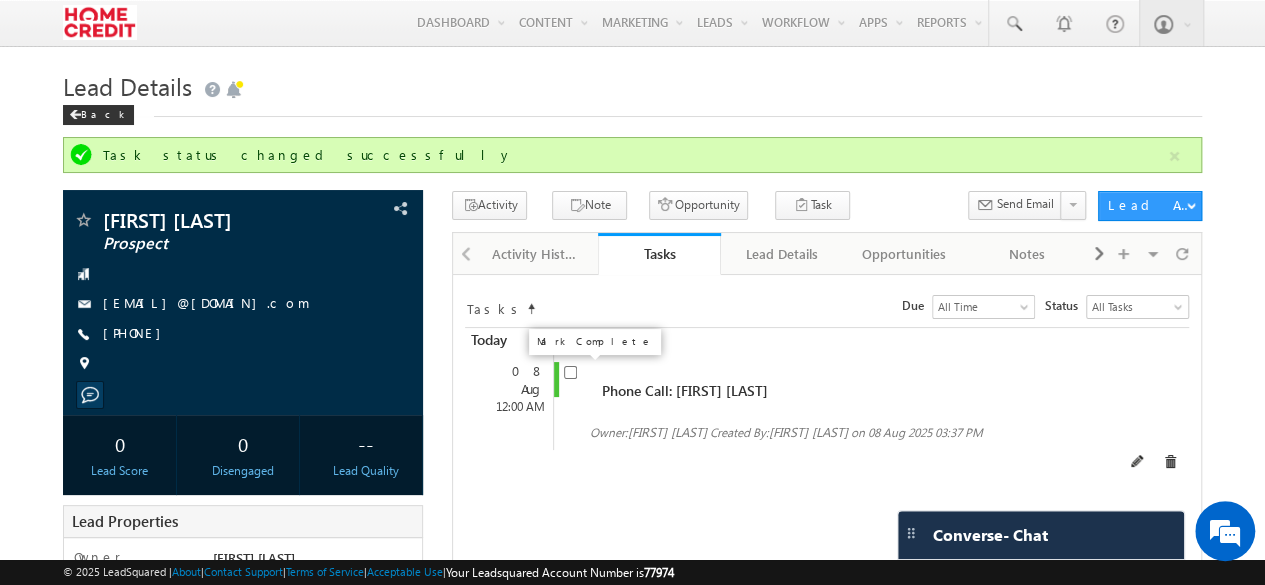 click at bounding box center (570, 372) 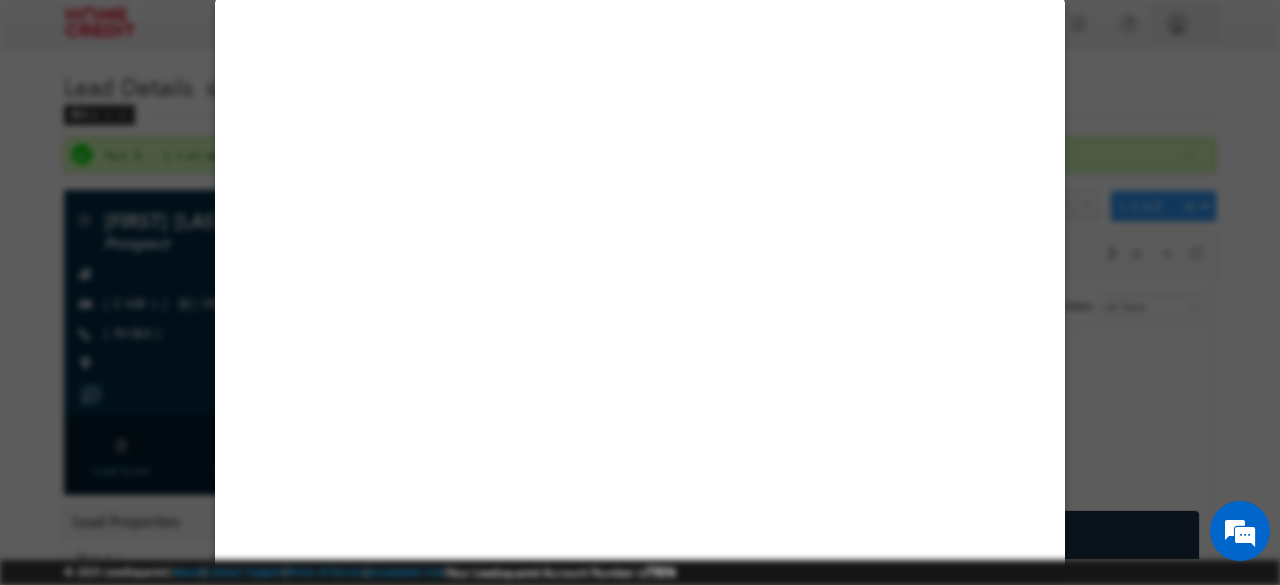 select on "Prospect" 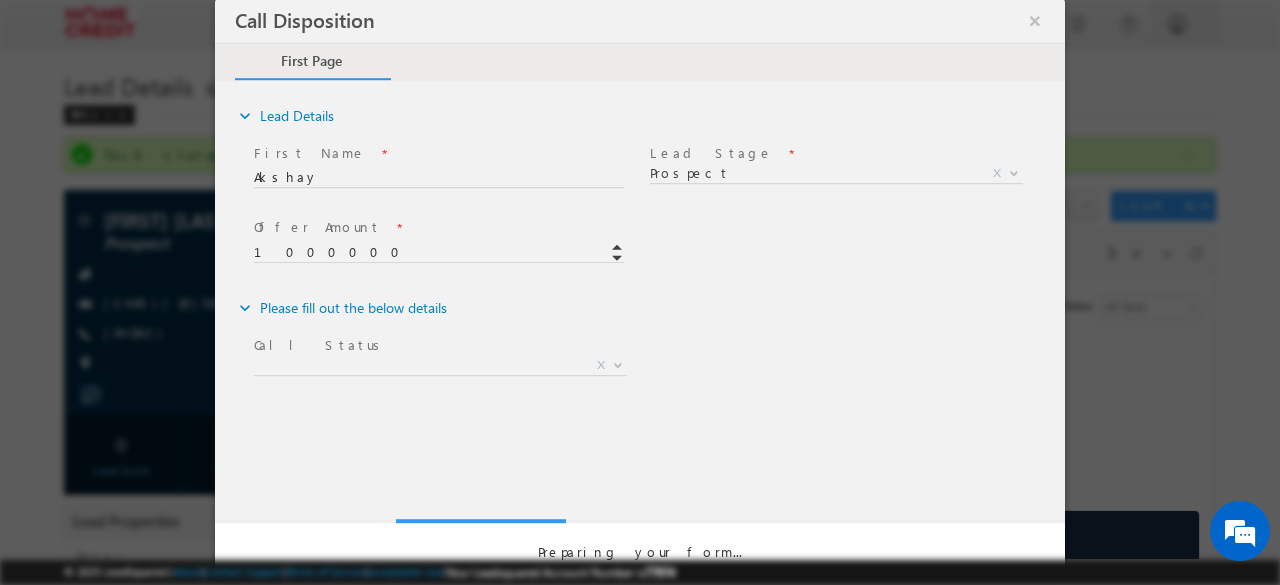 scroll, scrollTop: 0, scrollLeft: 0, axis: both 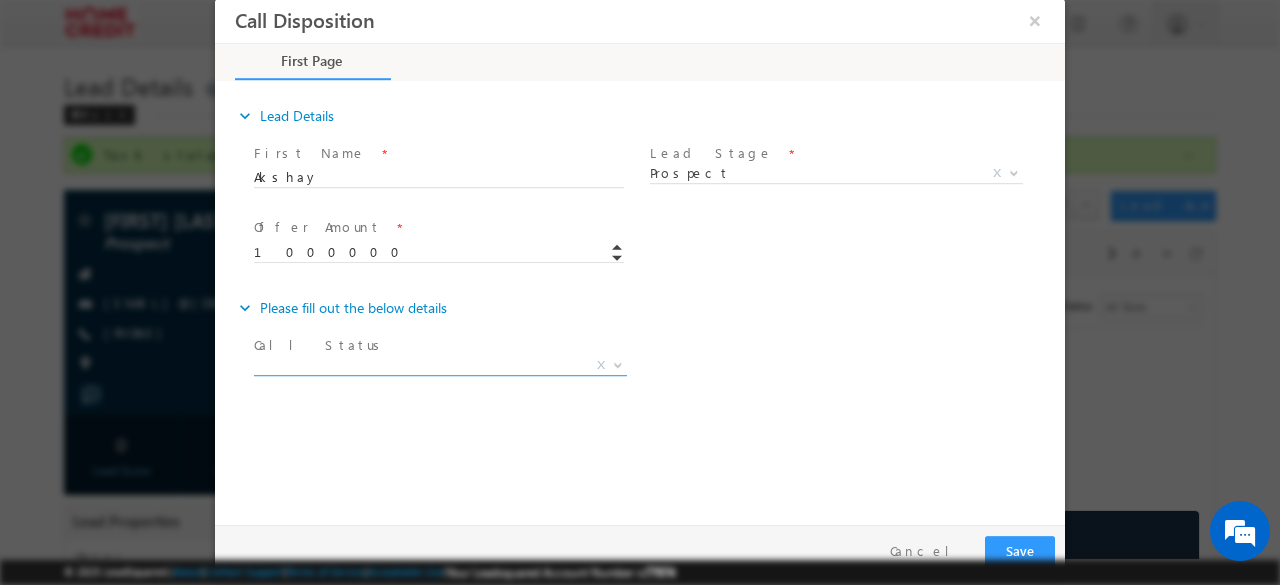 click on "X" at bounding box center [440, 366] 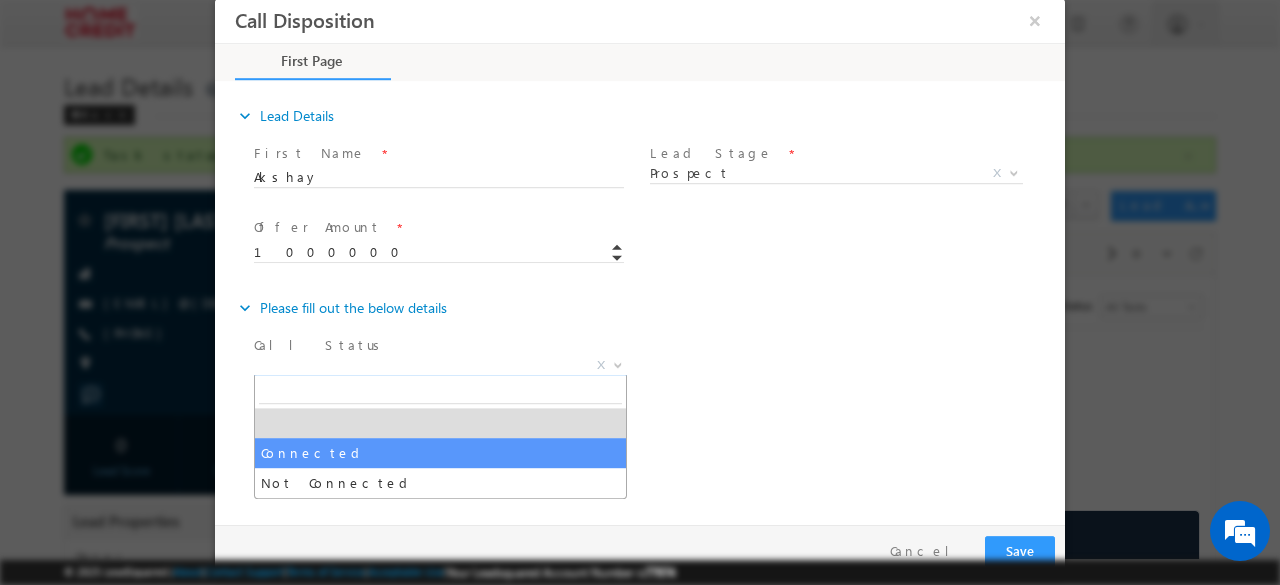 select on "Connected" 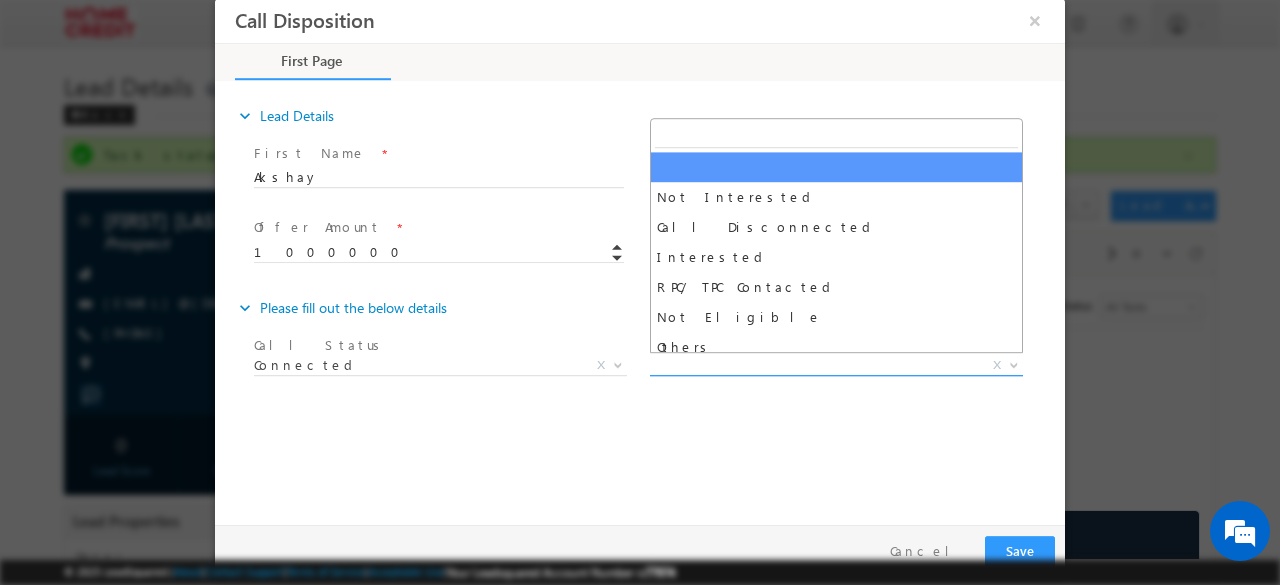 click on "X" at bounding box center [836, 366] 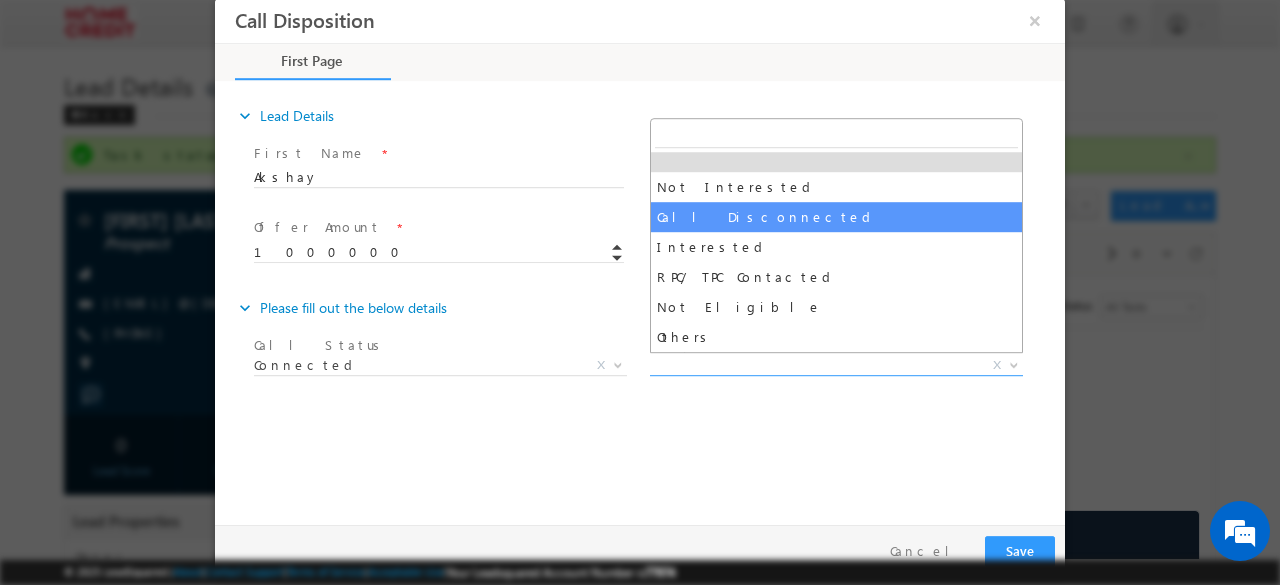scroll, scrollTop: 0, scrollLeft: 0, axis: both 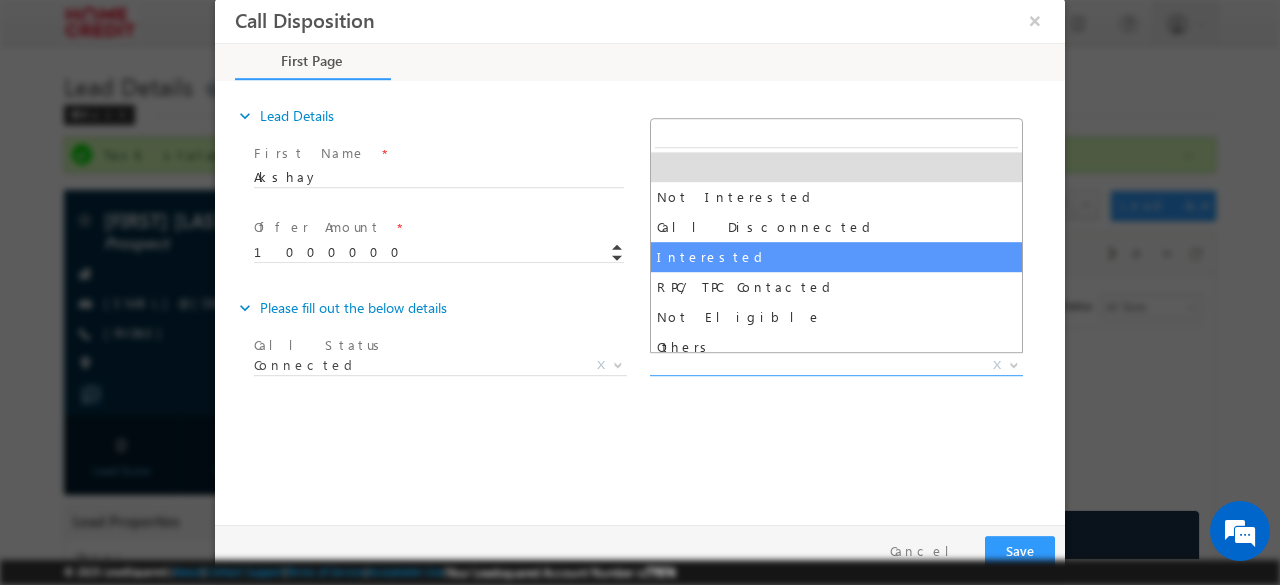 select on "Interested" 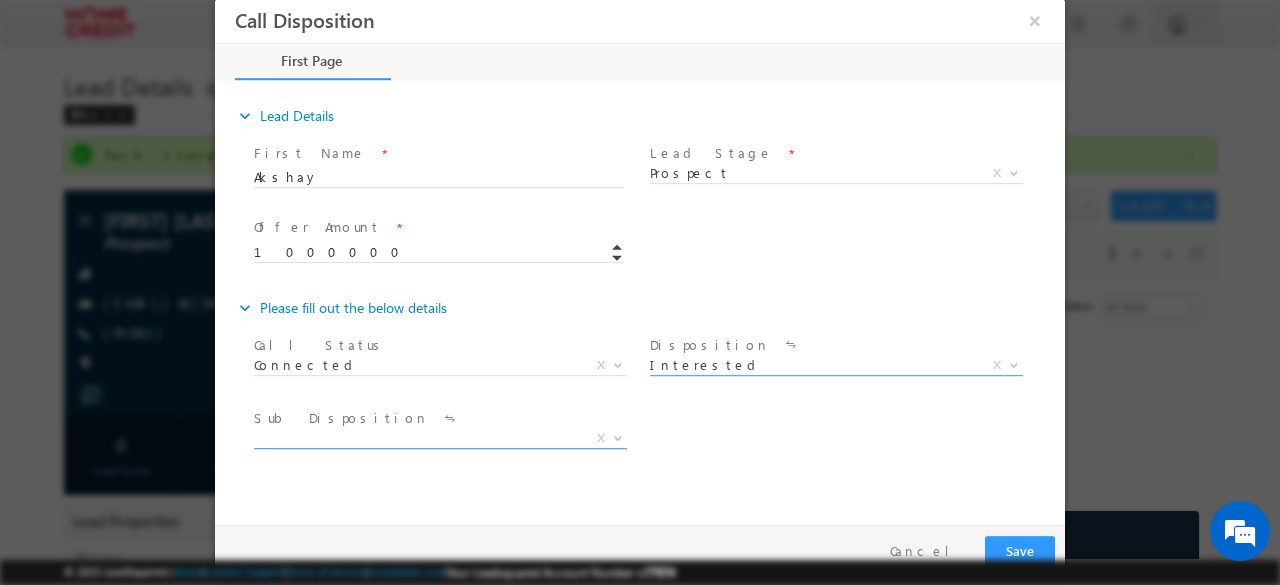 click on "X" at bounding box center [440, 439] 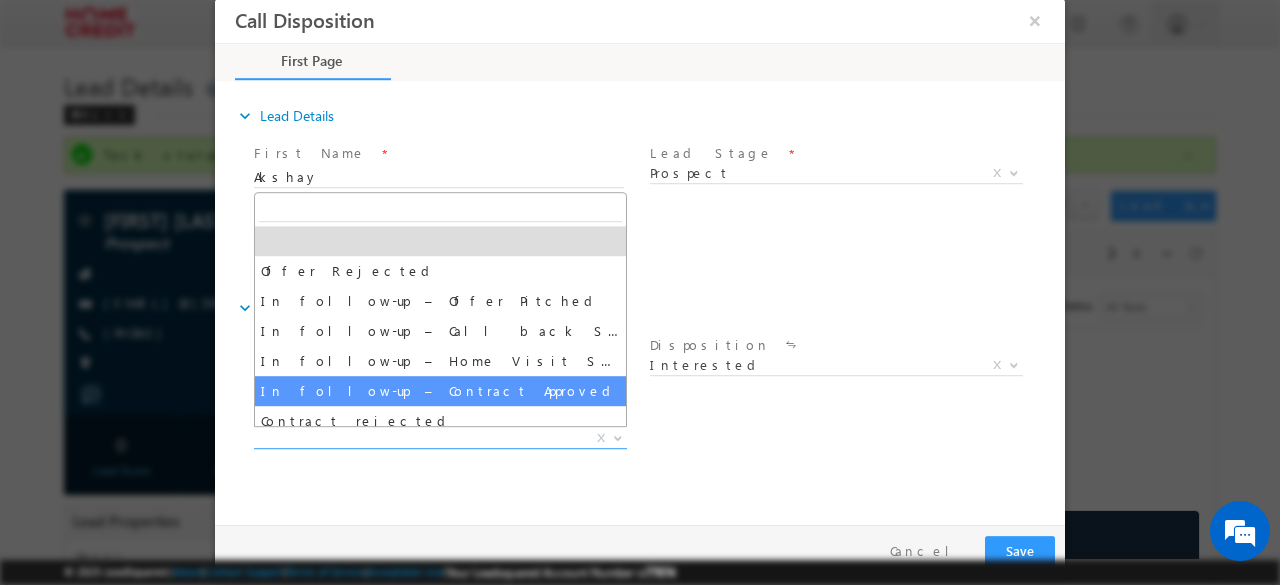 scroll, scrollTop: 40, scrollLeft: 0, axis: vertical 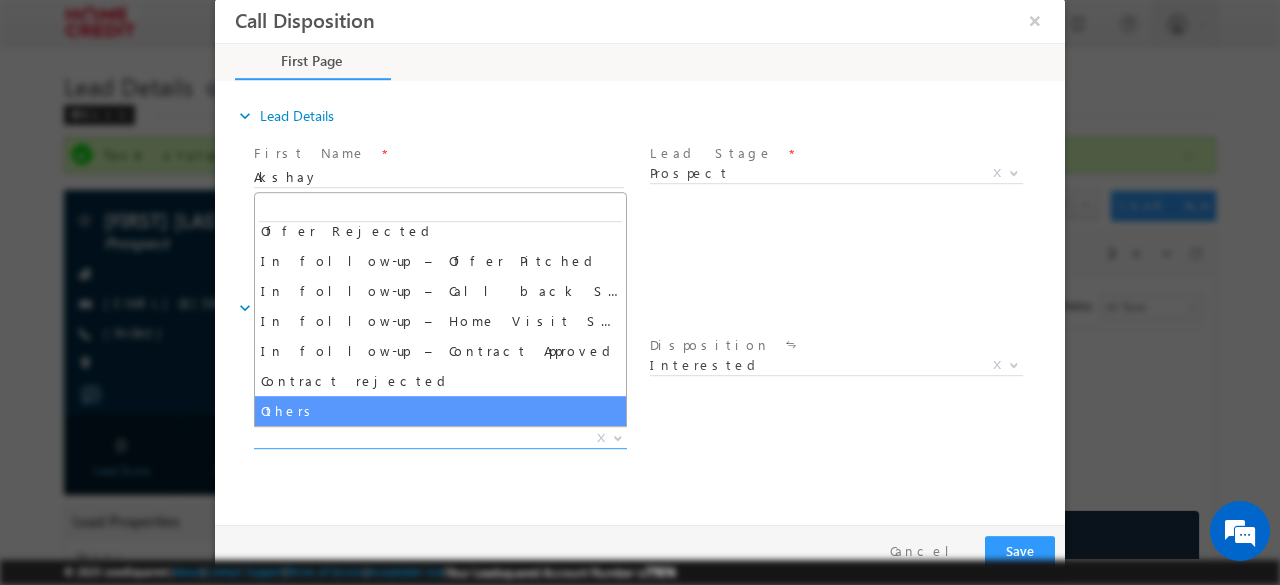 click on "Sub Disposition
*
Offer Rejected In follow-up – Offer Pitched In follow-up – Call back Scheduled In follow-up – Home Visit Scheduled In follow-up – Contract Approved Contract rejected Others X
Call Back Date & Time
*" at bounding box center (657, 442) 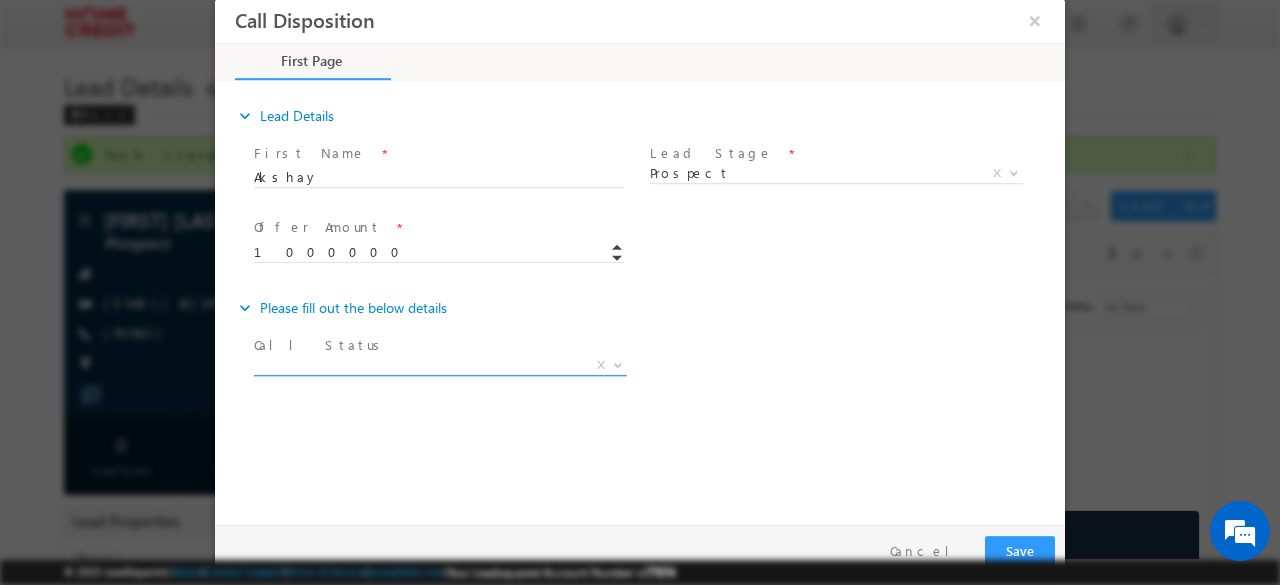 click on "X" at bounding box center (601, 365) 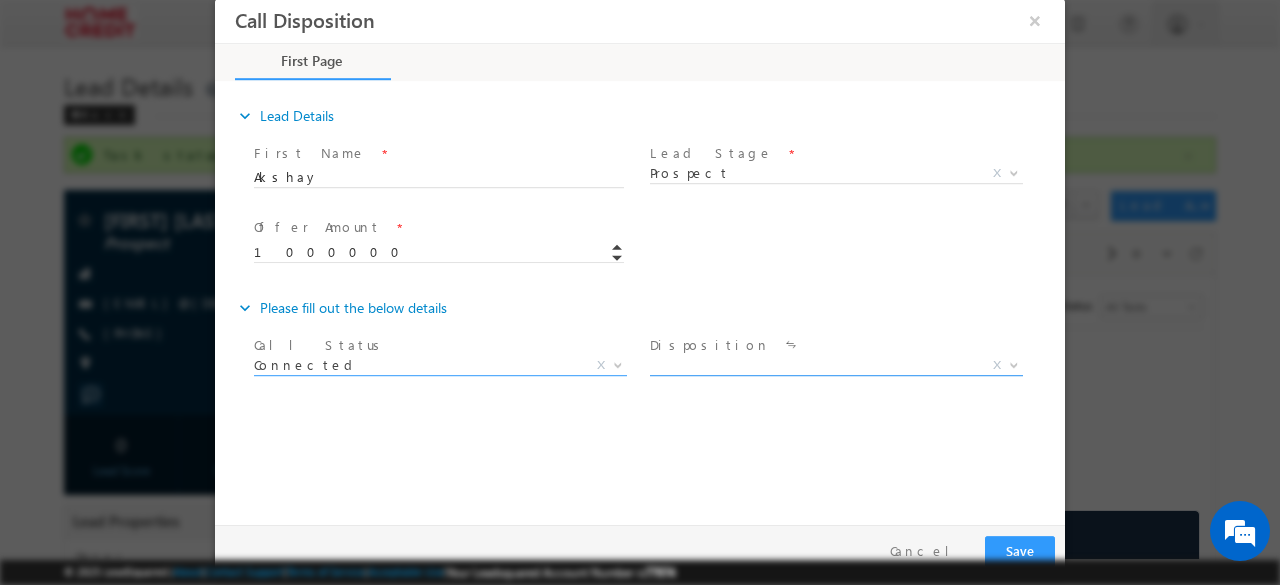 click on "X" at bounding box center [836, 366] 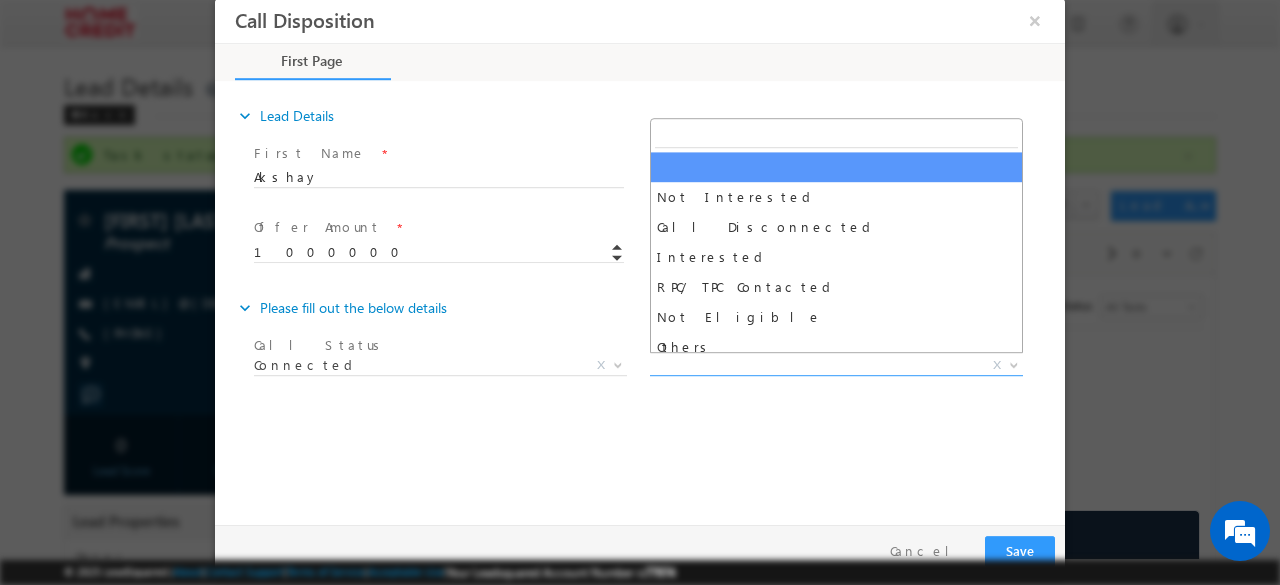 scroll, scrollTop: 1, scrollLeft: 0, axis: vertical 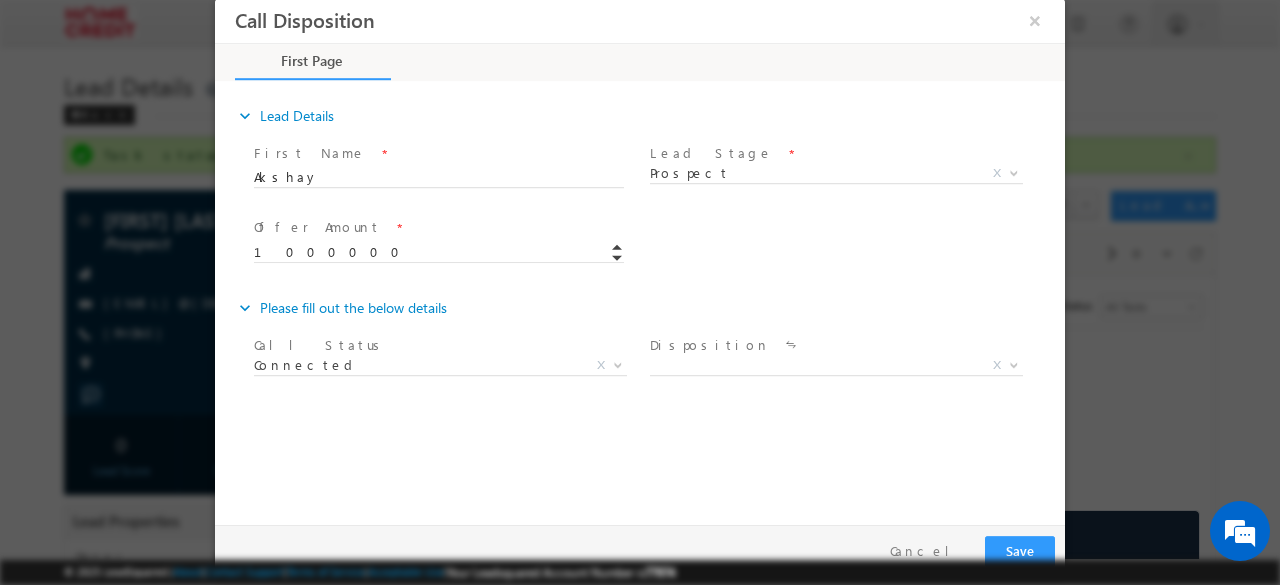 click at bounding box center (834, 390) 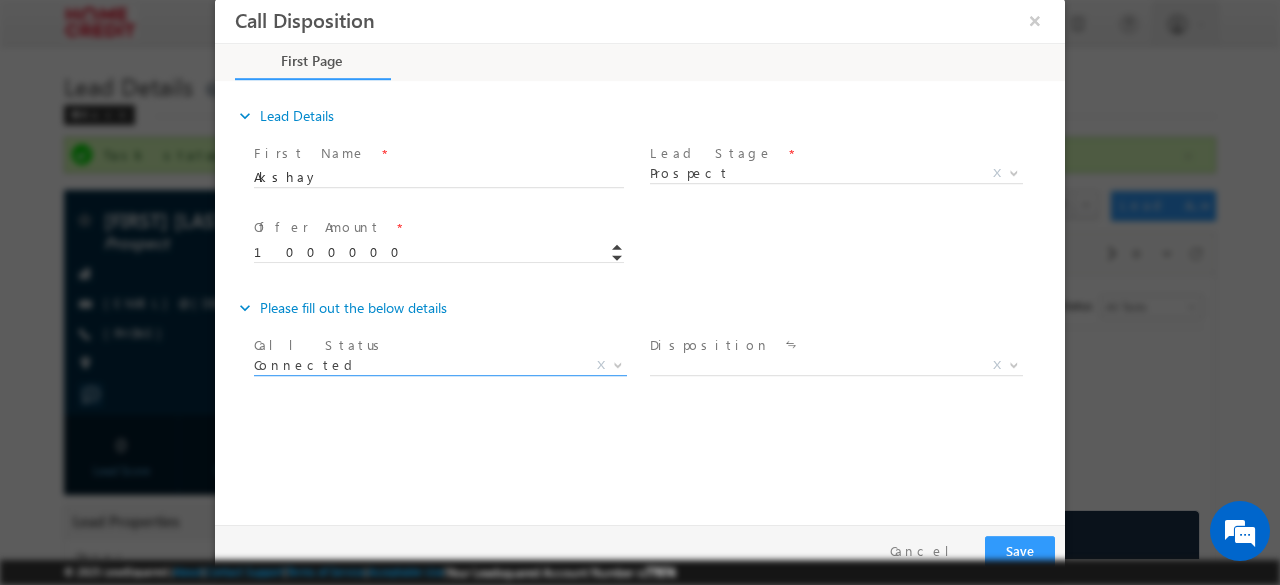 click on "Connected" at bounding box center (416, 365) 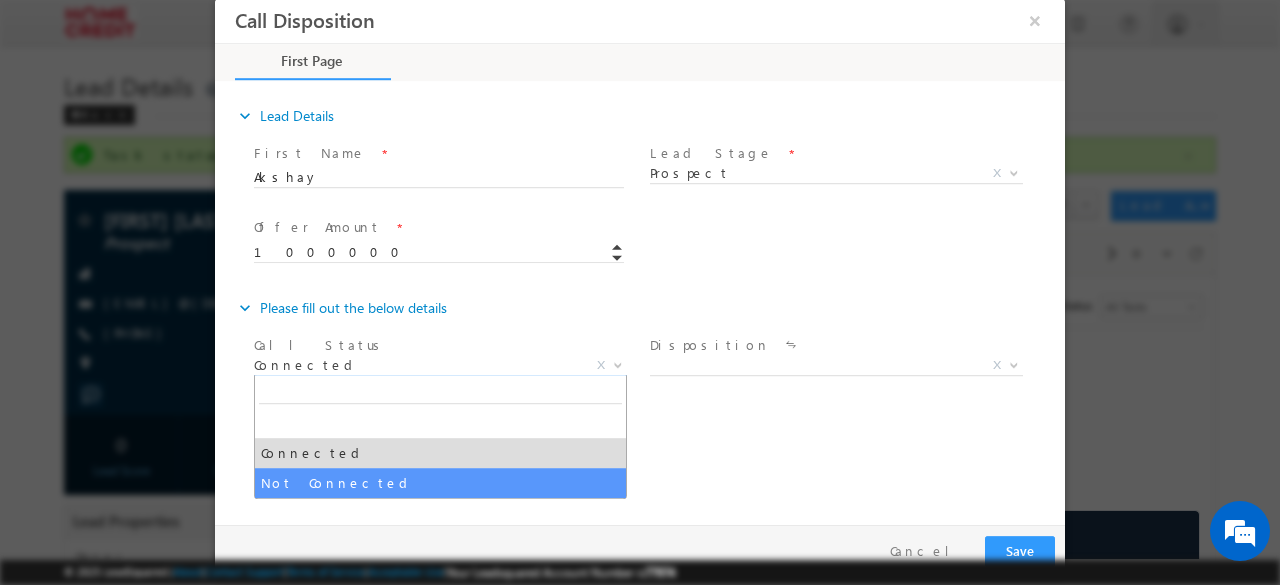 select on "Not Connected" 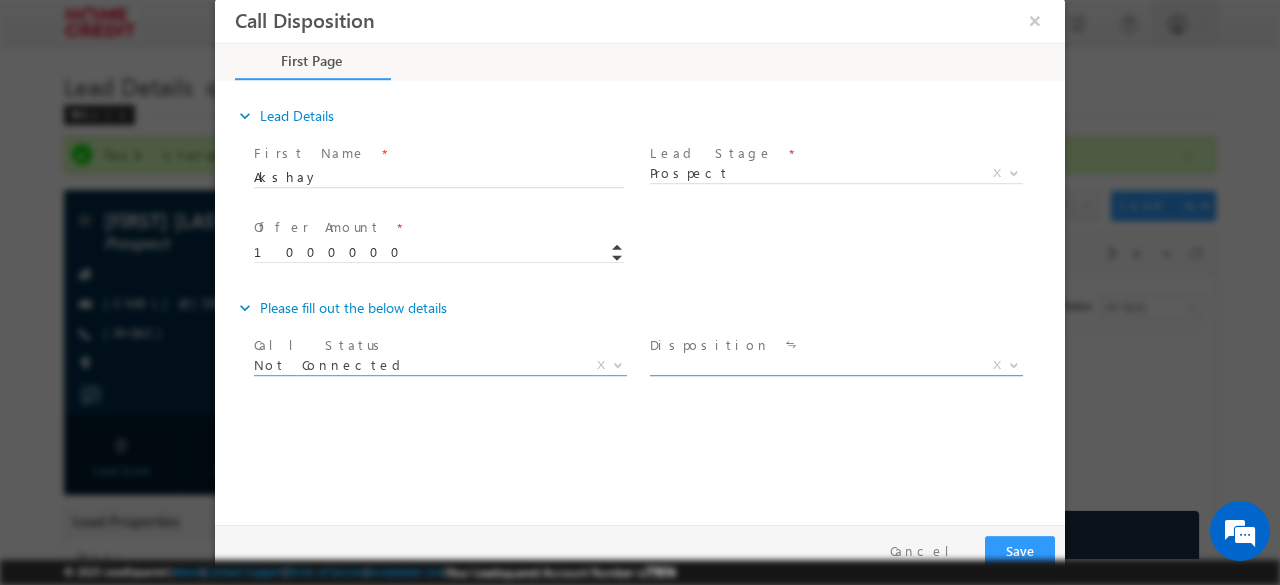 click on "X" at bounding box center [836, 366] 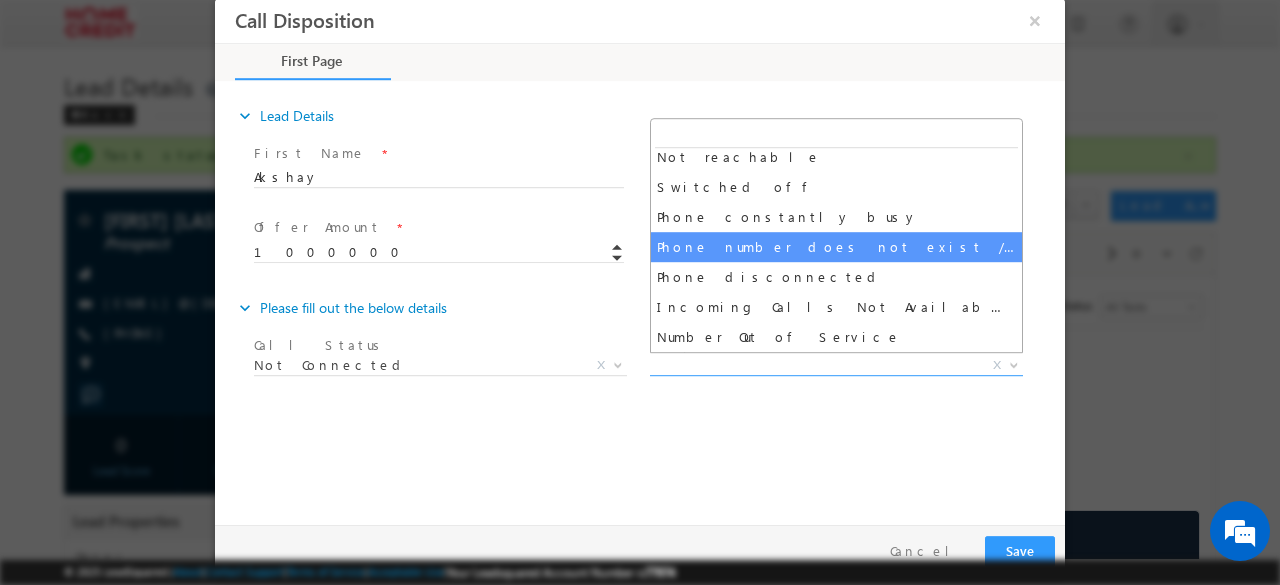scroll, scrollTop: 0, scrollLeft: 0, axis: both 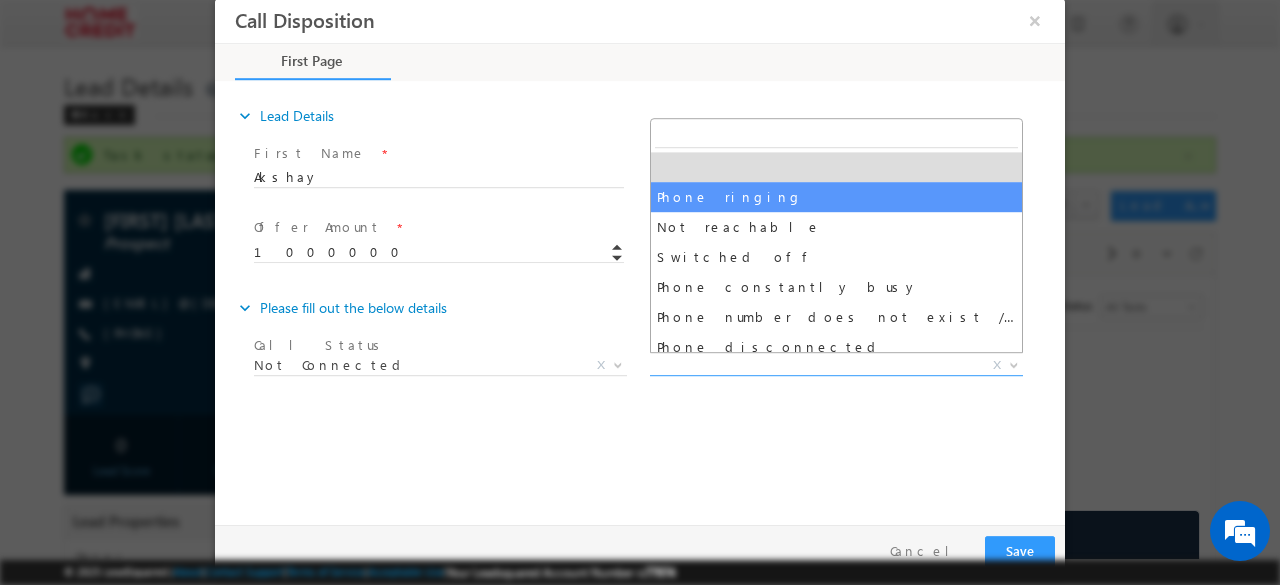select on "Phone ringing" 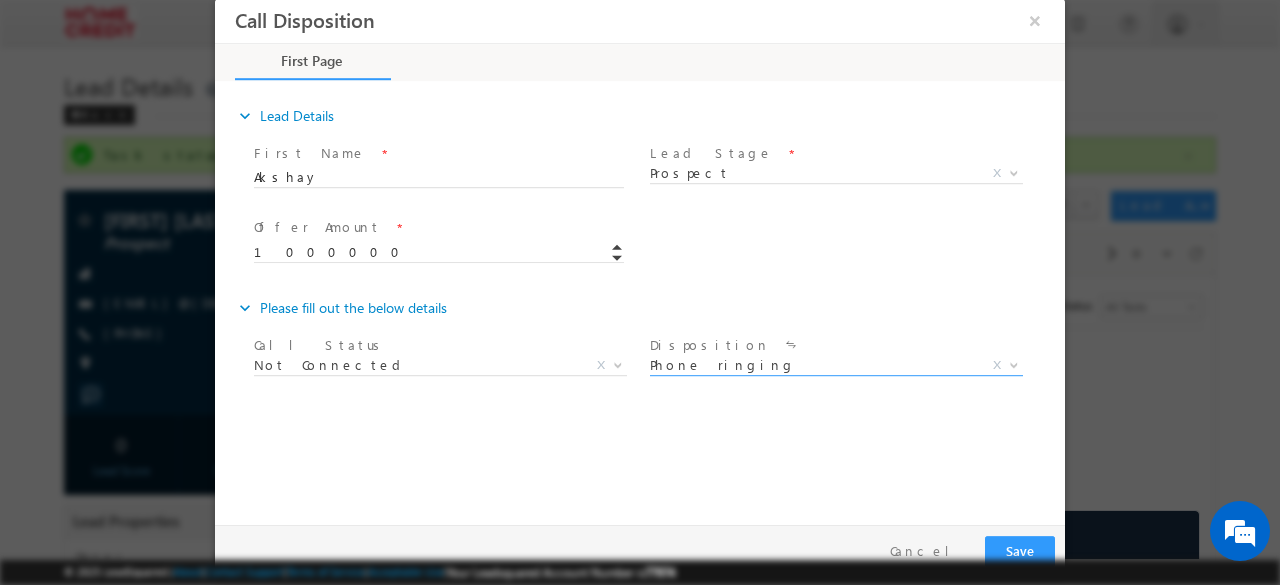 drag, startPoint x: 724, startPoint y: 200, endPoint x: 666, endPoint y: 300, distance: 115.60277 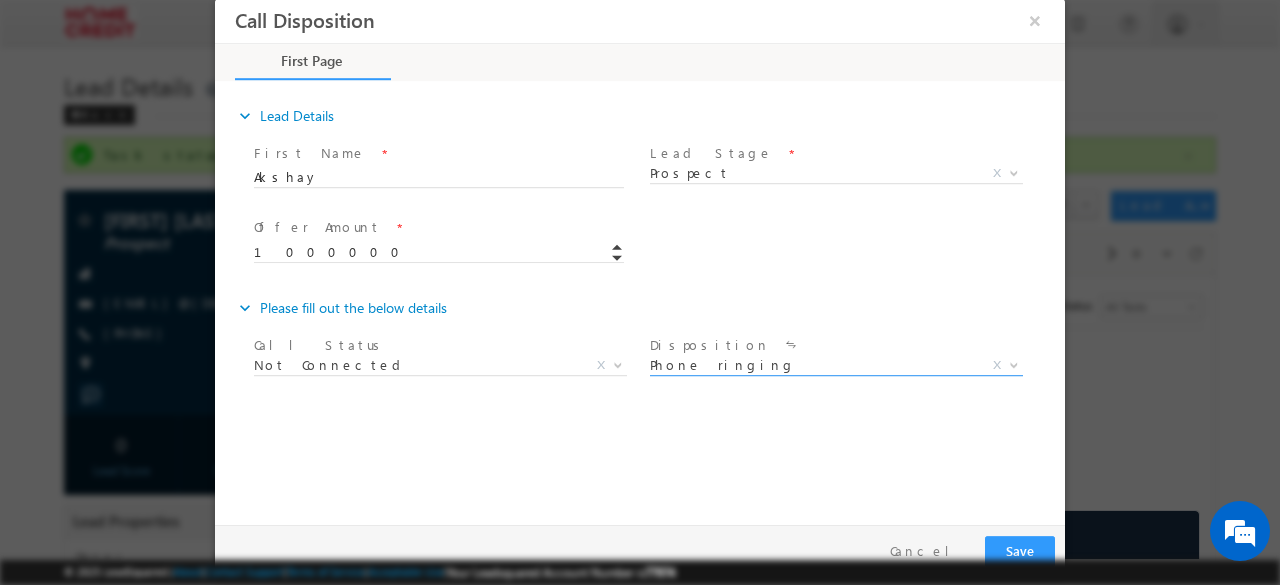 click on "Phone ringing" at bounding box center [812, 365] 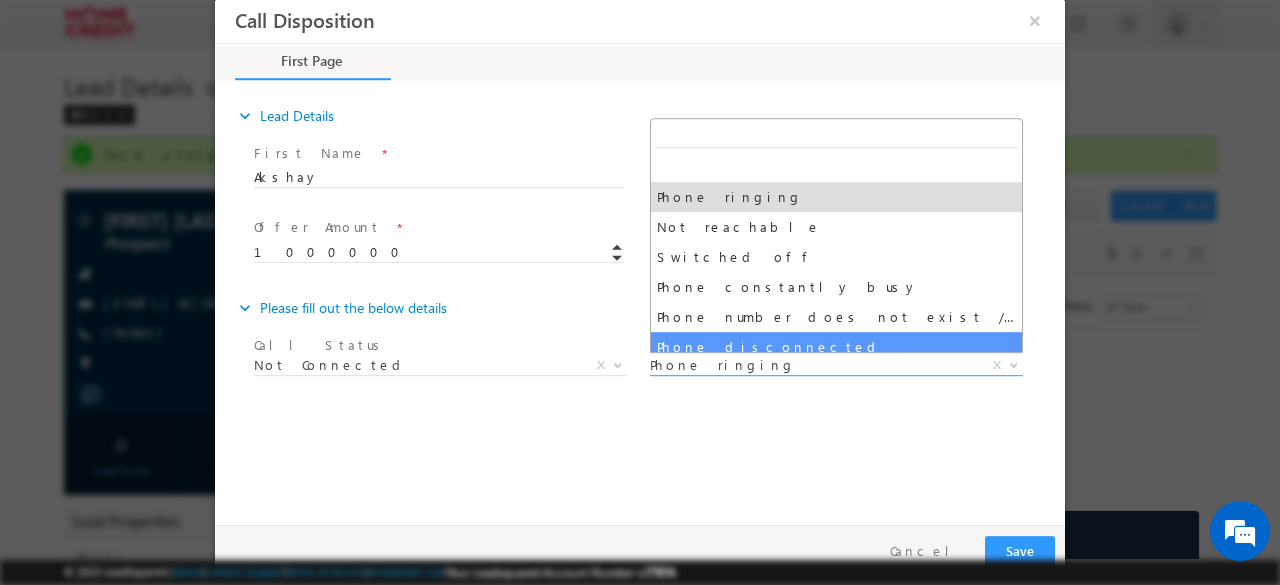 click on "expand_more Lead Details
First Name
*" at bounding box center [645, 300] 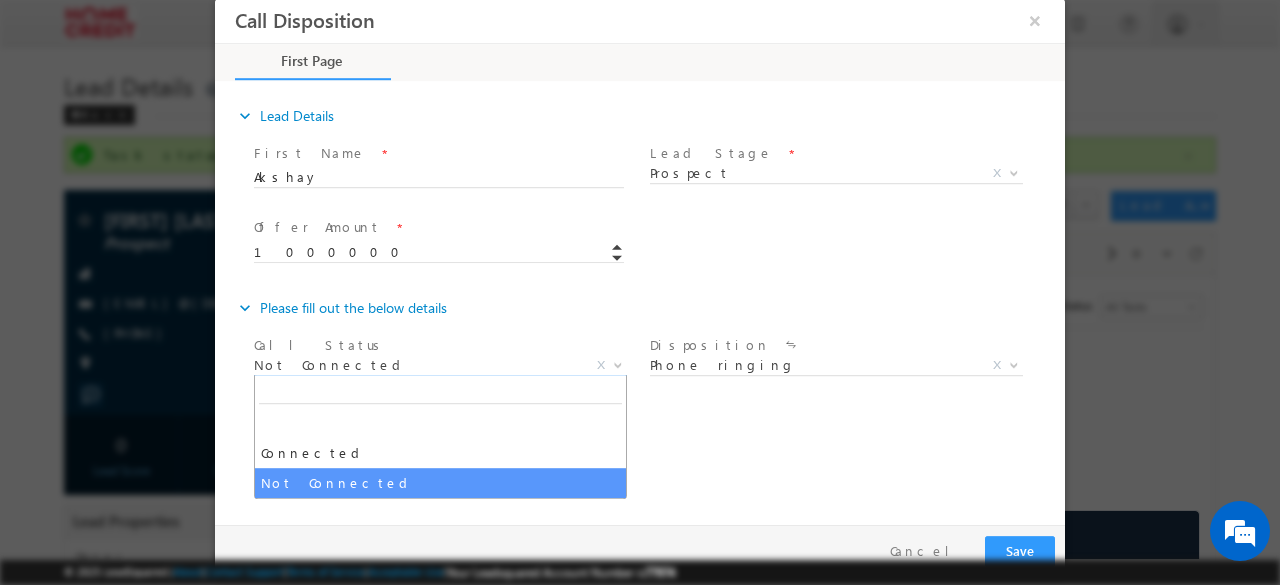 click on "Not Connected" at bounding box center [416, 365] 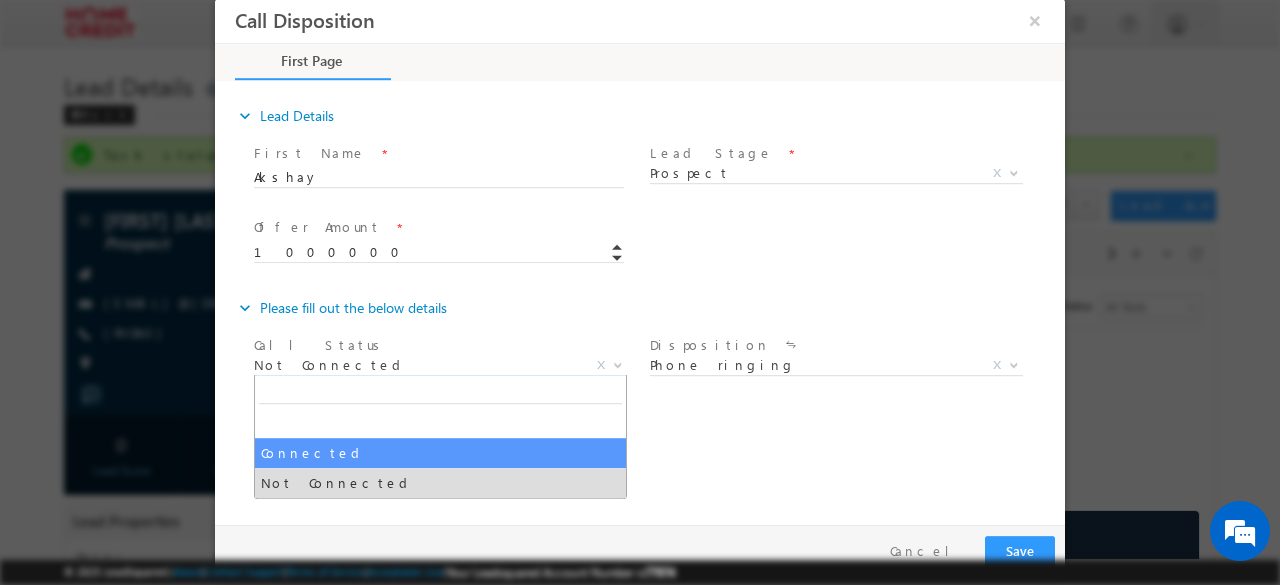 select on "Connected" 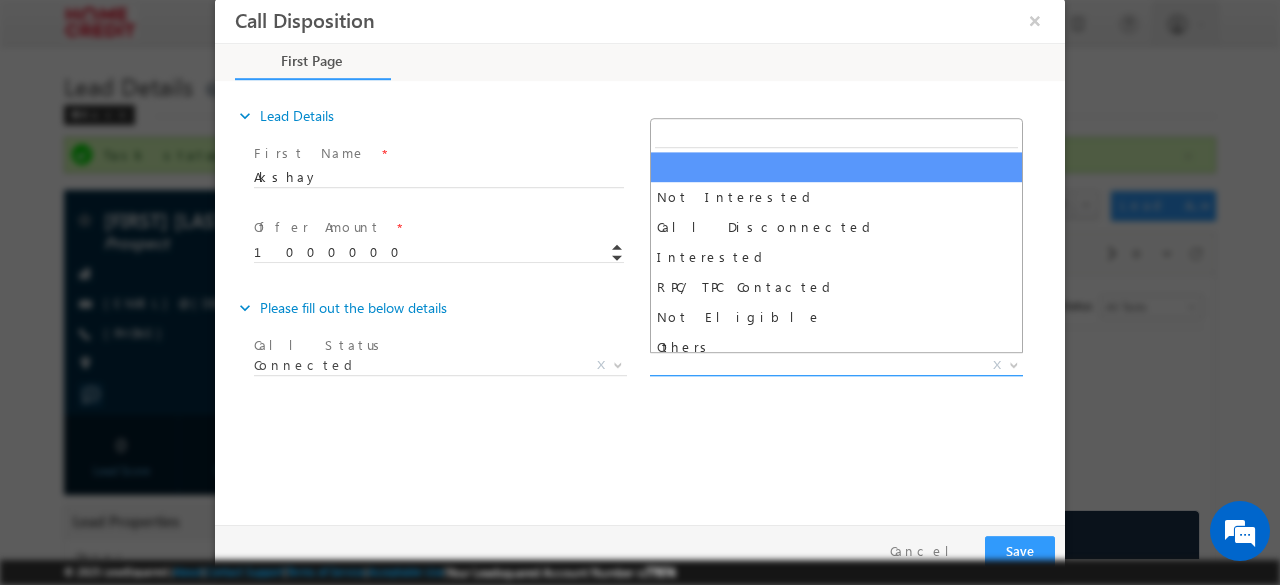 click on "X" at bounding box center (836, 366) 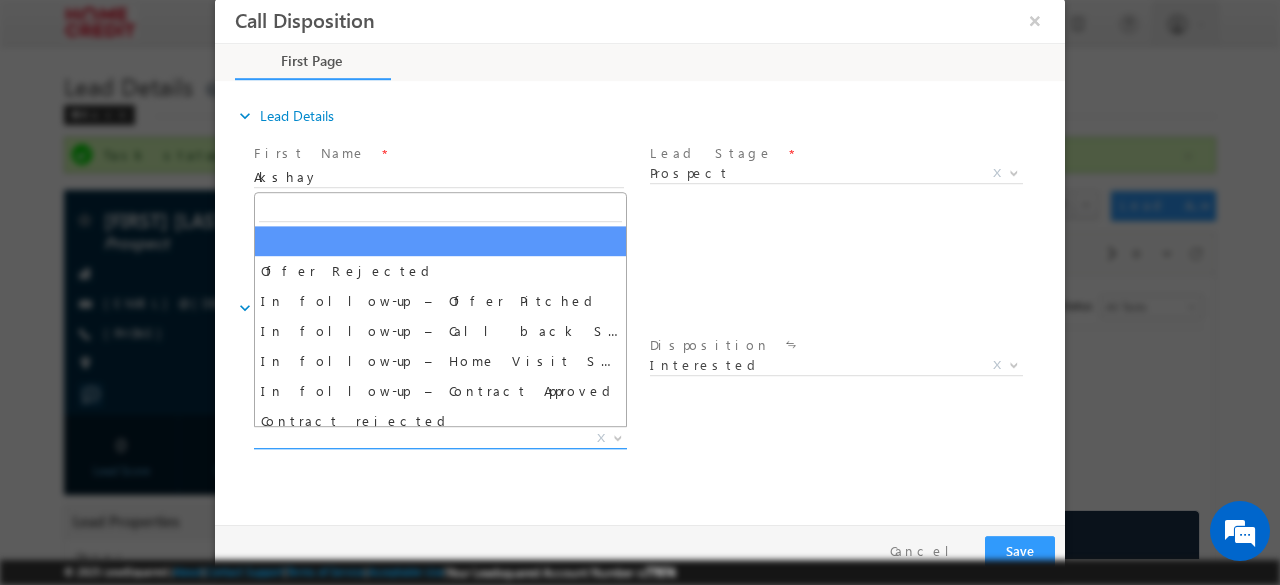 click on "X" at bounding box center (440, 439) 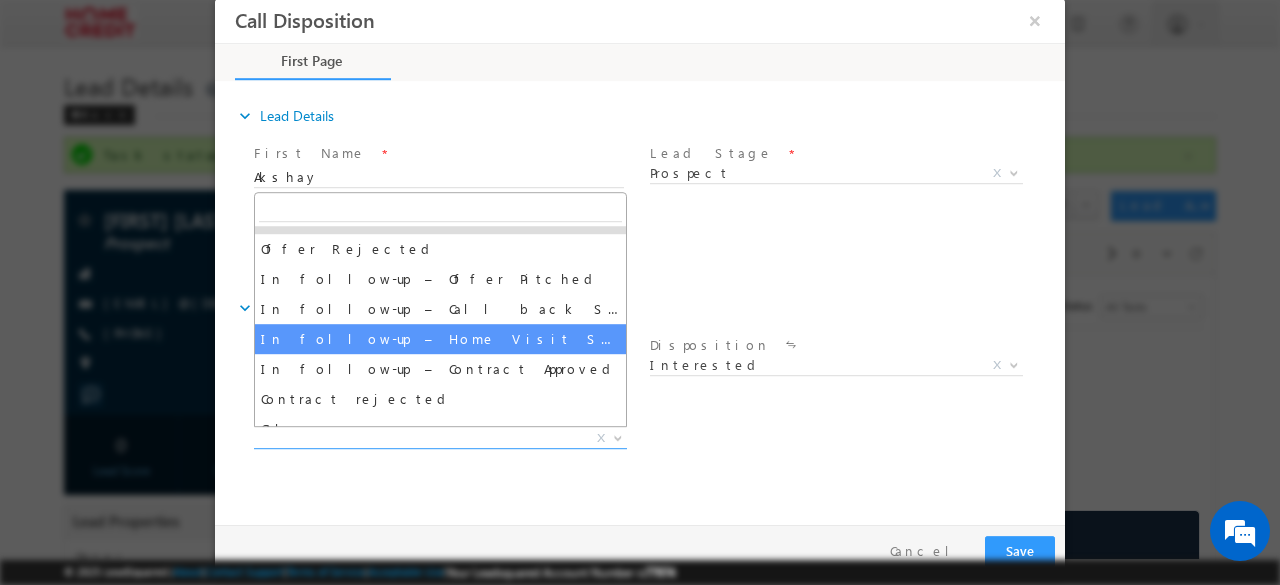 scroll, scrollTop: 0, scrollLeft: 0, axis: both 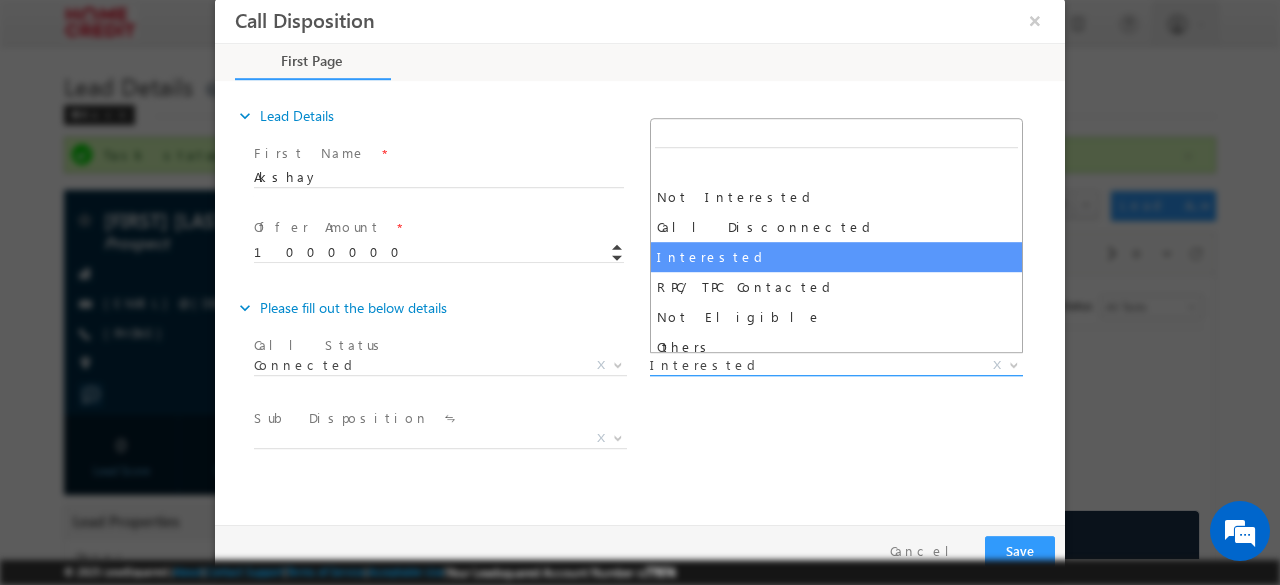 click on "Interested" at bounding box center (812, 365) 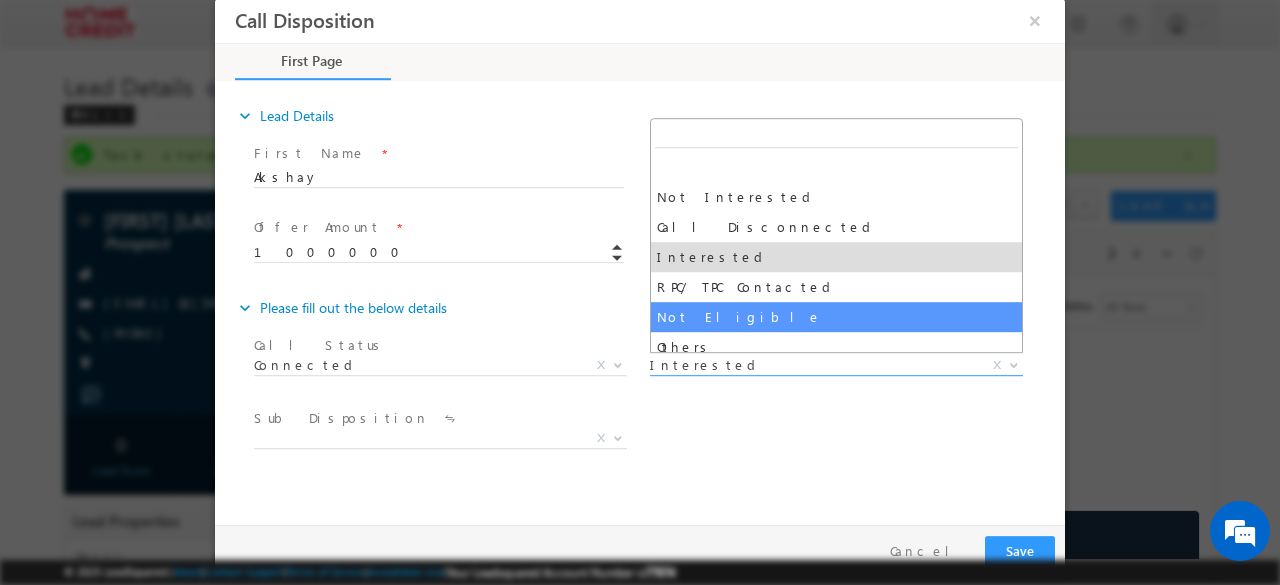 scroll, scrollTop: 10, scrollLeft: 0, axis: vertical 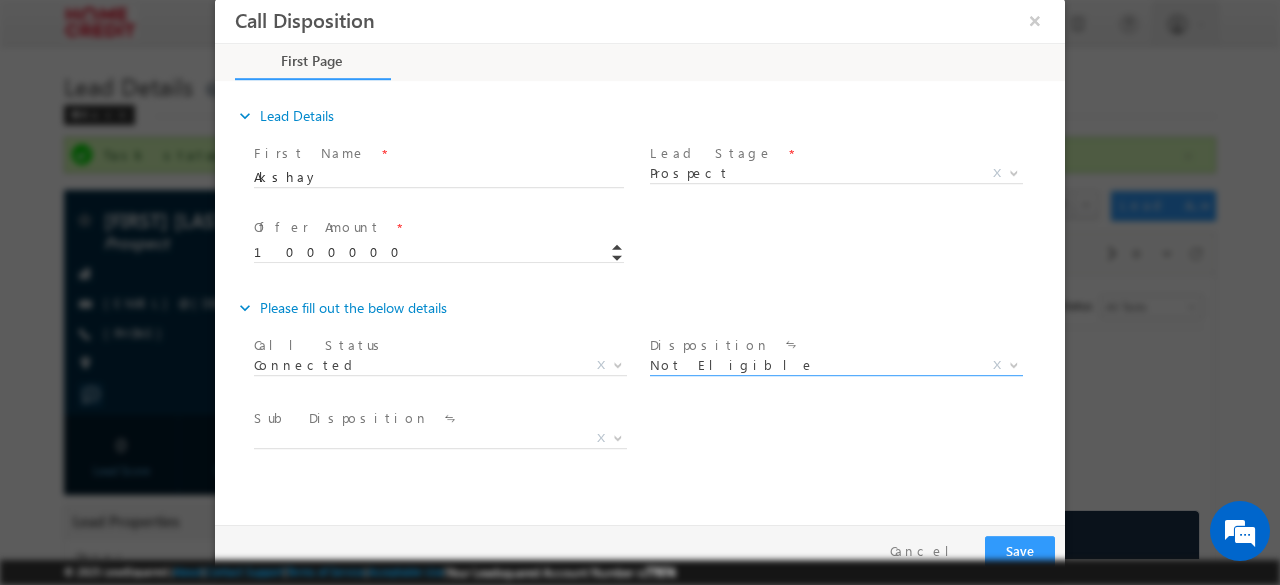 click at bounding box center (834, 390) 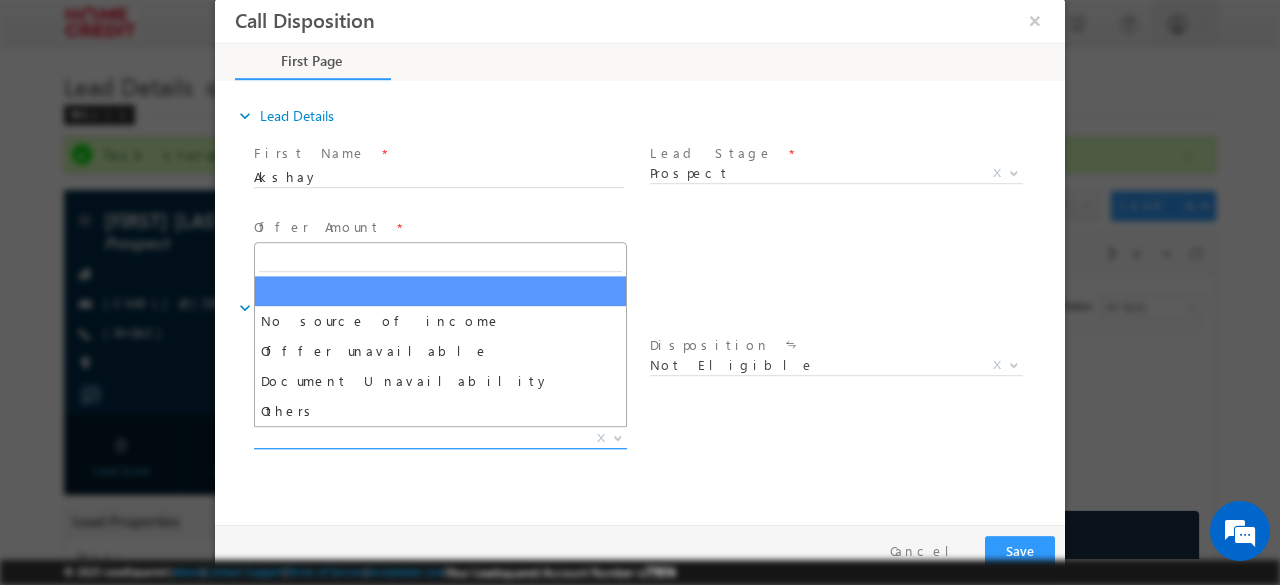 click on "X" at bounding box center [440, 439] 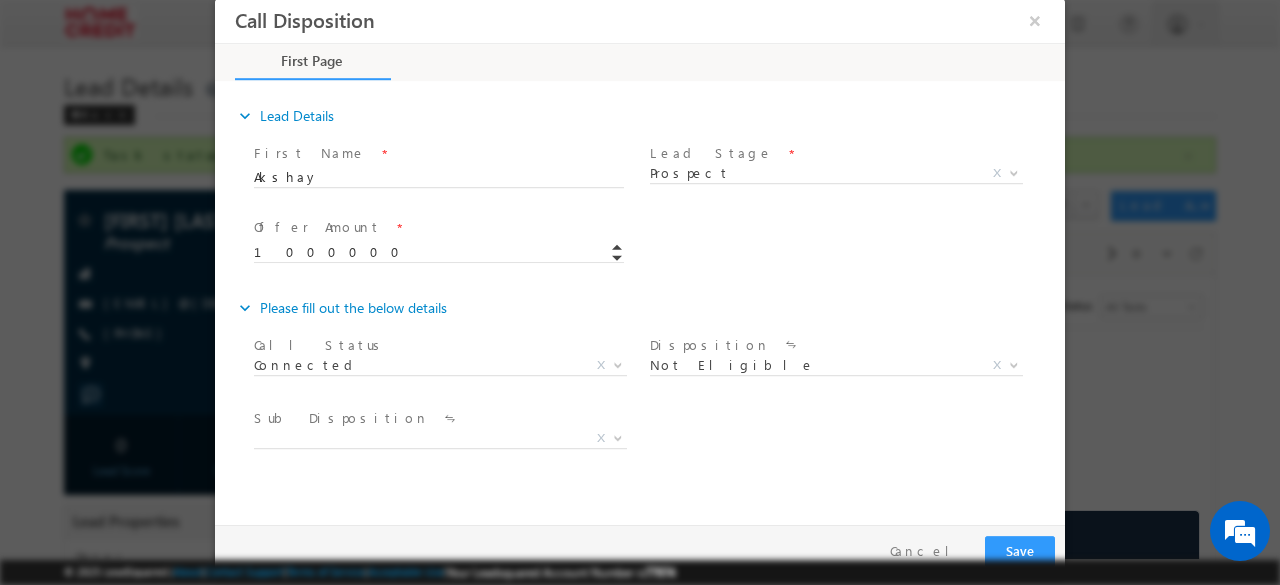 click on "Sub Disposition
*
No source of income Offfer unavailable Document Unavailability Others X" at bounding box center (448, 442) 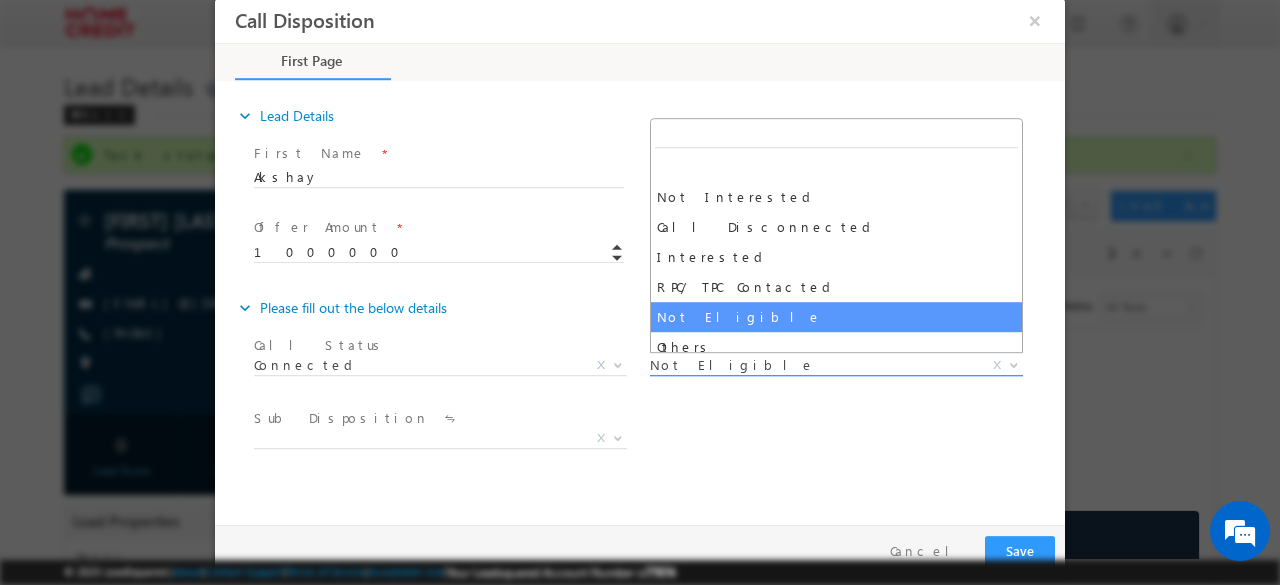 click on "Not Eligible" at bounding box center (812, 365) 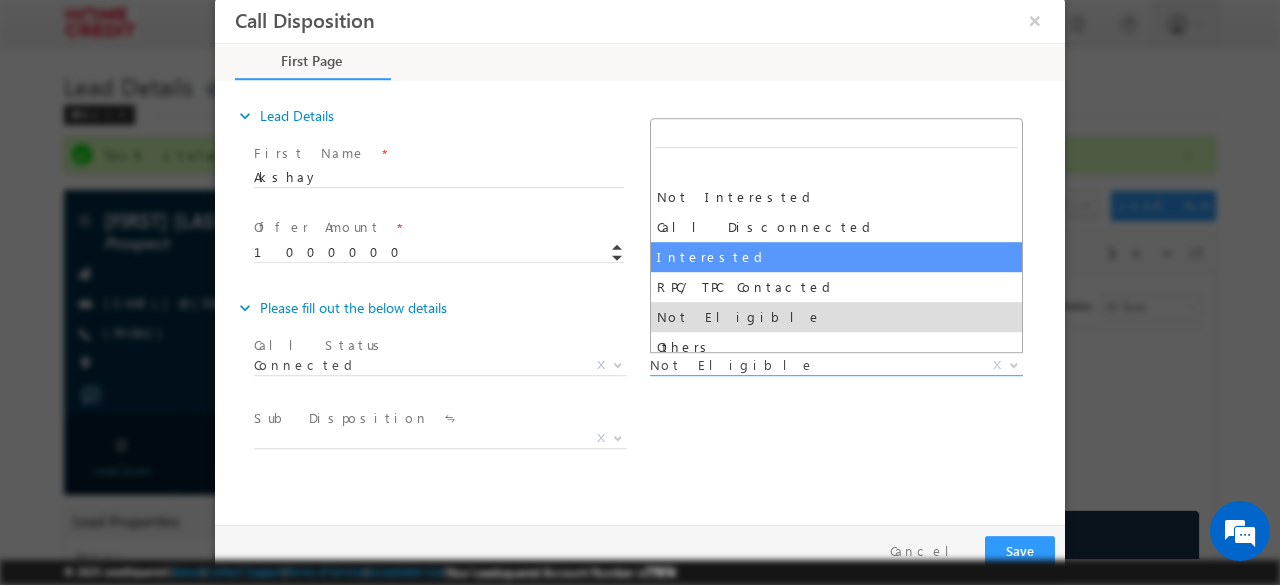 select on "Interested" 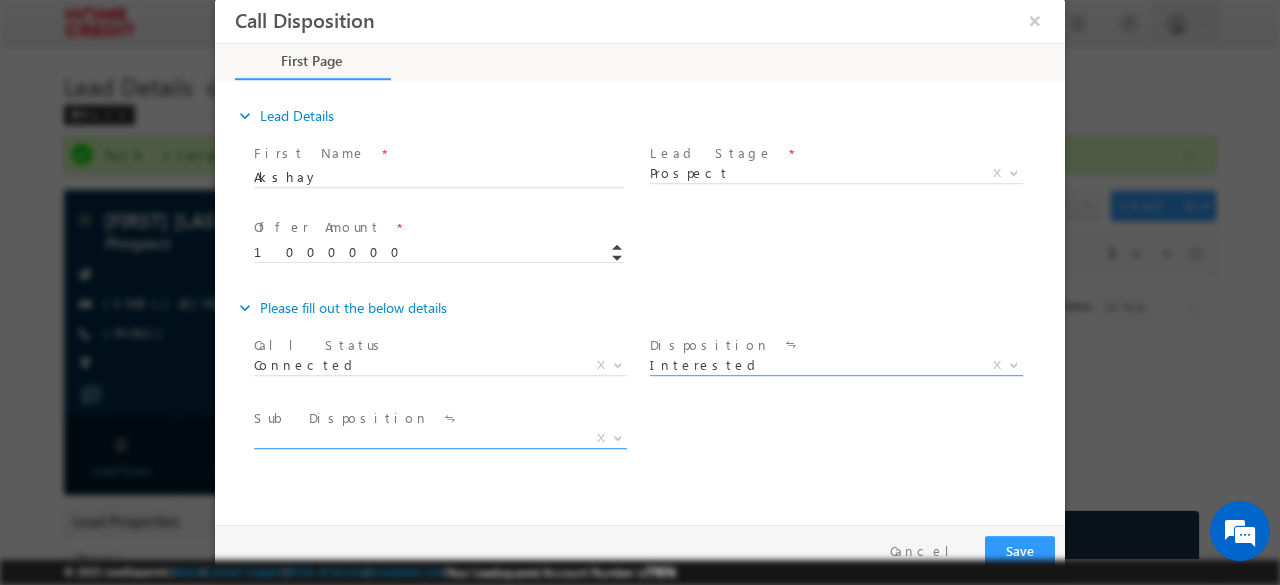 click on "X" at bounding box center (440, 439) 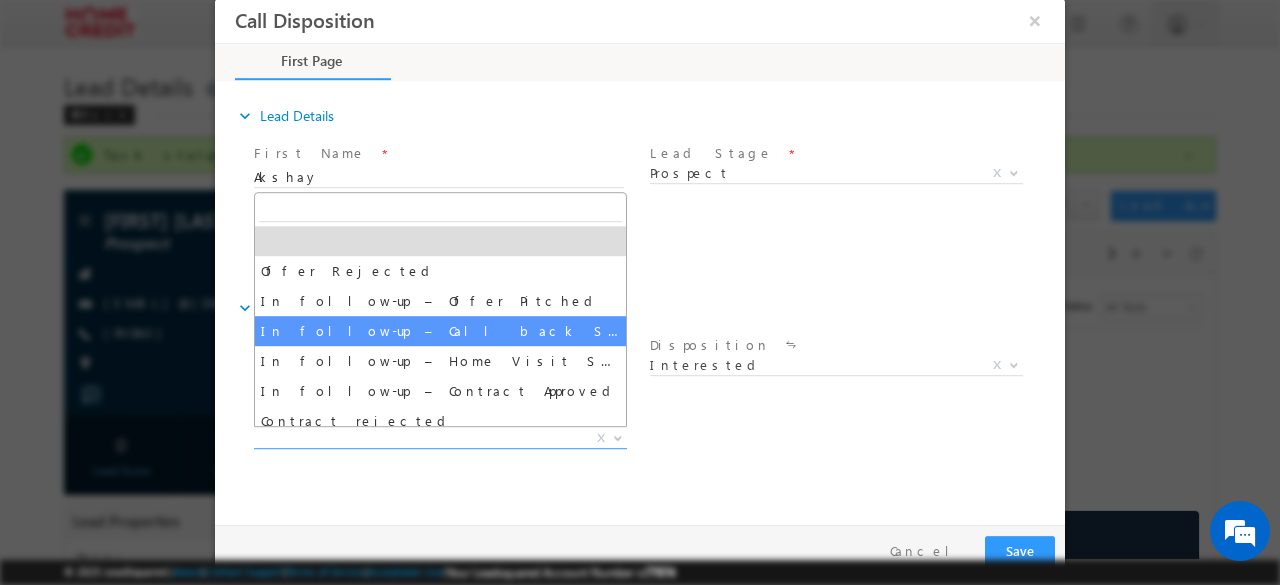 select on "In follow-up – Call back Scheduled" 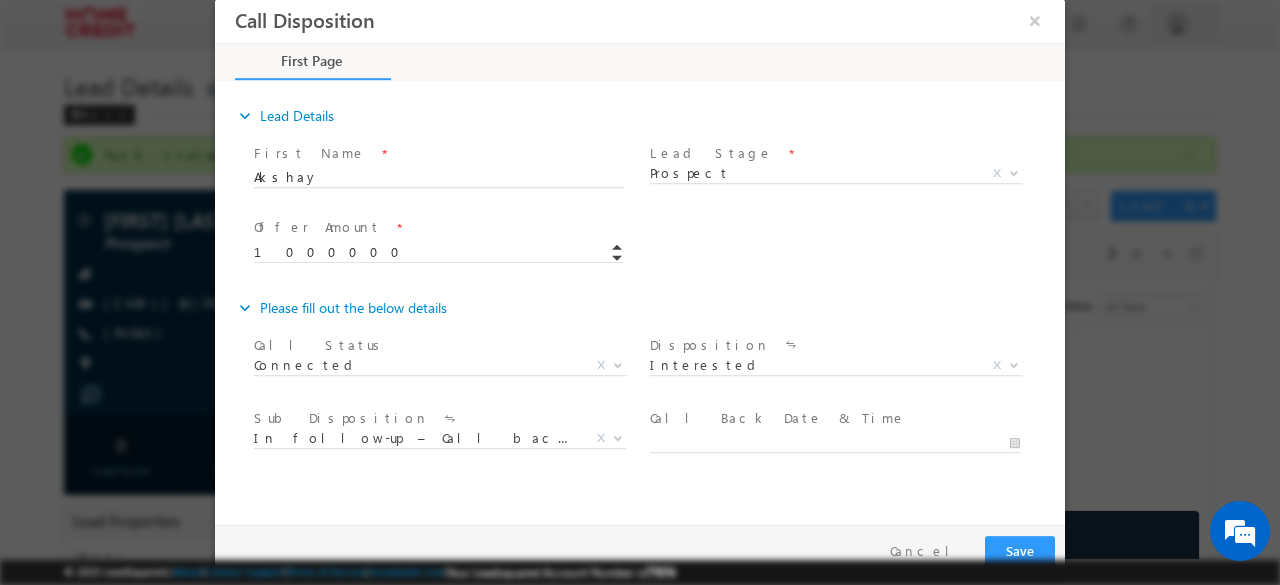 drag, startPoint x: 651, startPoint y: 418, endPoint x: 786, endPoint y: 430, distance: 135.53229 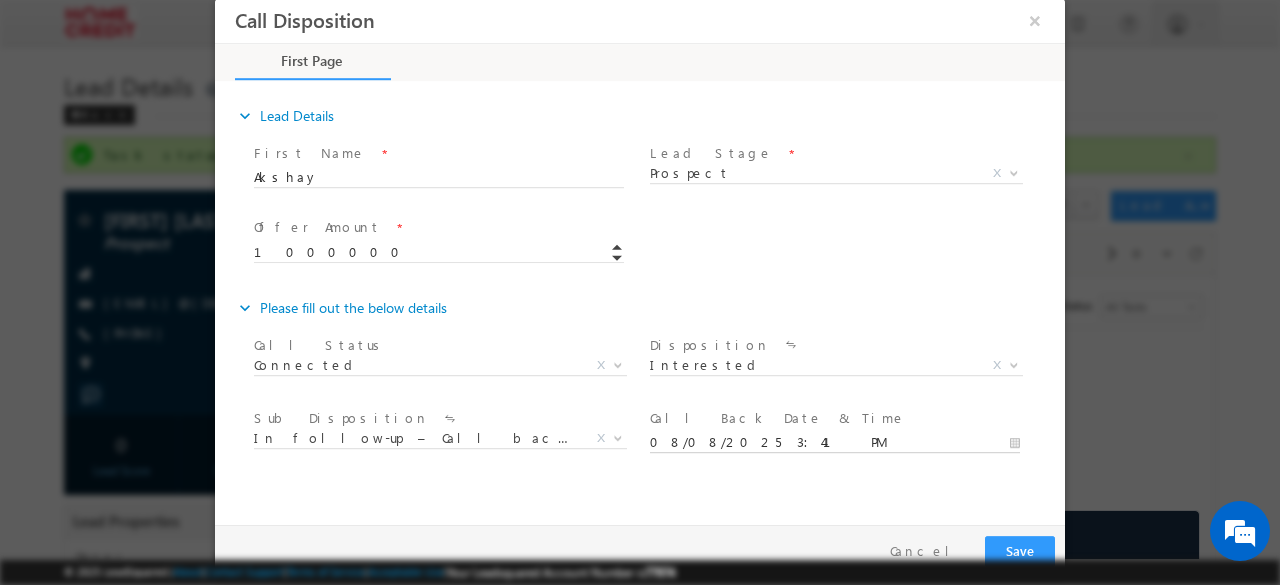 click on "08/08/2025 3:41 PM" at bounding box center (835, 443) 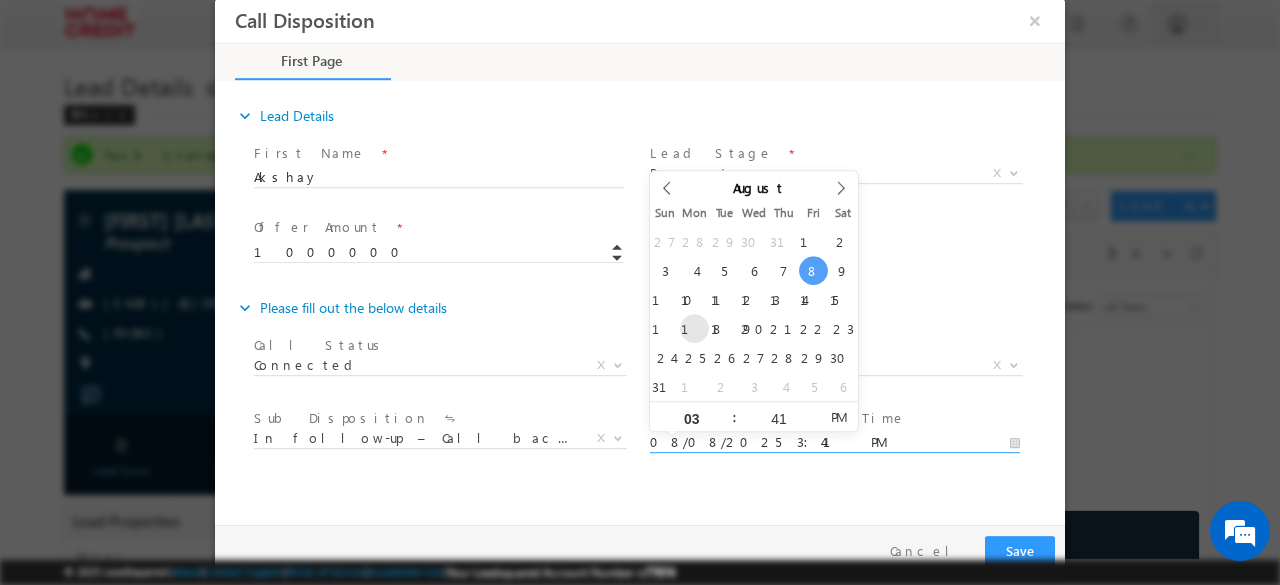 type on "08/18/2025 3:41 PM" 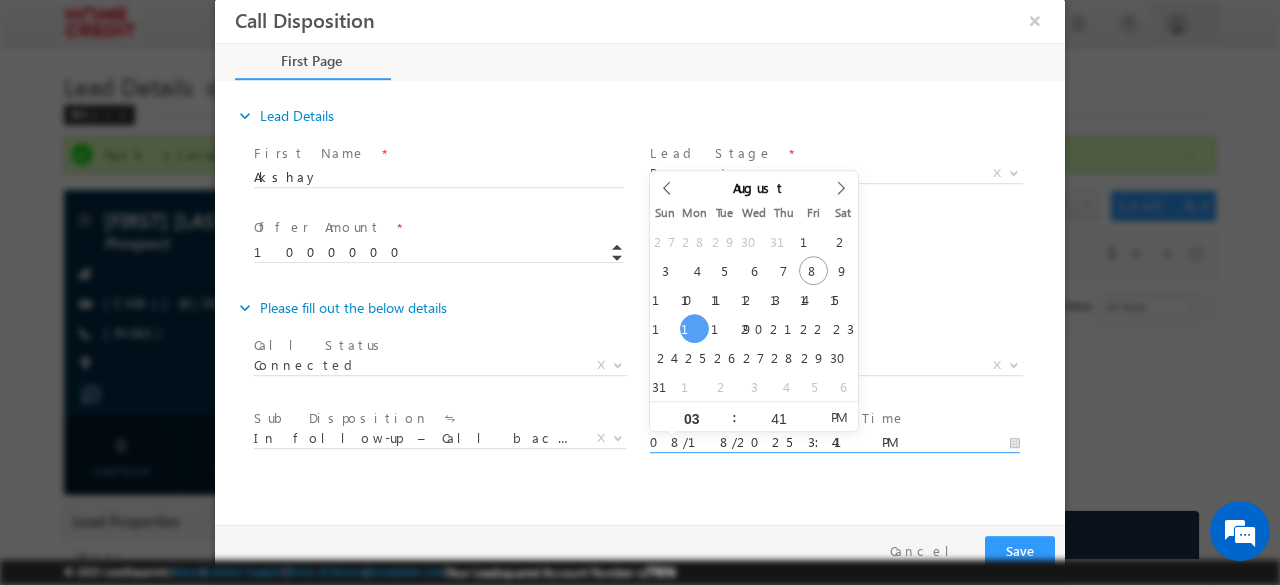 click on "27 28 29 30 31 1 2 3 4 5 6 7 8 9 10 11 12 13 14 15 16 17 18 19 20 21 22 23 24 25 26 27 28 29 30 31 1 2 3 4 5 6" at bounding box center (754, 314) 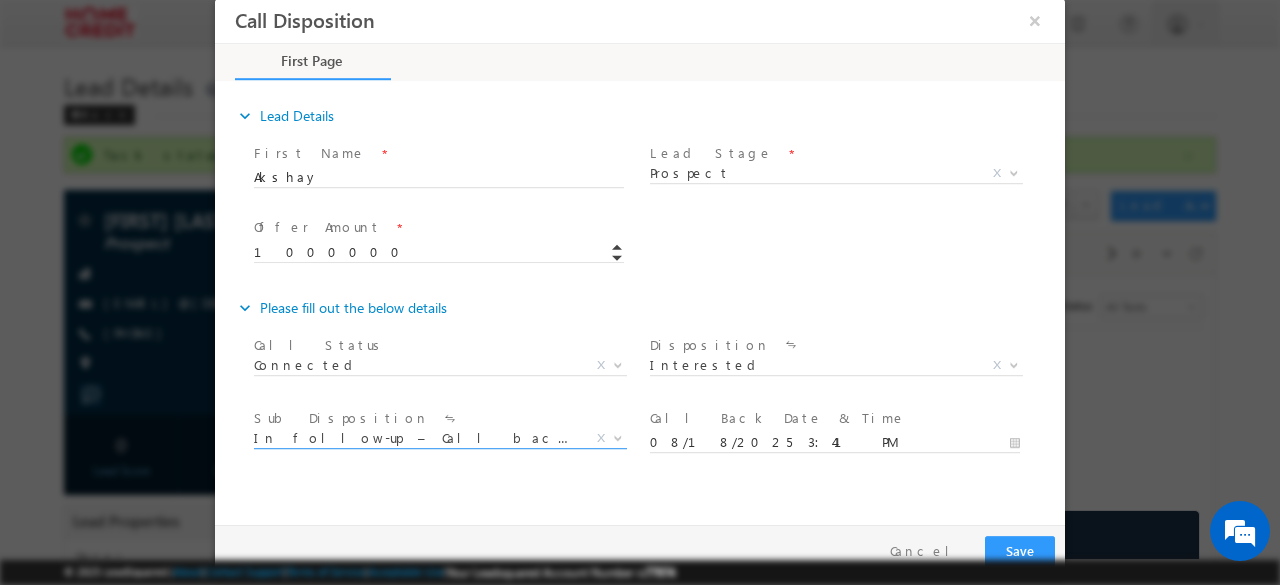 click on "In follow-up – Call back Scheduled" at bounding box center [416, 438] 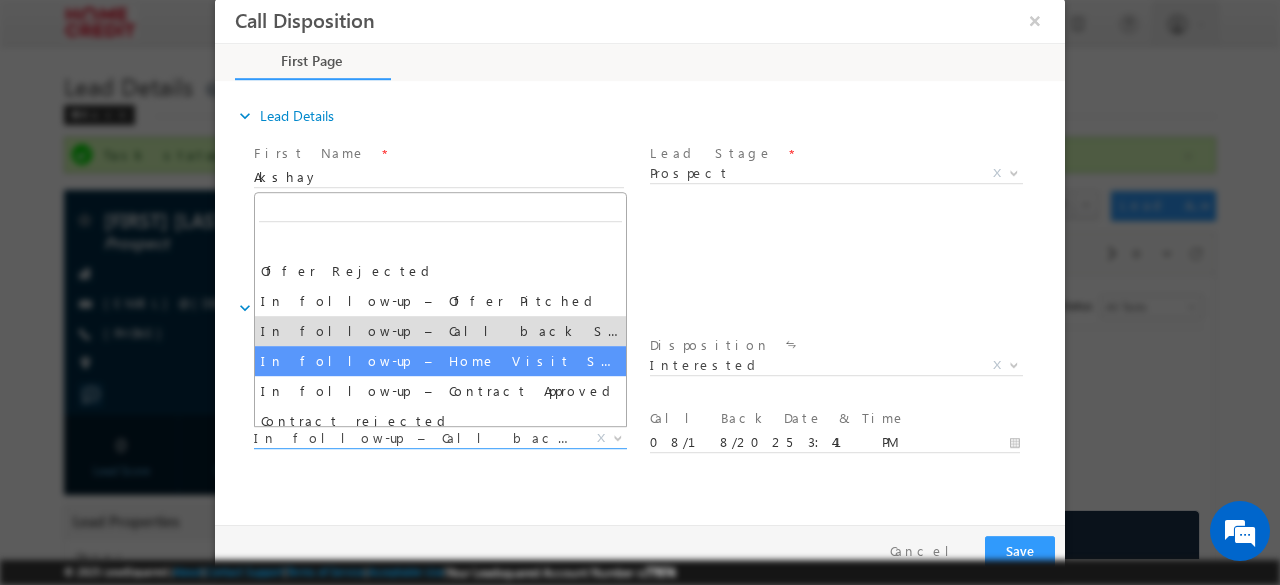 select on "In follow-up – Home Visit Scheduled" 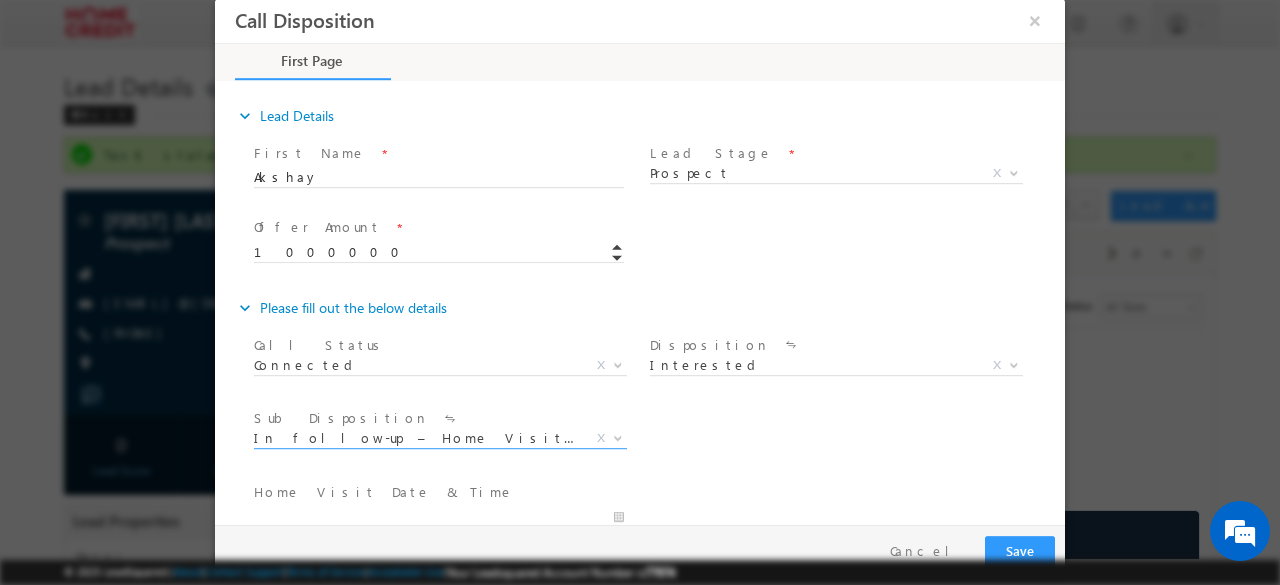 scroll, scrollTop: 32, scrollLeft: 0, axis: vertical 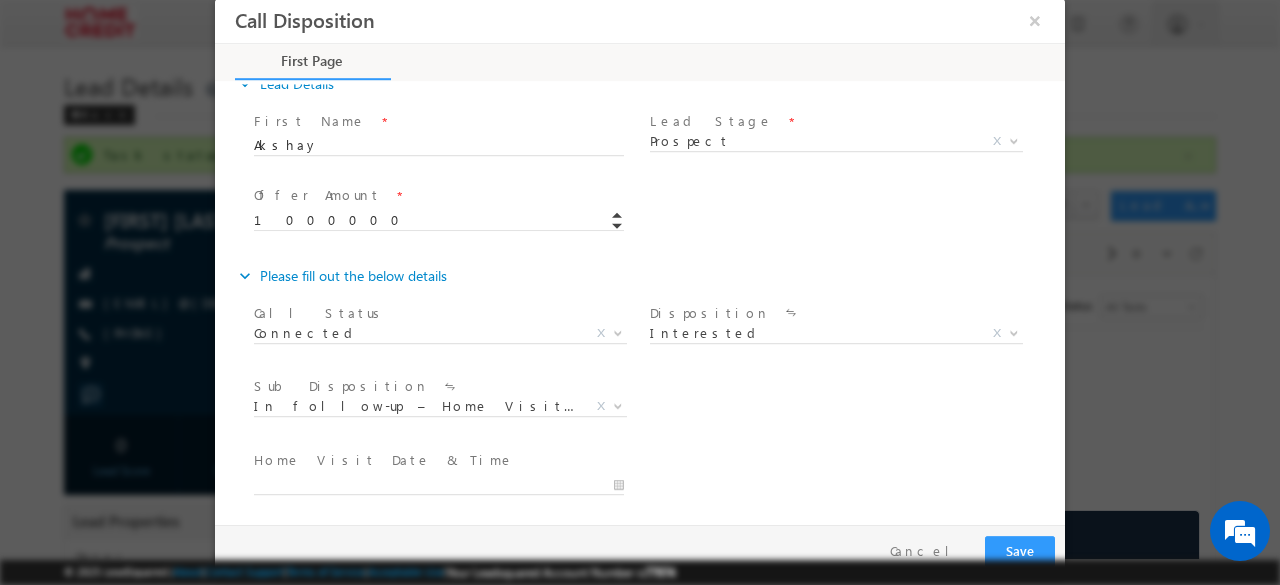 drag, startPoint x: 252, startPoint y: 463, endPoint x: 382, endPoint y: 460, distance: 130.0346 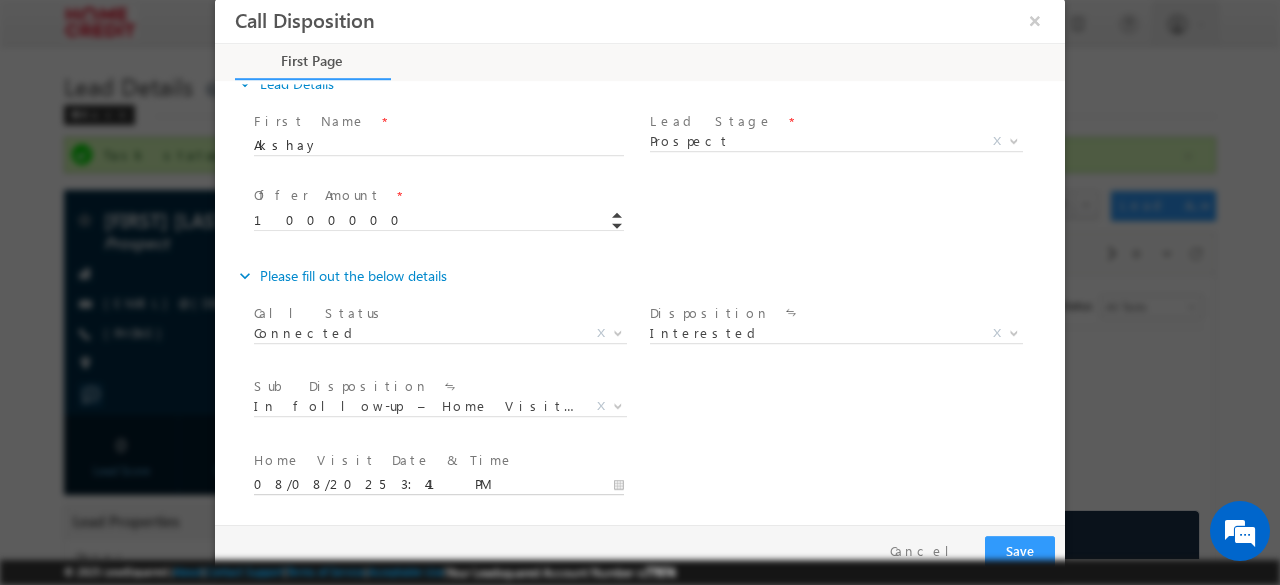 click on "08/08/2025 3:41 PM" at bounding box center [439, 485] 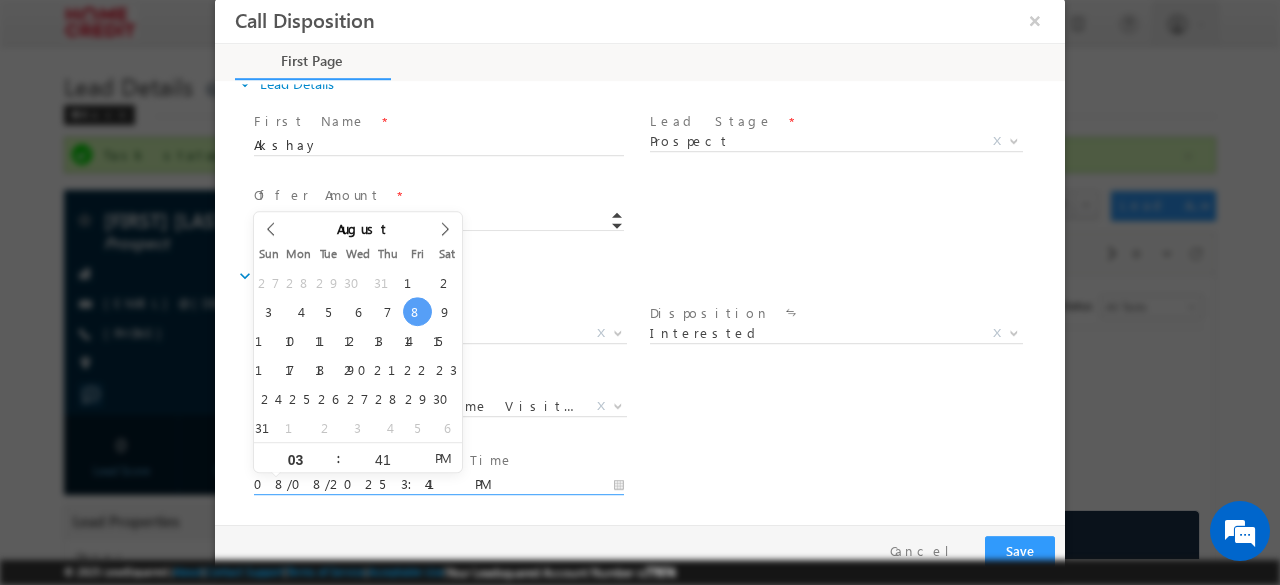 click on "27 28 29 30 31 1 2 3 4 5 6 7 8 9 10 11 12 13 14 15 16 17 18 19 20 21 22 23 24 25 26 27 28 29 30 31 1 2 3 4 5 6" at bounding box center (358, 355) 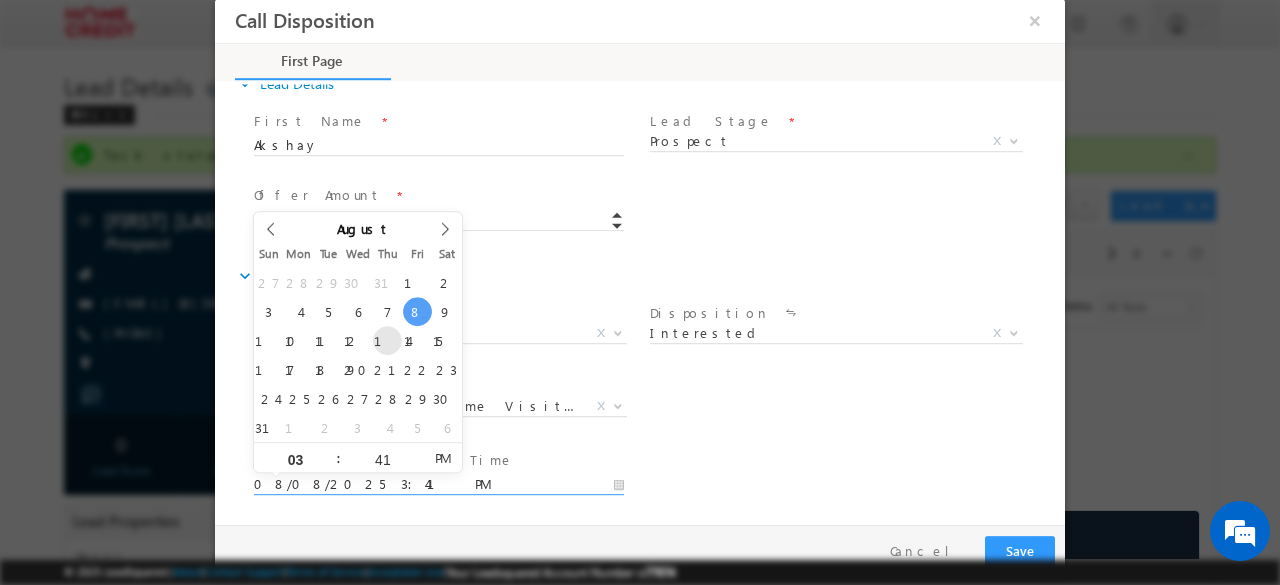type on "08/14/2025 3:41 PM" 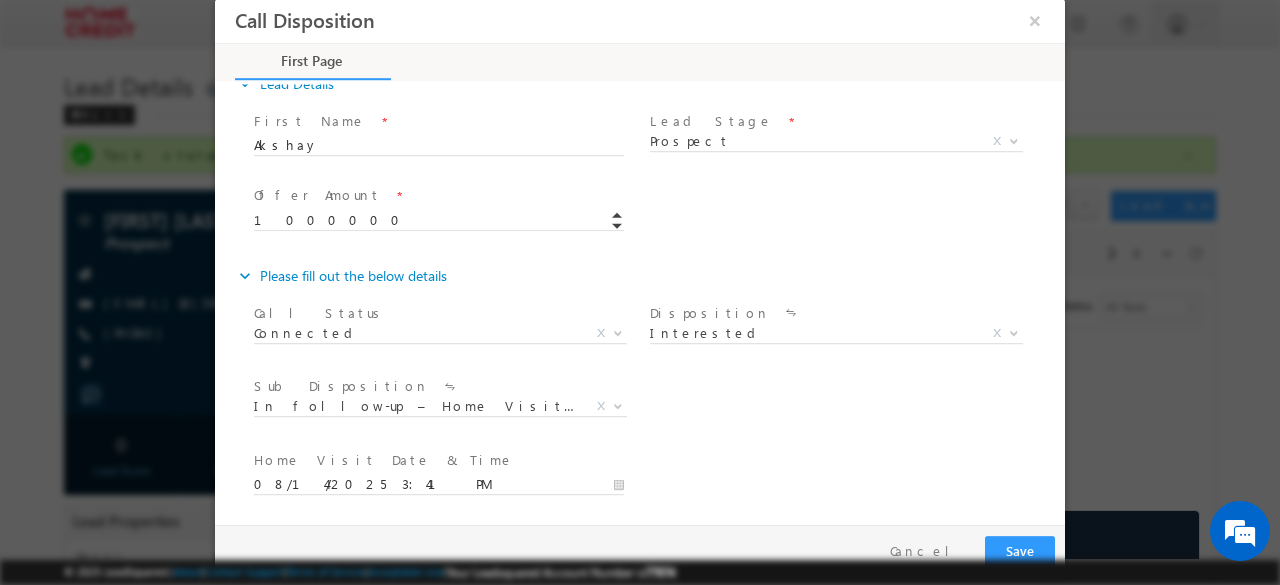 click on "Sub Disposition
*
Offer Rejected In follow-up – Offer Pitched In follow-up – Call back Scheduled In follow-up – Home Visit Scheduled In follow-up – Contract Approved Contract rejected Others In follow-up – Home Visit Scheduled X" at bounding box center [448, 410] 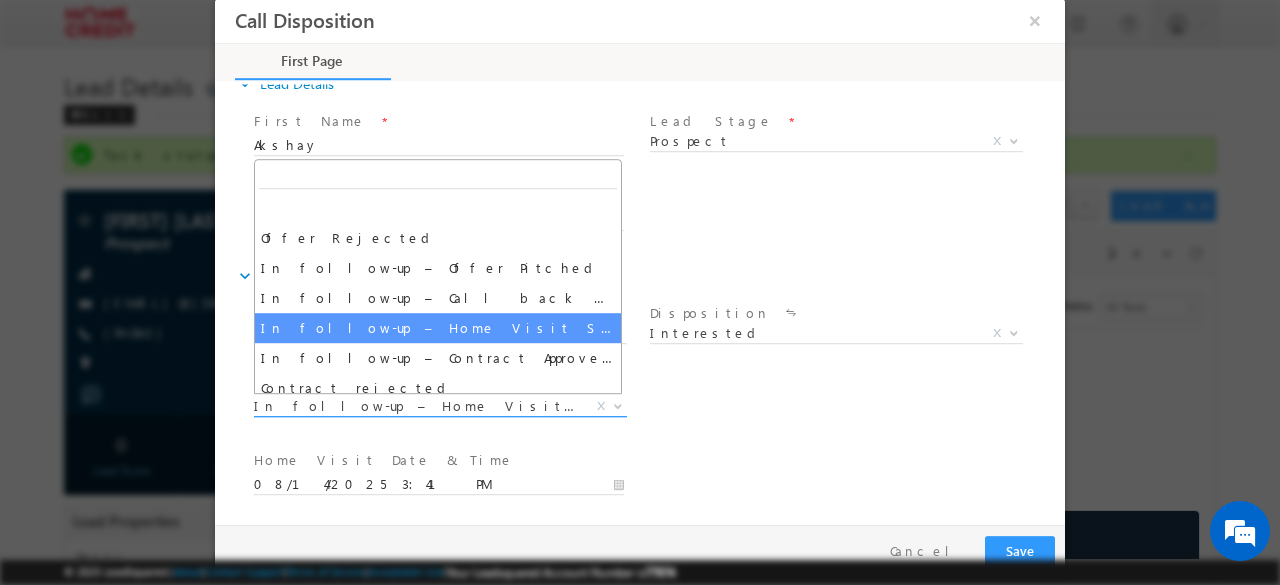 click on "In follow-up – Home Visit Scheduled" at bounding box center (416, 406) 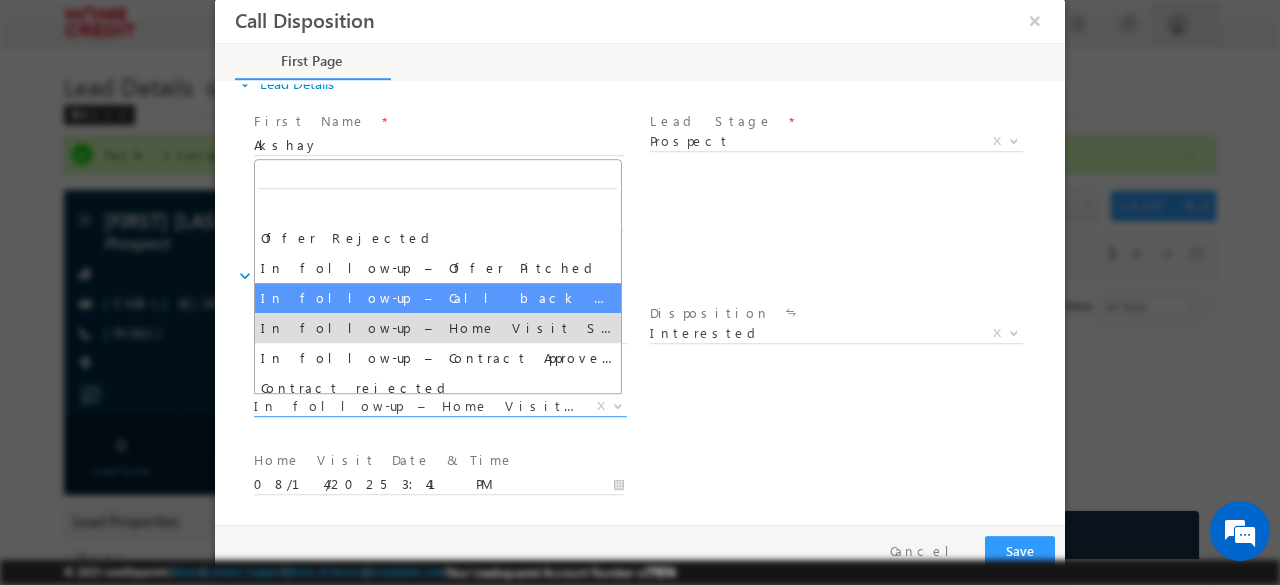 select on "In follow-up – Call back Scheduled" 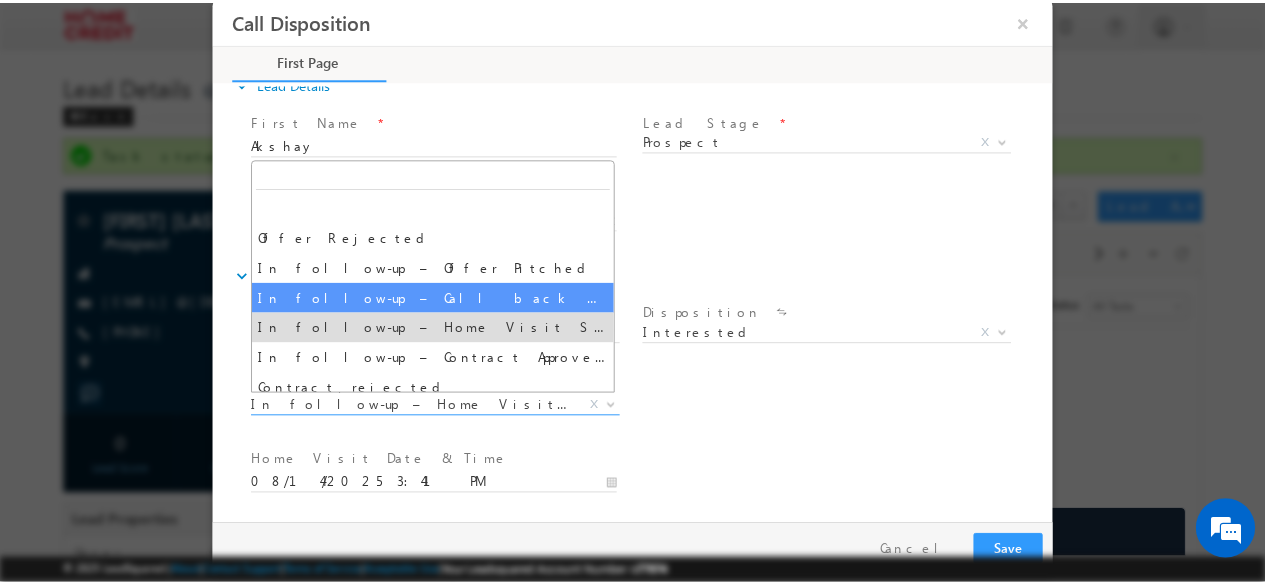 scroll, scrollTop: 0, scrollLeft: 0, axis: both 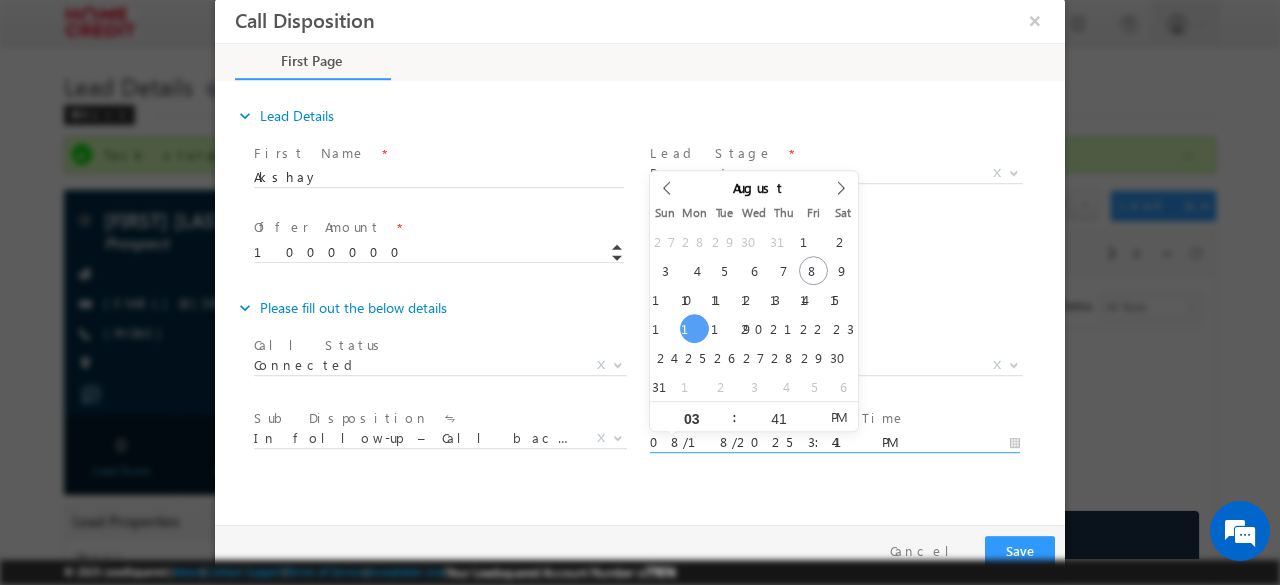 click on "08/18/2025 3:41 PM" at bounding box center [835, 443] 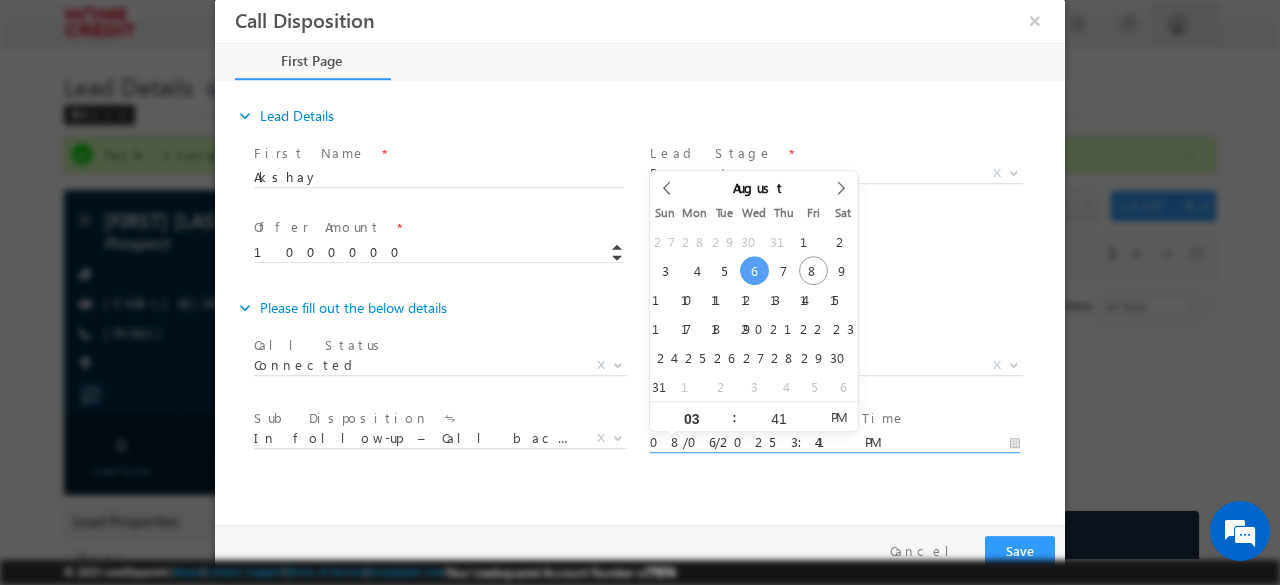 click on "Sub Disposition
*
Offer Rejected In follow-up – Offer Pitched In follow-up – Call back Scheduled In follow-up – Home Visit Scheduled In follow-up – Contract Approved Contract rejected Others In follow-up – Call back Scheduled X" at bounding box center (448, 442) 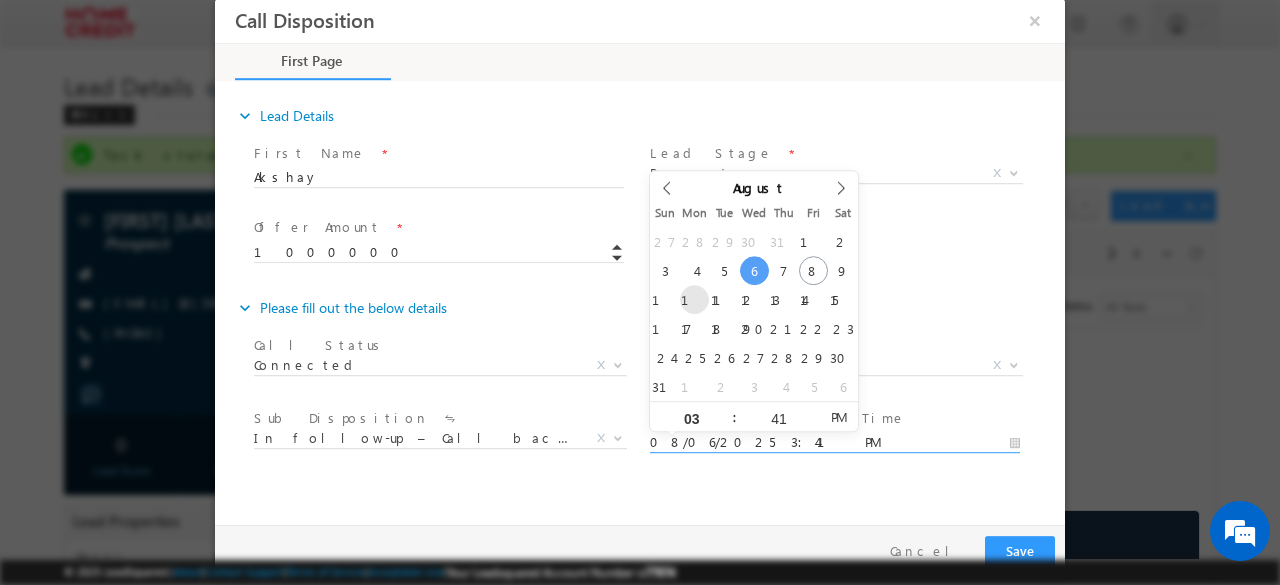 type on "08/11/2025 3:41 PM" 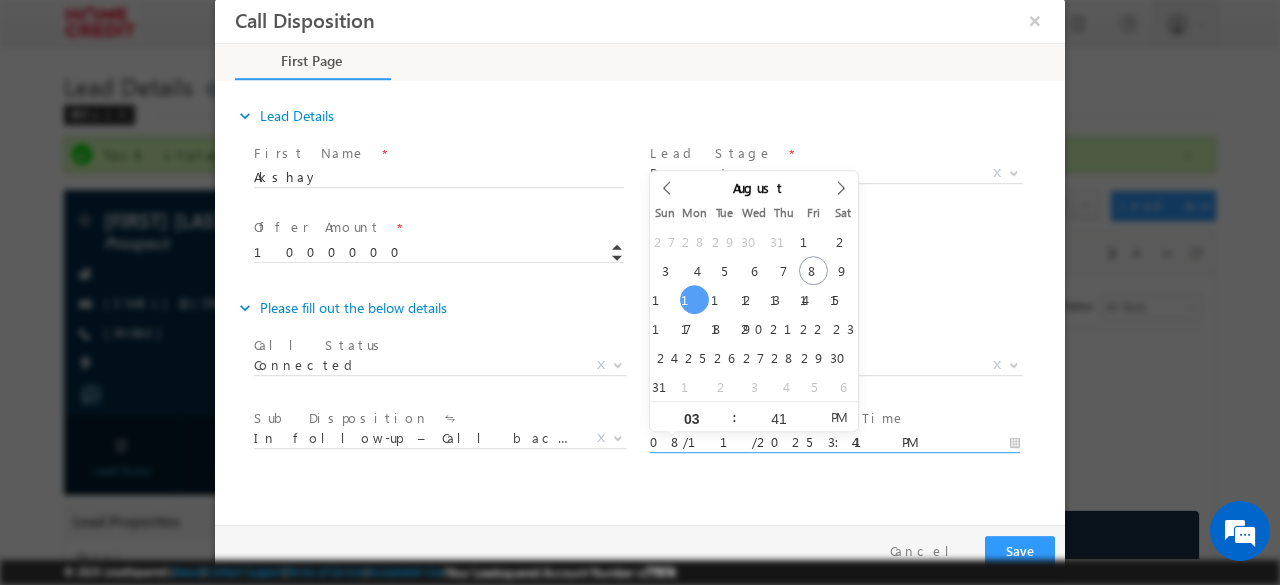 click on "expand_more Lead Details
First Name
*" at bounding box center (645, 300) 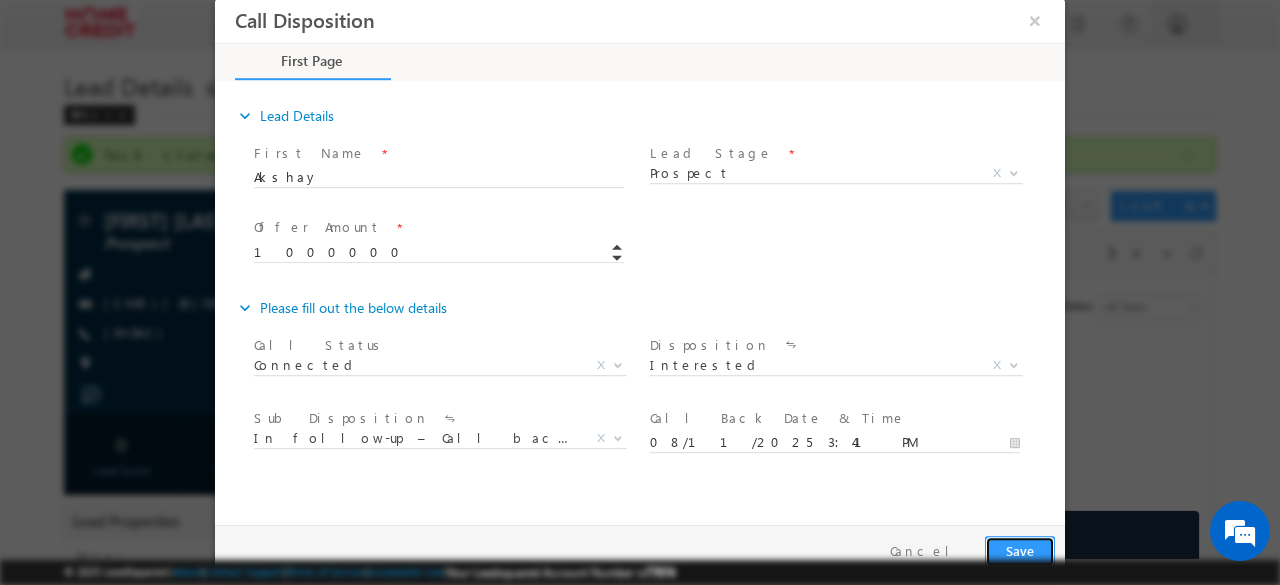 click on "Save" at bounding box center (1020, 551) 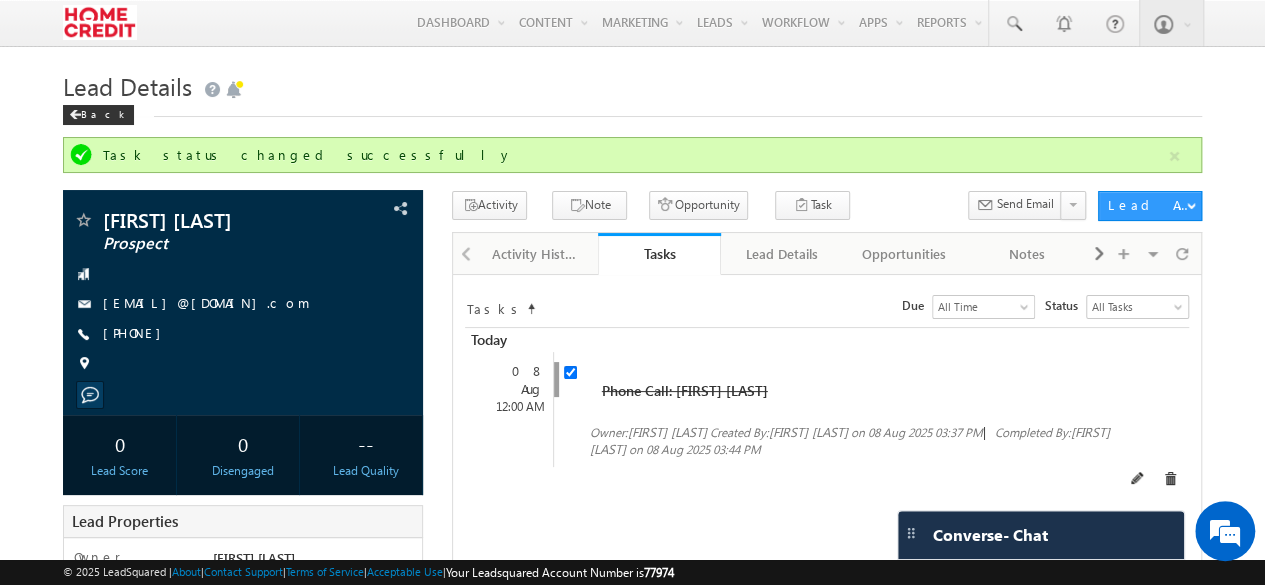 drag, startPoint x: 590, startPoint y: 376, endPoint x: 772, endPoint y: 383, distance: 182.13457 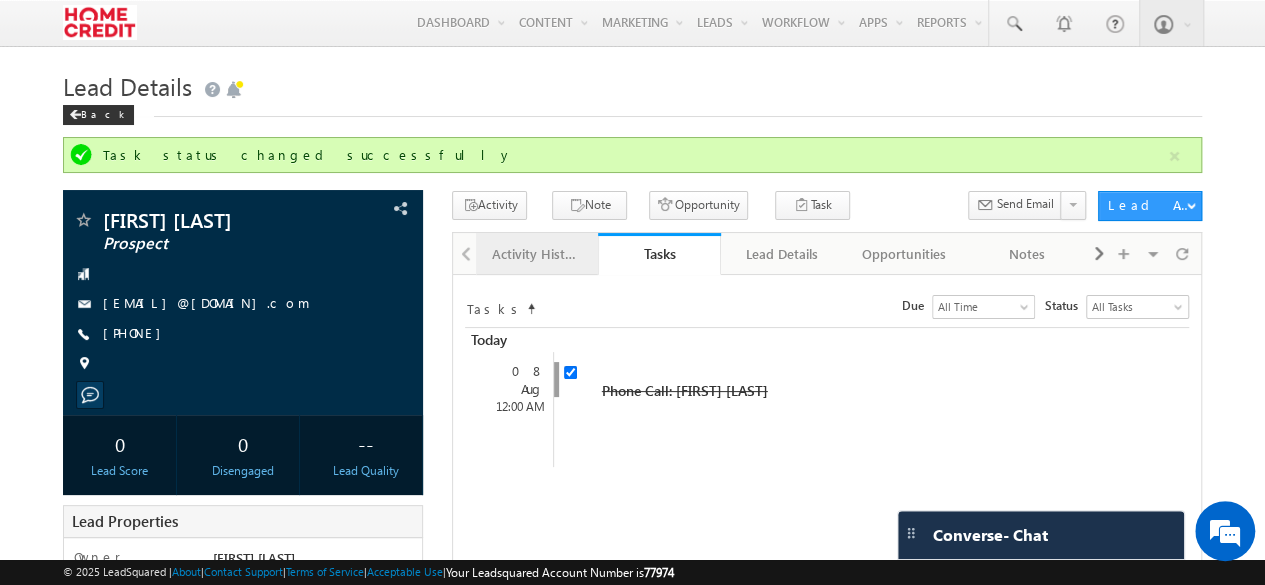 click on "Activity History" at bounding box center [536, 254] 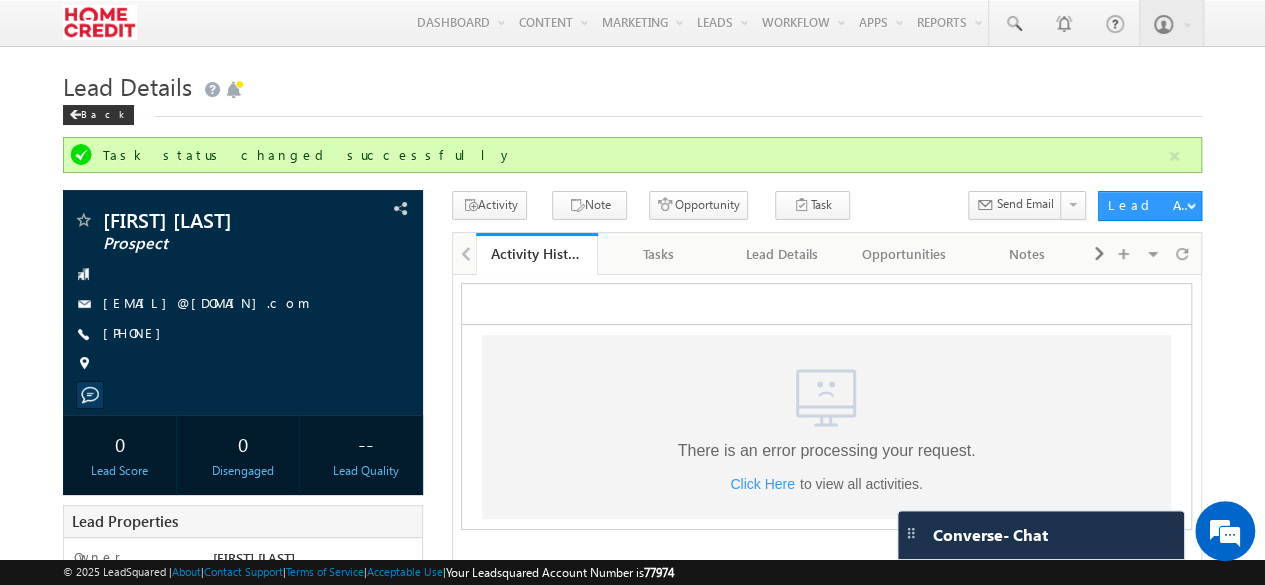 click on "Click Here" at bounding box center (762, 483) 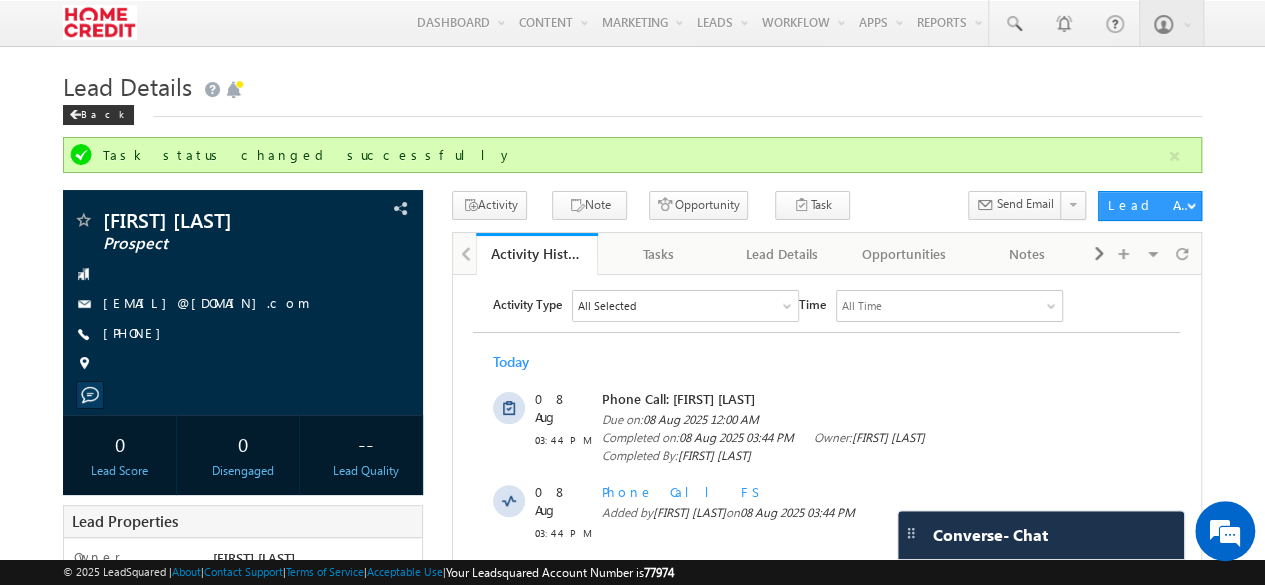 scroll, scrollTop: 0, scrollLeft: 0, axis: both 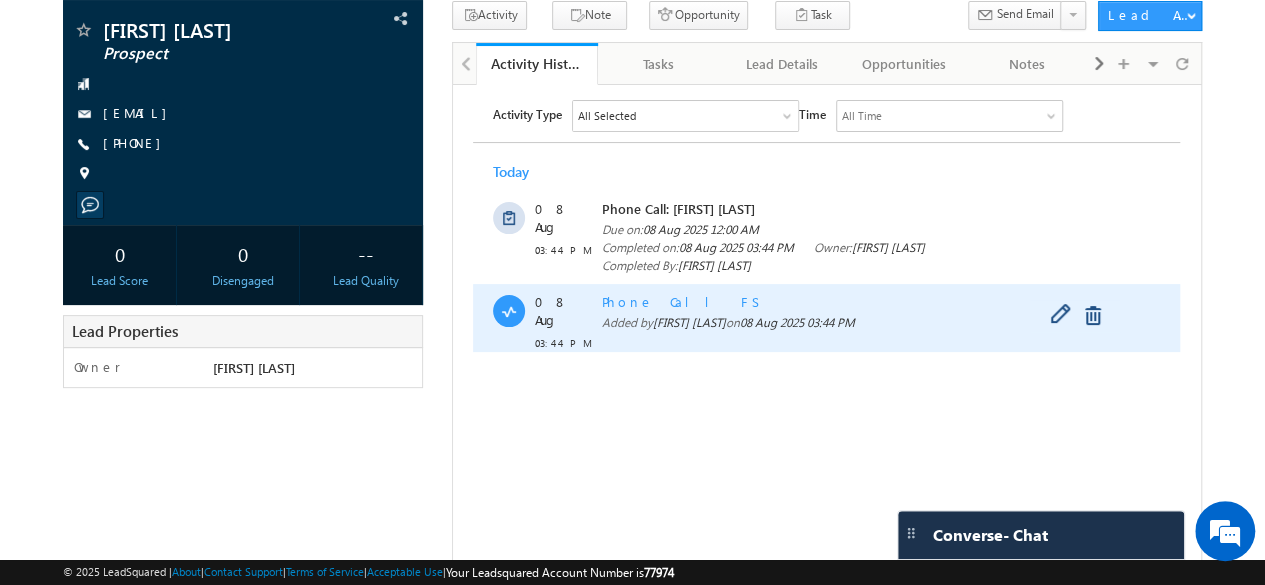drag, startPoint x: 711, startPoint y: 318, endPoint x: 601, endPoint y: 321, distance: 110.0409 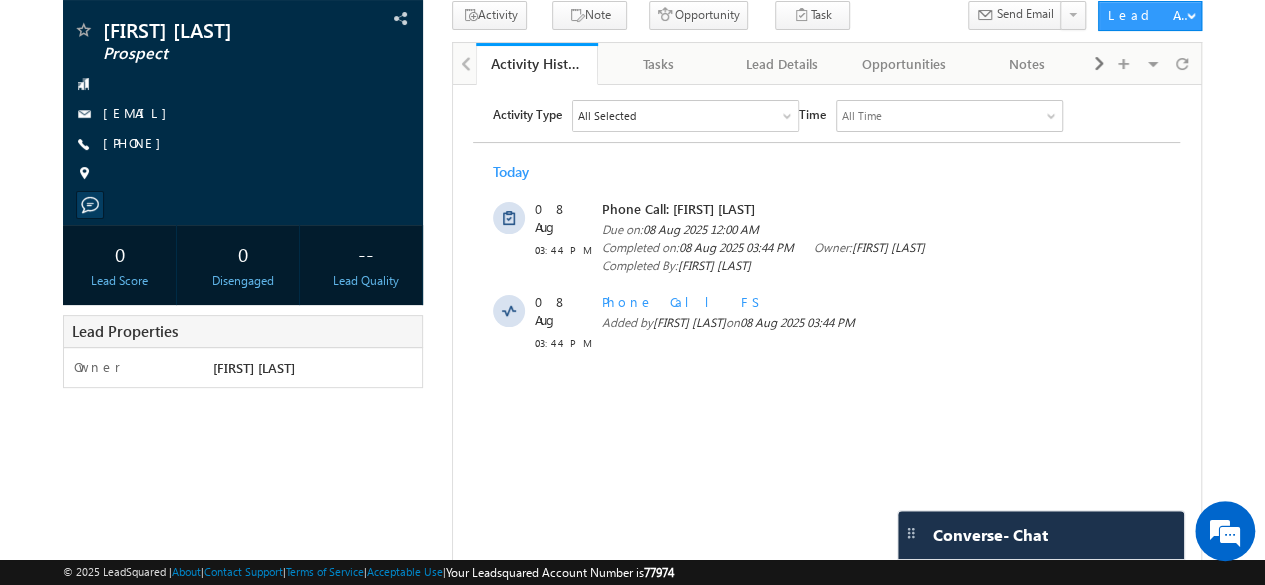 click on "Activity Type
All Selected
Select All Sales Activities 1 Sales Activity Opportunities 2 Channel Partner Home Loan Email Activities 18 Email Bounced Email Link Clicked Email Marked Spam Email Opened Inbound Lead through Email Mailing preference link clicked Negative Response to Email Neutral Response to Email Positive Response to Email Resubscribed Subscribed To Newsletter Subscribed To Promotional Emails Unsubscribe Link Clicked Unsubscribed Unsubscribed From Newsletter Unsubscribed From Promotional Emails View in browser link Clicked Email Sent Web Activities 5 Conversion Button Clicked Converted to Lead Form Submitted on Website Page Visited on Website Tracking URL Clicked Lead Capture Activities 1 Lead Capture Phone Call Activities 2 Inbound Phone Call Activity Outbound Phone Call Activity Other Activities 20 ADD Application Login checkingggg Disbursed F2F Meeting Notes" at bounding box center [826, 225] 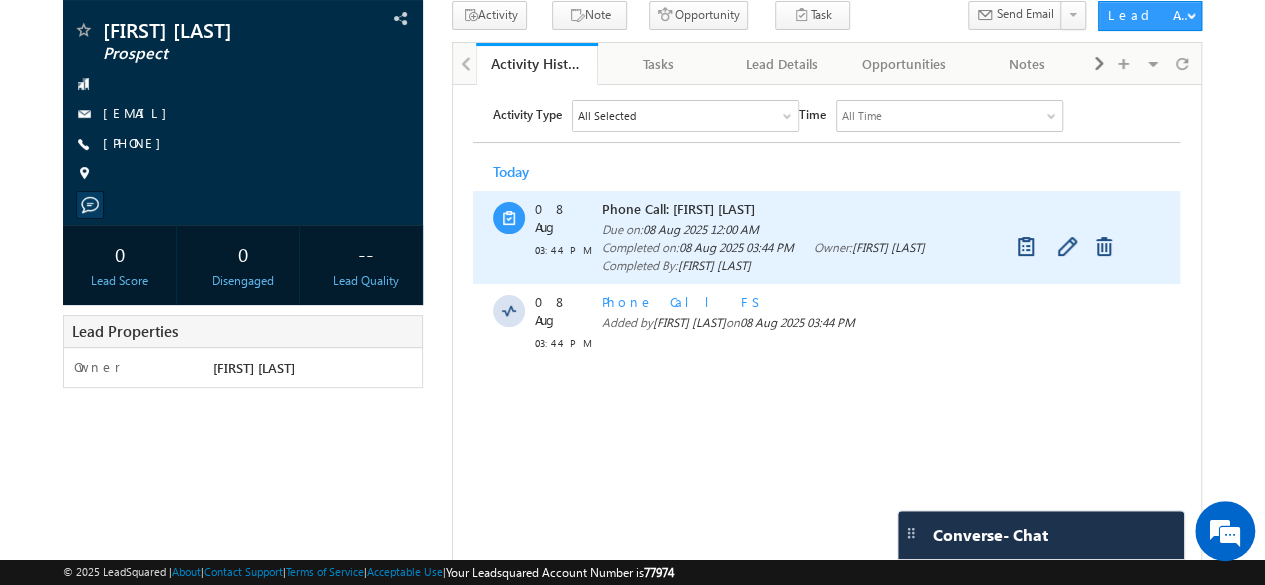 drag, startPoint x: 597, startPoint y: 201, endPoint x: 785, endPoint y: 281, distance: 204.31349 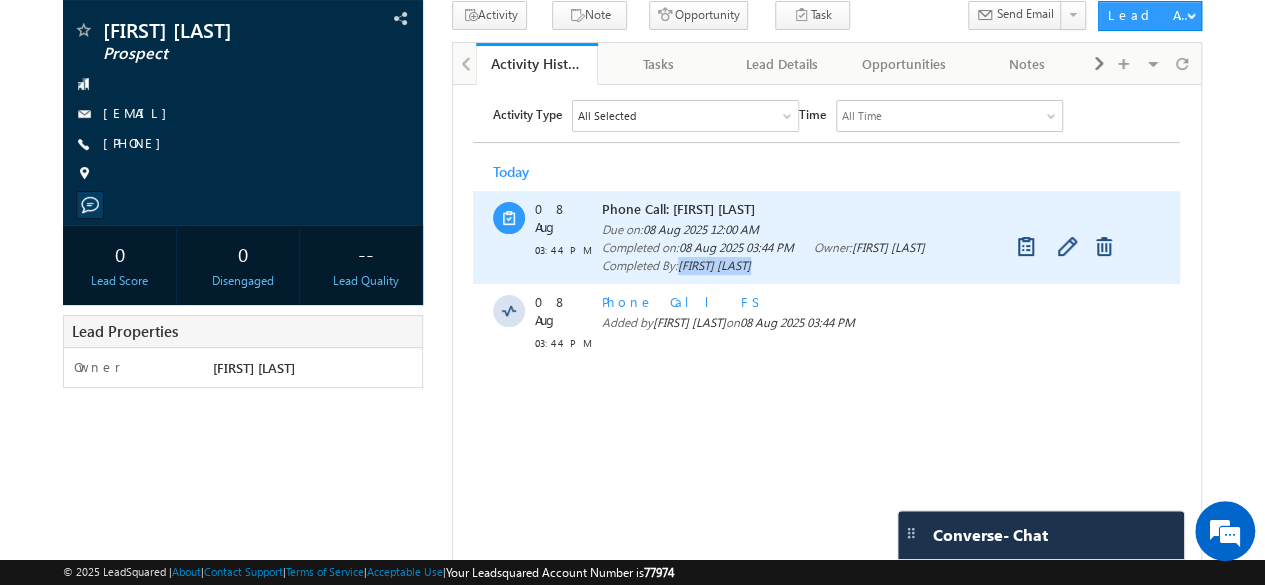 drag, startPoint x: 683, startPoint y: 287, endPoint x: 771, endPoint y: 291, distance: 88.09086 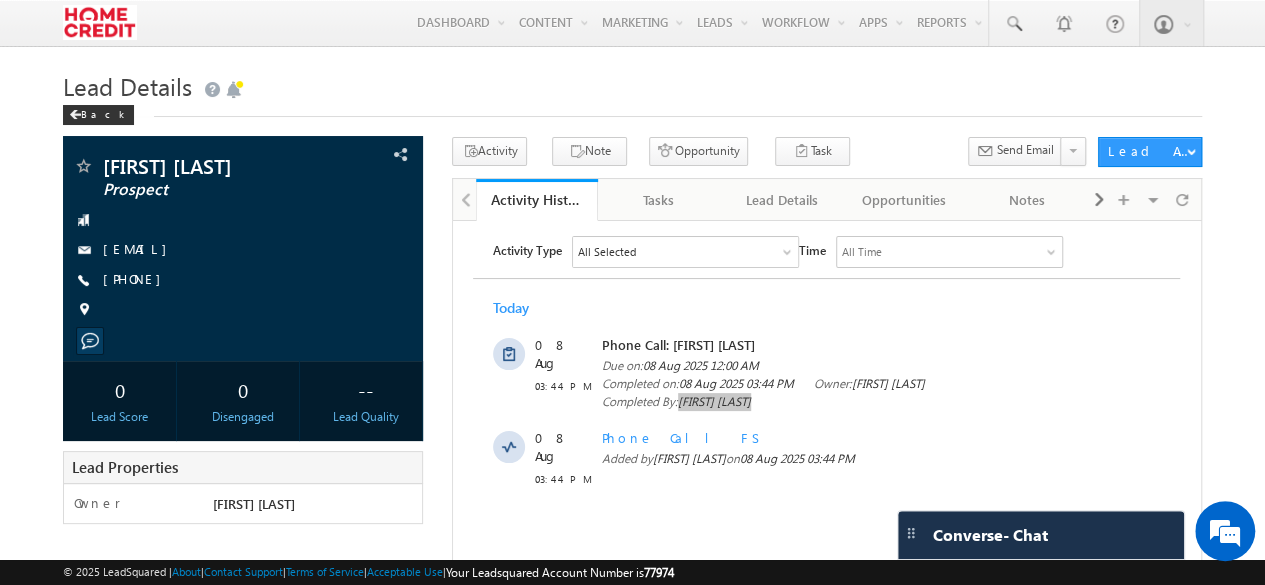 click on "Lead Details" at bounding box center (632, 84) 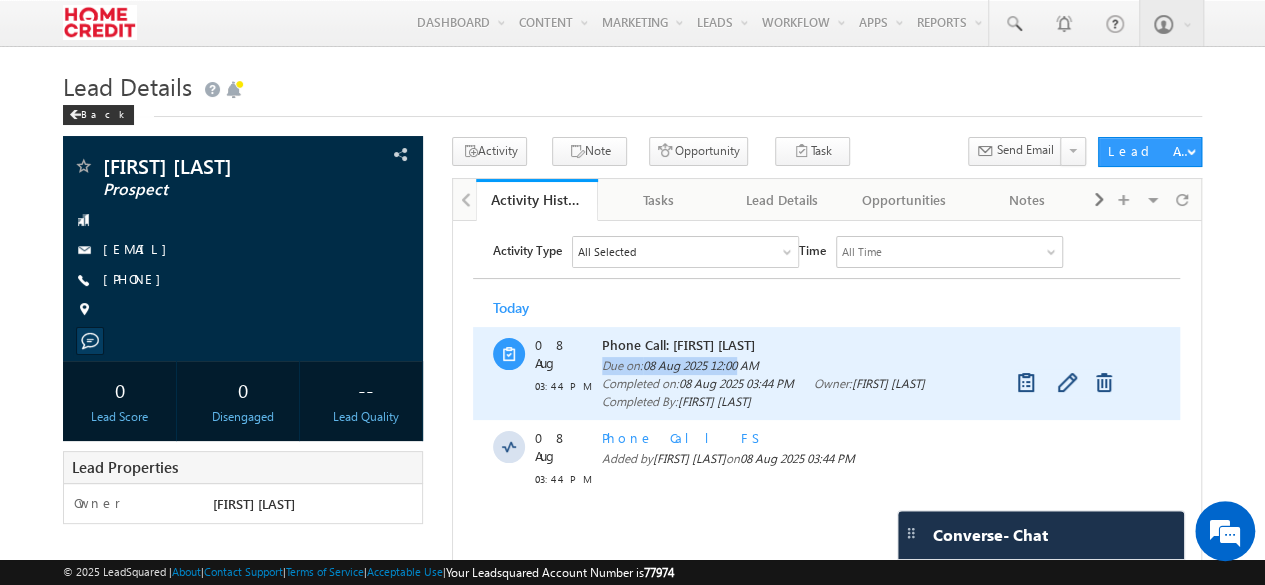 drag, startPoint x: 598, startPoint y: 364, endPoint x: 743, endPoint y: 365, distance: 145.00345 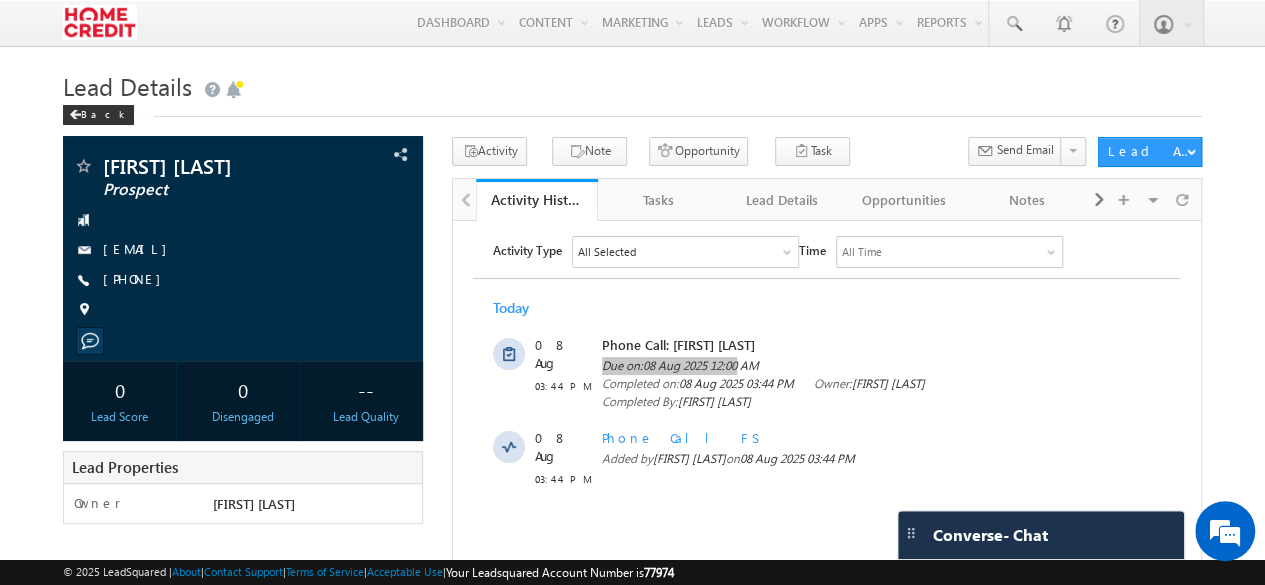 click on "Lead Details" at bounding box center [632, 84] 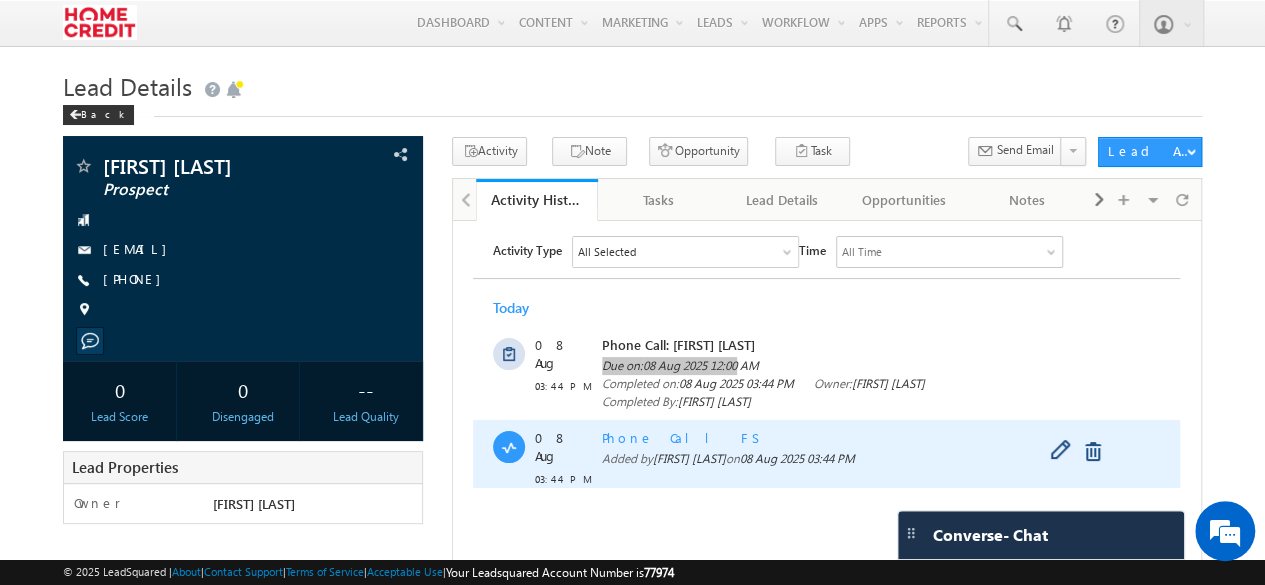 scroll, scrollTop: 145, scrollLeft: 0, axis: vertical 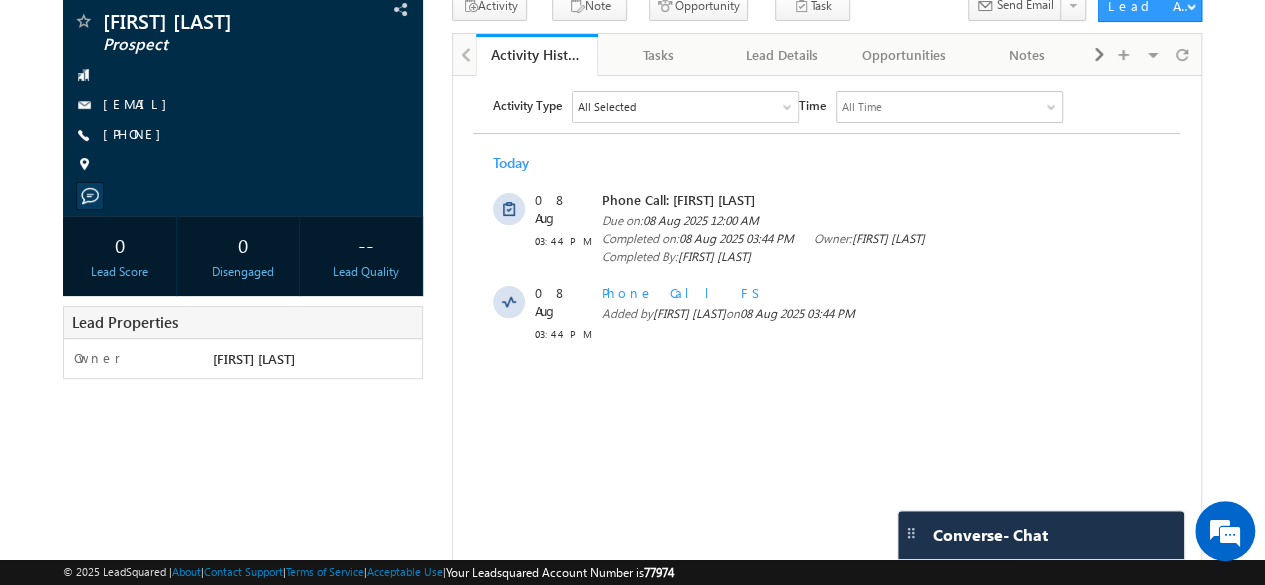 drag, startPoint x: 51, startPoint y: 235, endPoint x: 425, endPoint y: 490, distance: 452.6599 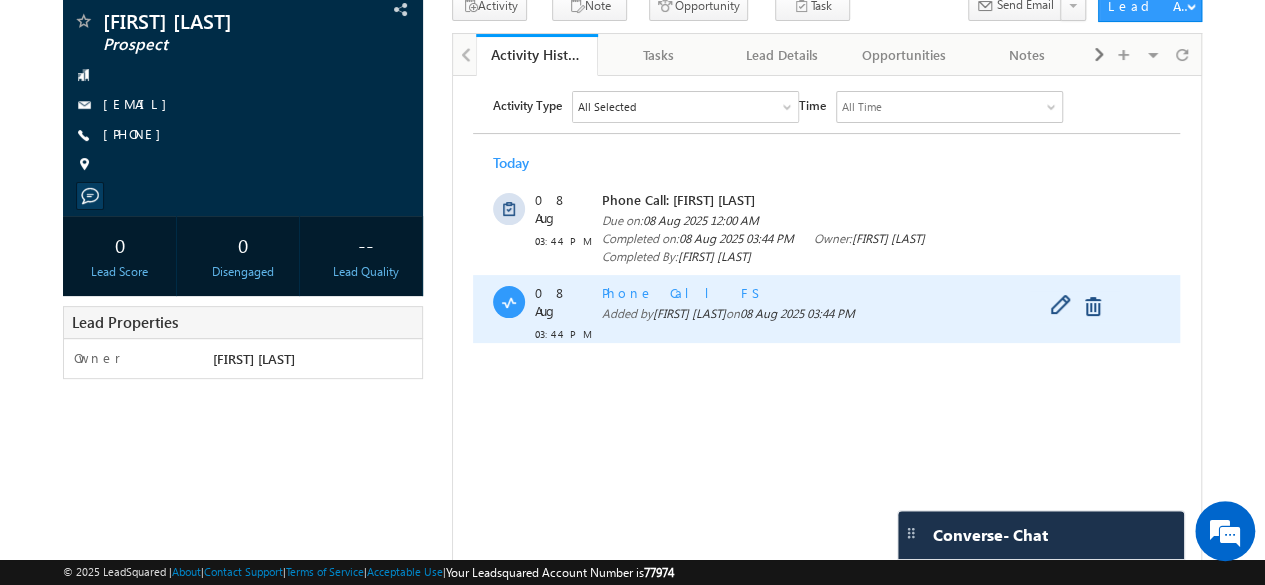 click on "Phone Call FS" at bounding box center (684, 291) 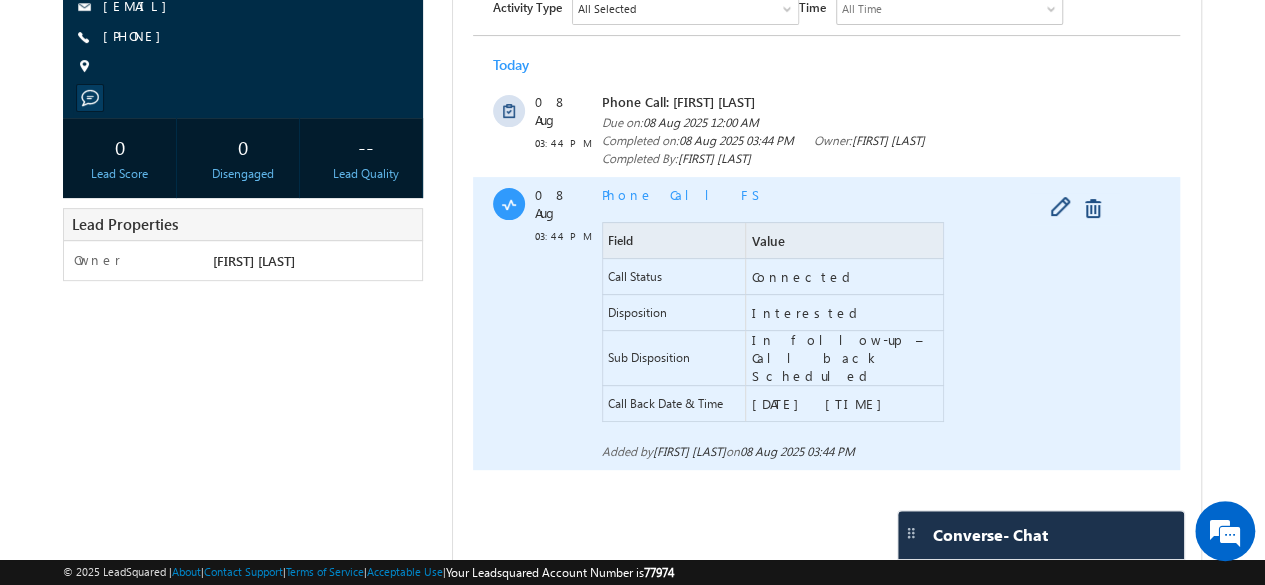 scroll, scrollTop: 248, scrollLeft: 0, axis: vertical 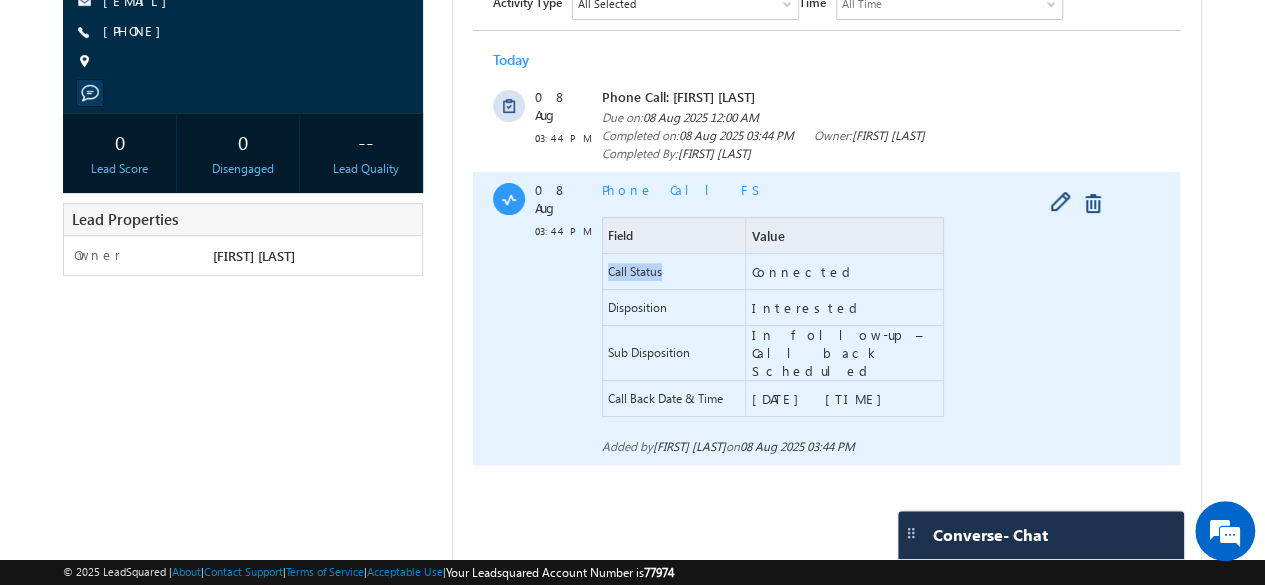 drag, startPoint x: 603, startPoint y: 292, endPoint x: 687, endPoint y: 299, distance: 84.29116 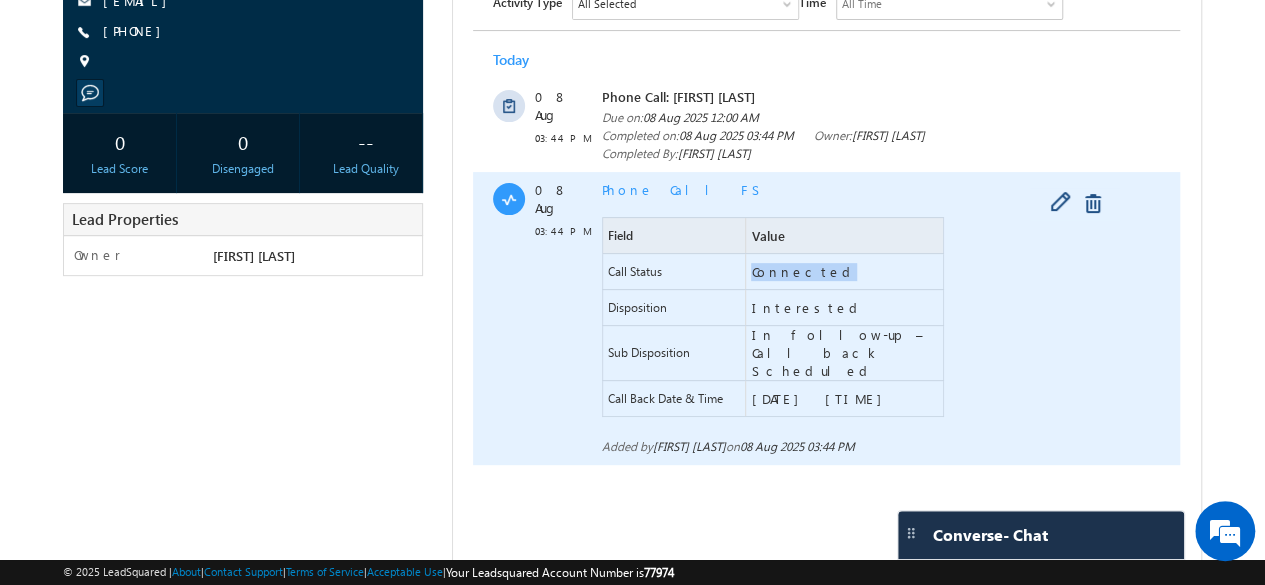 drag, startPoint x: 749, startPoint y: 294, endPoint x: 814, endPoint y: 297, distance: 65.06919 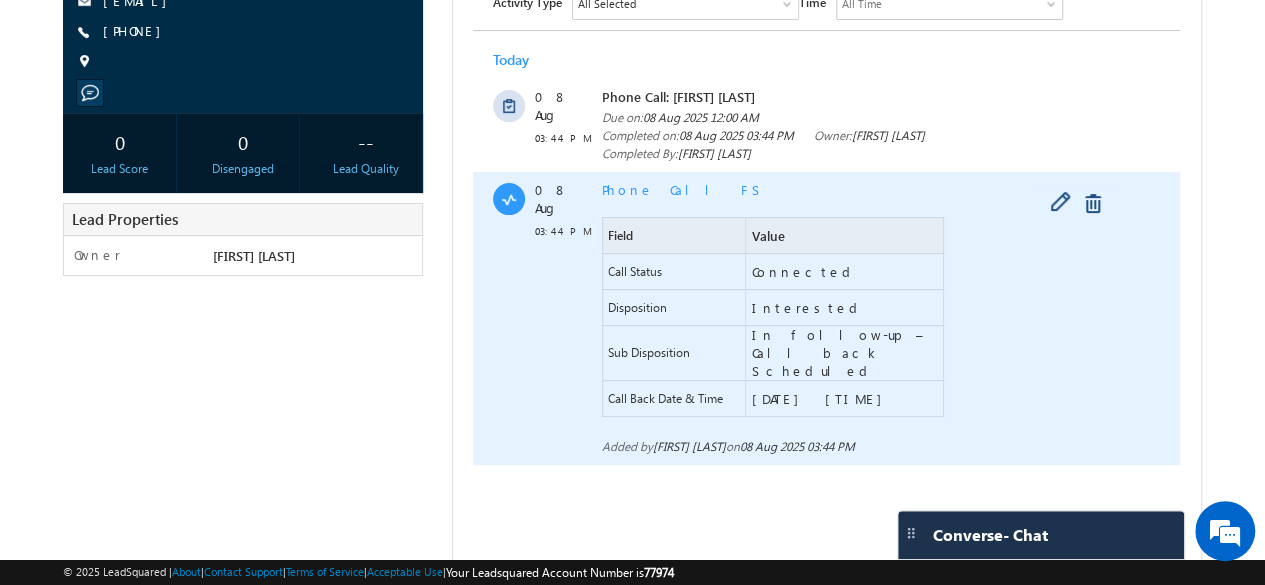 click on "Disposition" at bounding box center [637, 308] 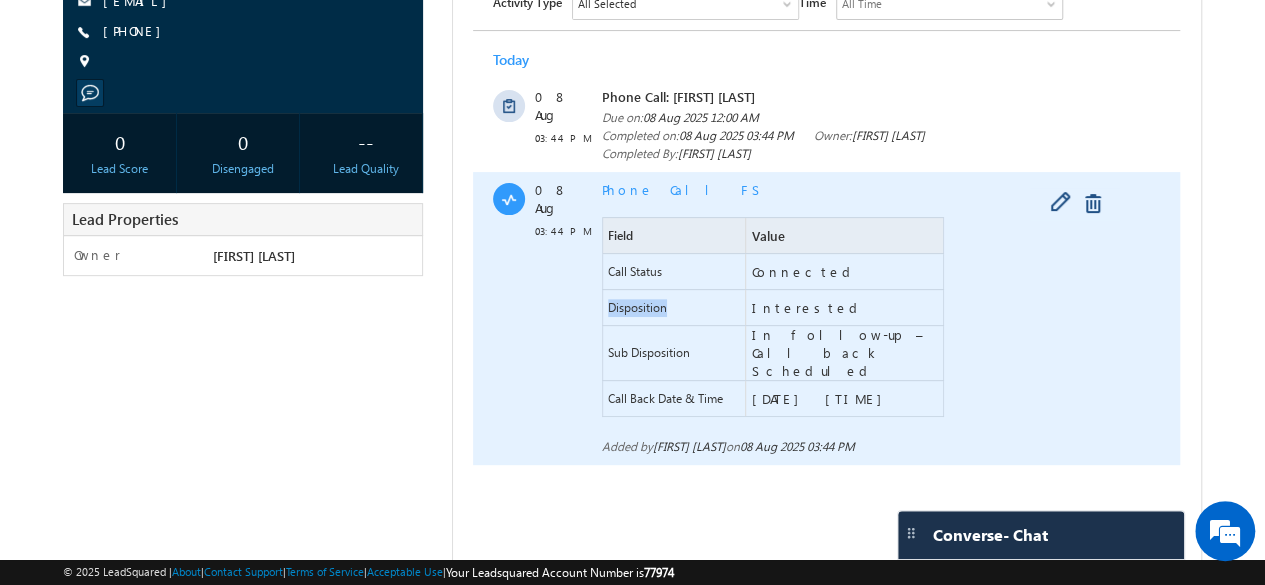 click on "Disposition" at bounding box center (637, 308) 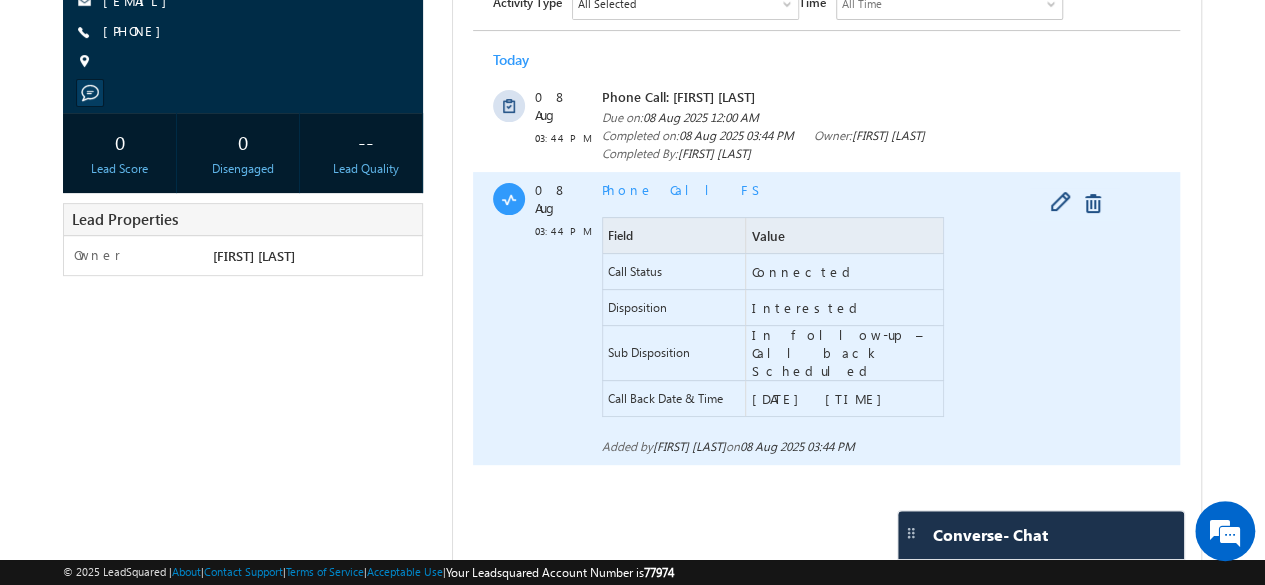click on "Interested" at bounding box center (807, 308) 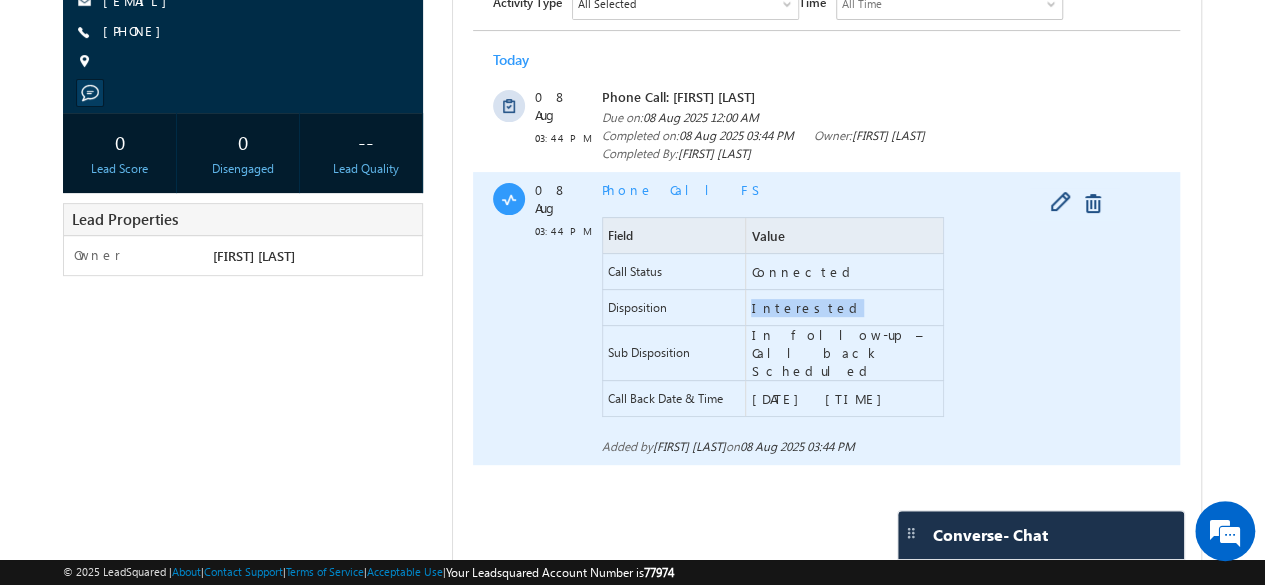 click on "Interested" at bounding box center [807, 308] 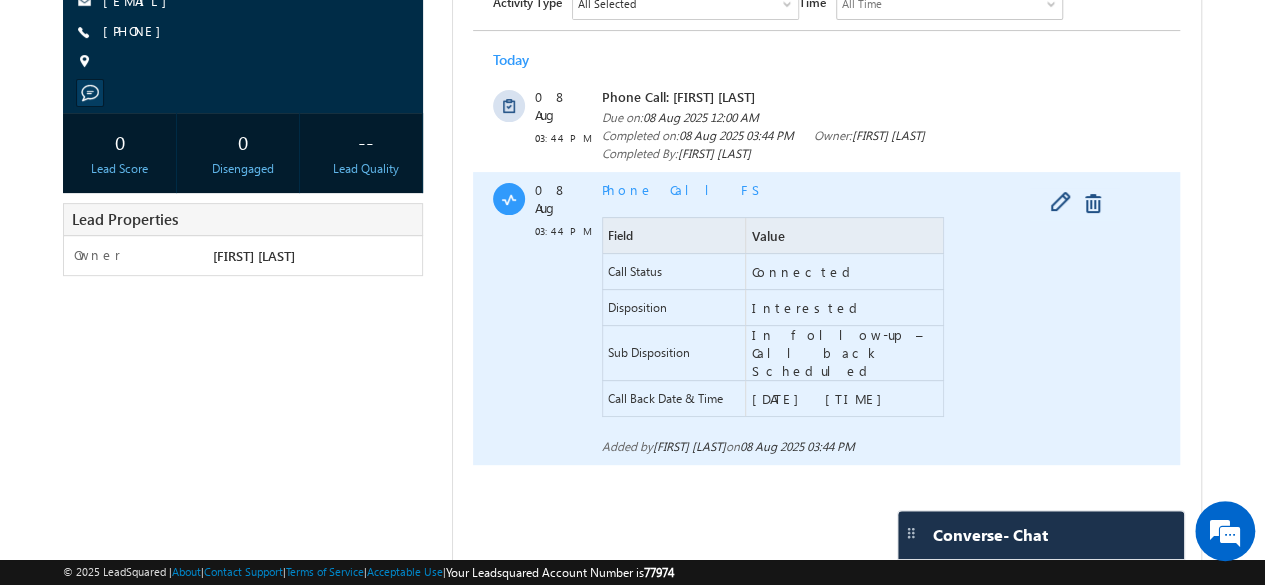 click on "Sub Disposition" at bounding box center (649, 353) 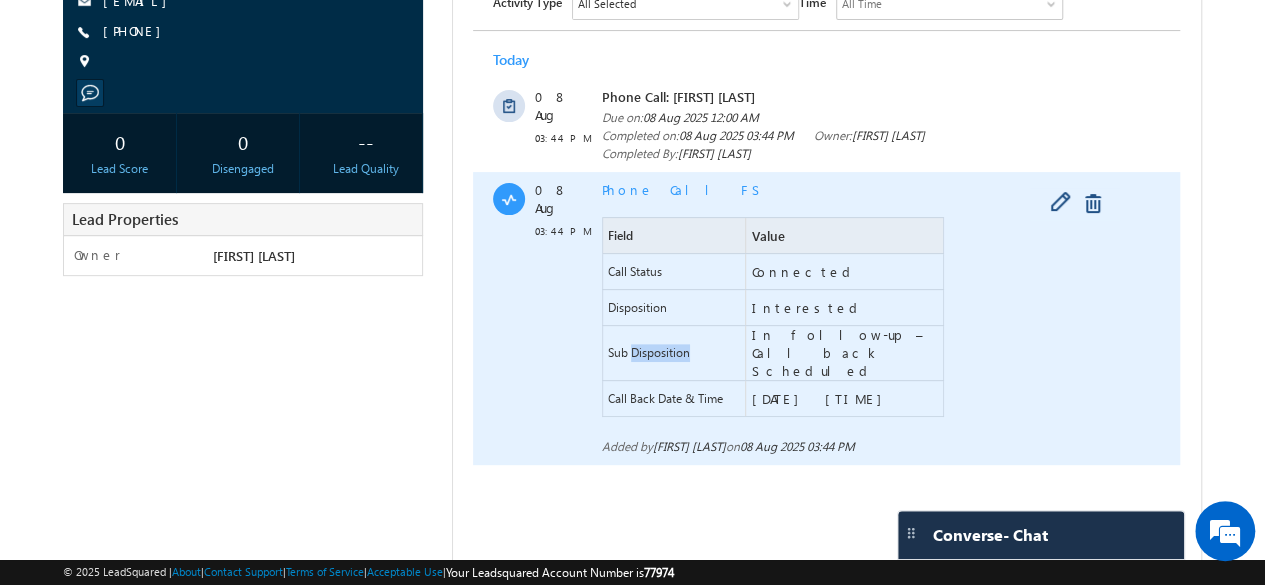 click on "Sub Disposition" at bounding box center [649, 353] 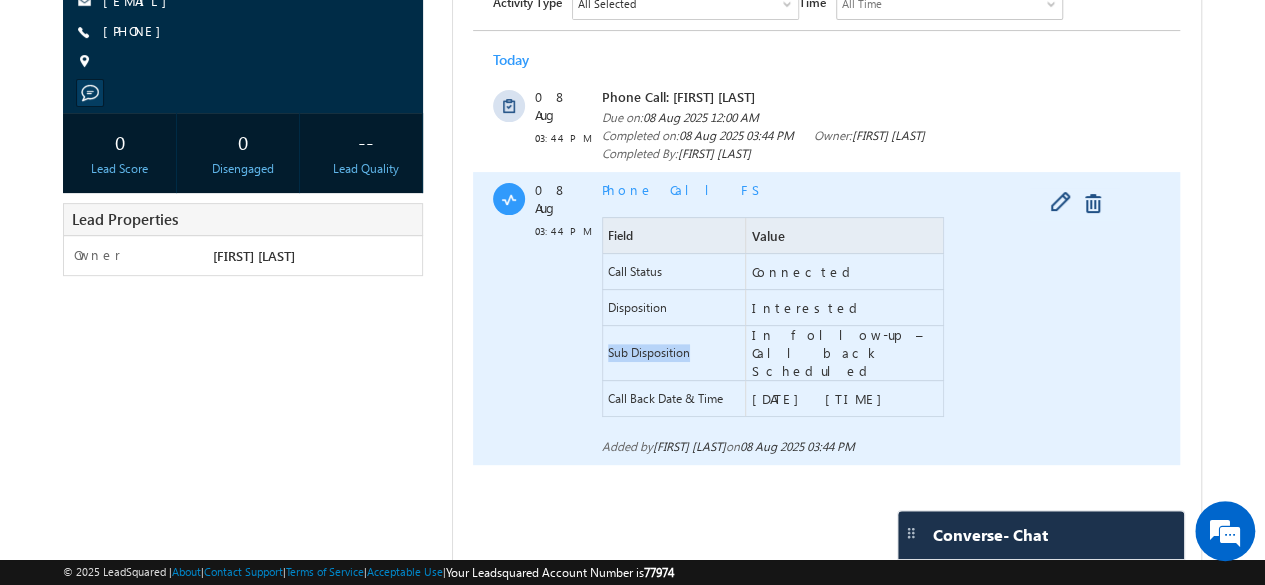click on "Sub Disposition" at bounding box center [649, 353] 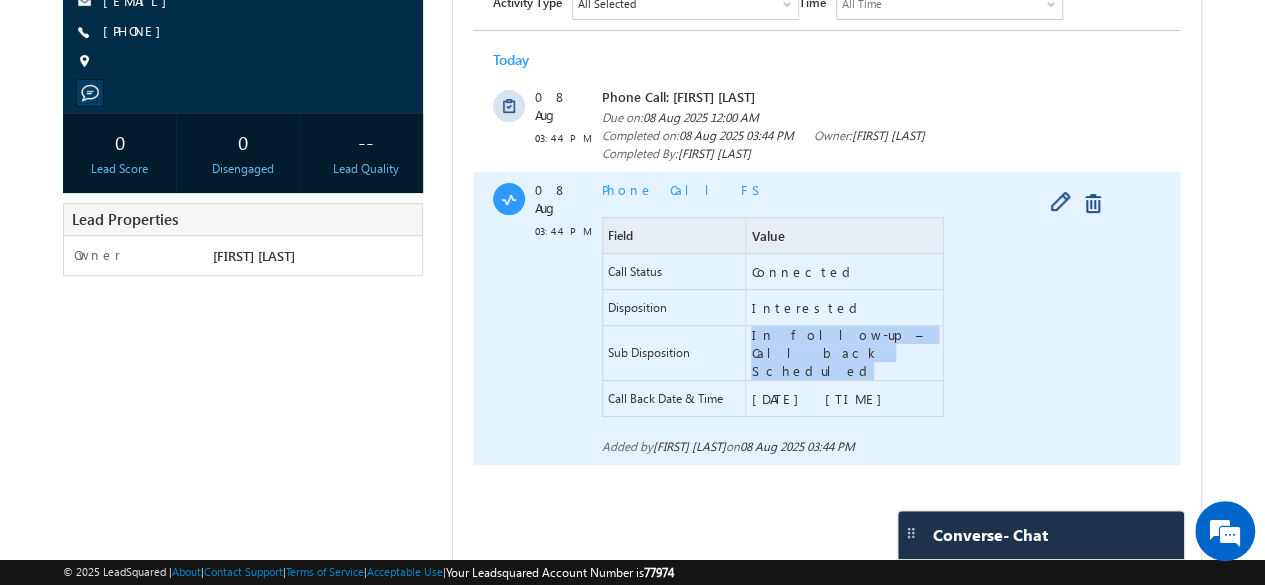 drag, startPoint x: 815, startPoint y: 368, endPoint x: 719, endPoint y: 350, distance: 97.67292 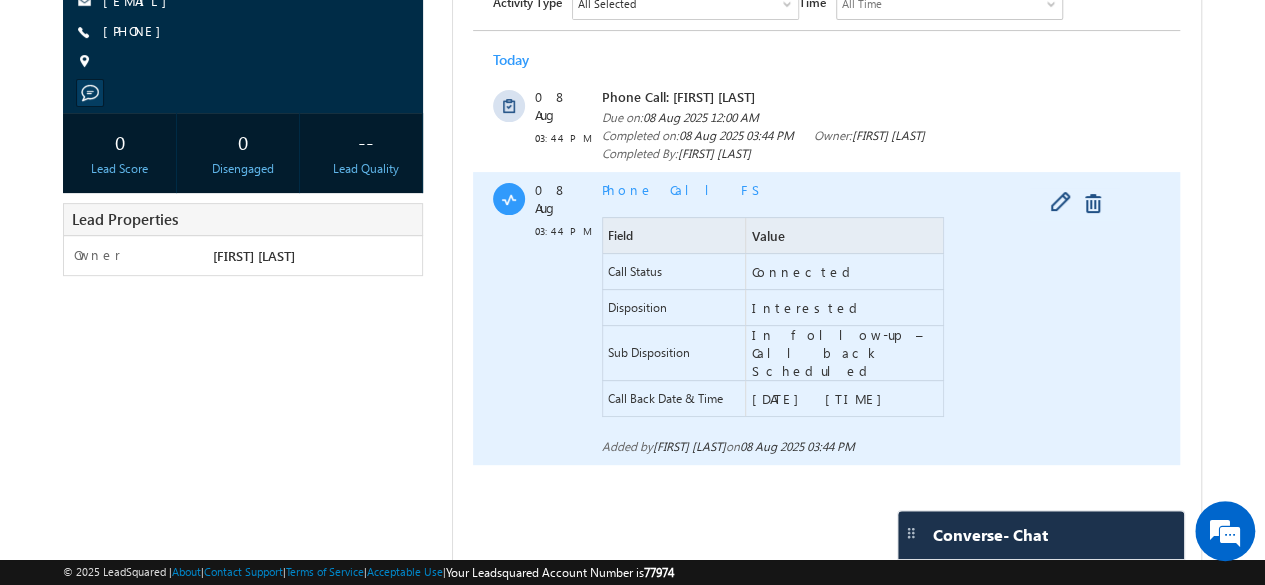 click on "Call Back Date & Time" at bounding box center (665, 399) 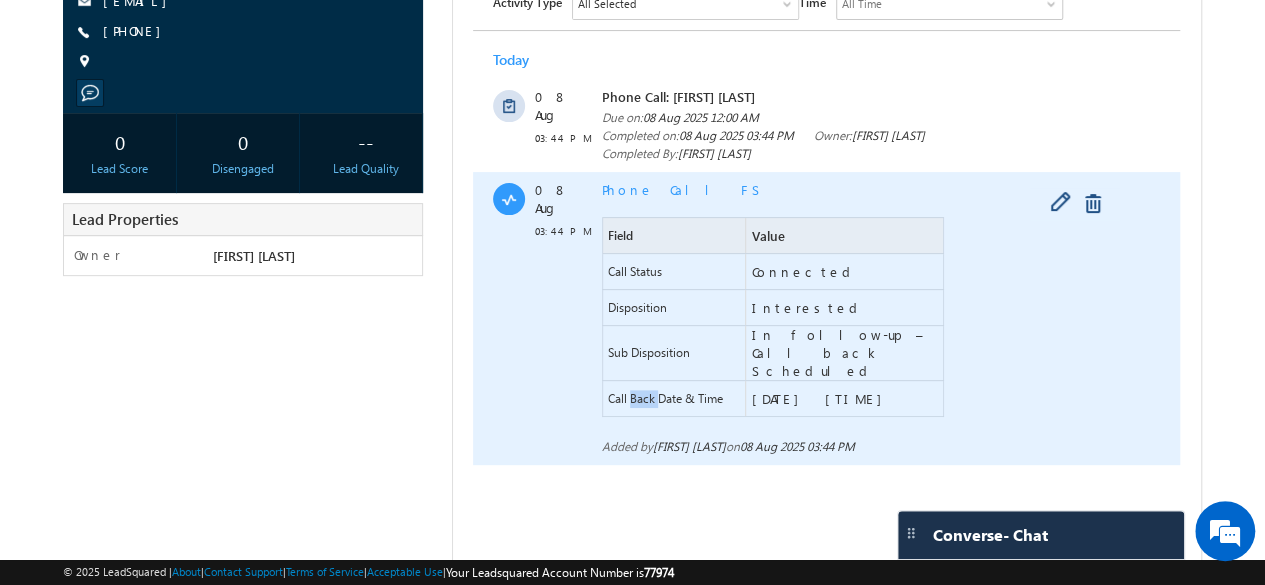 click on "Call Back Date & Time" at bounding box center (665, 399) 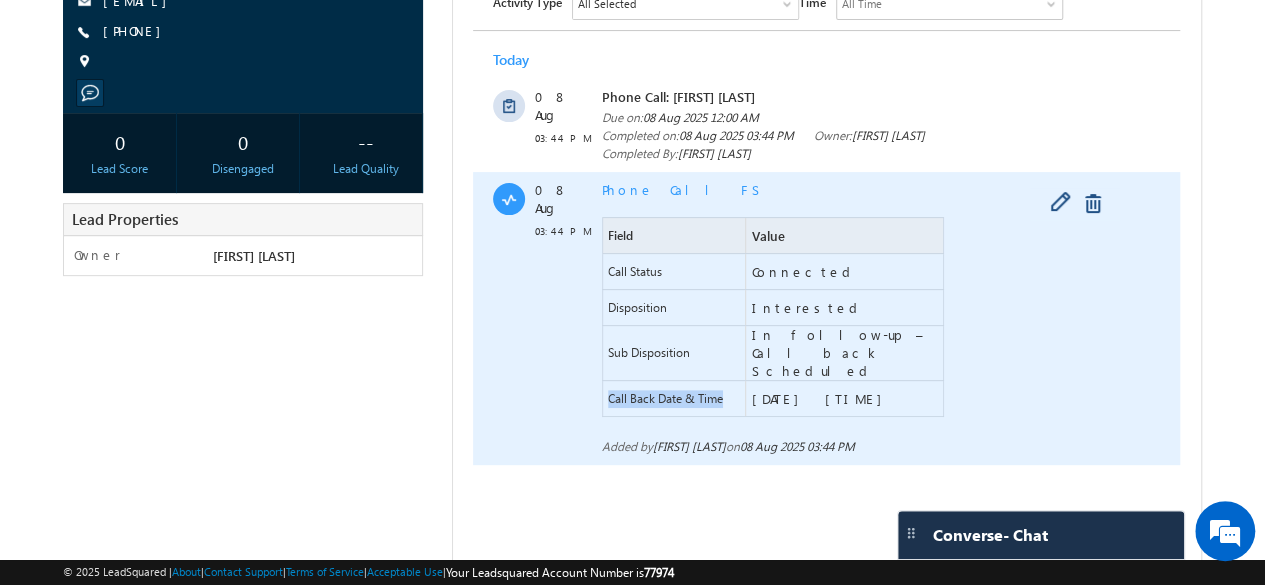 click on "Call Back Date & Time" at bounding box center [665, 399] 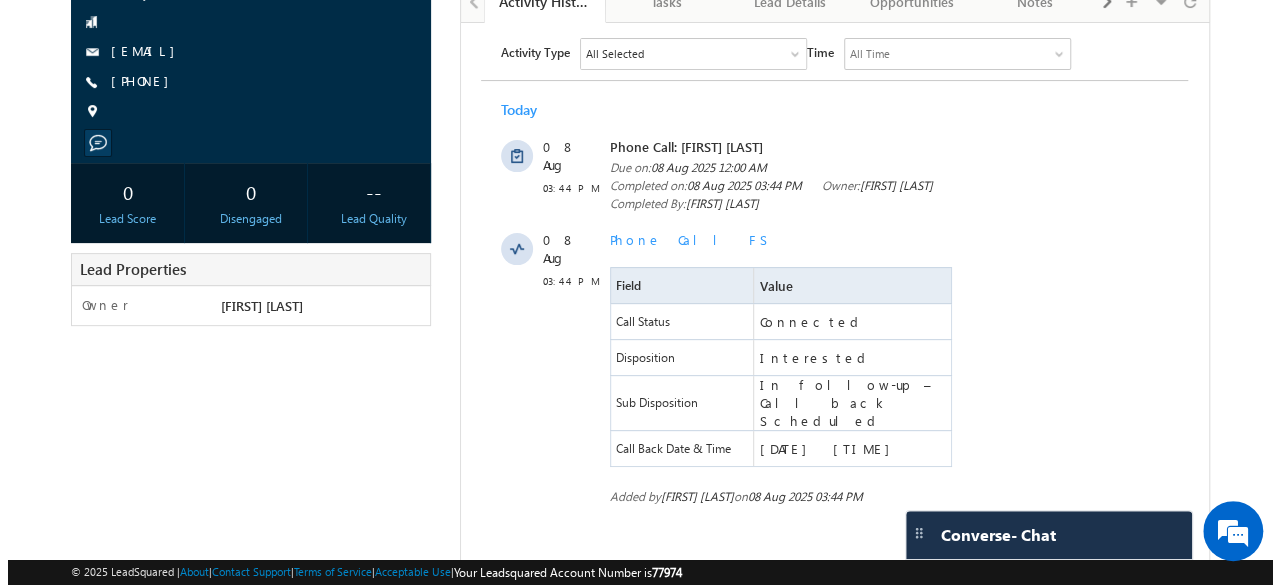 scroll, scrollTop: 0, scrollLeft: 0, axis: both 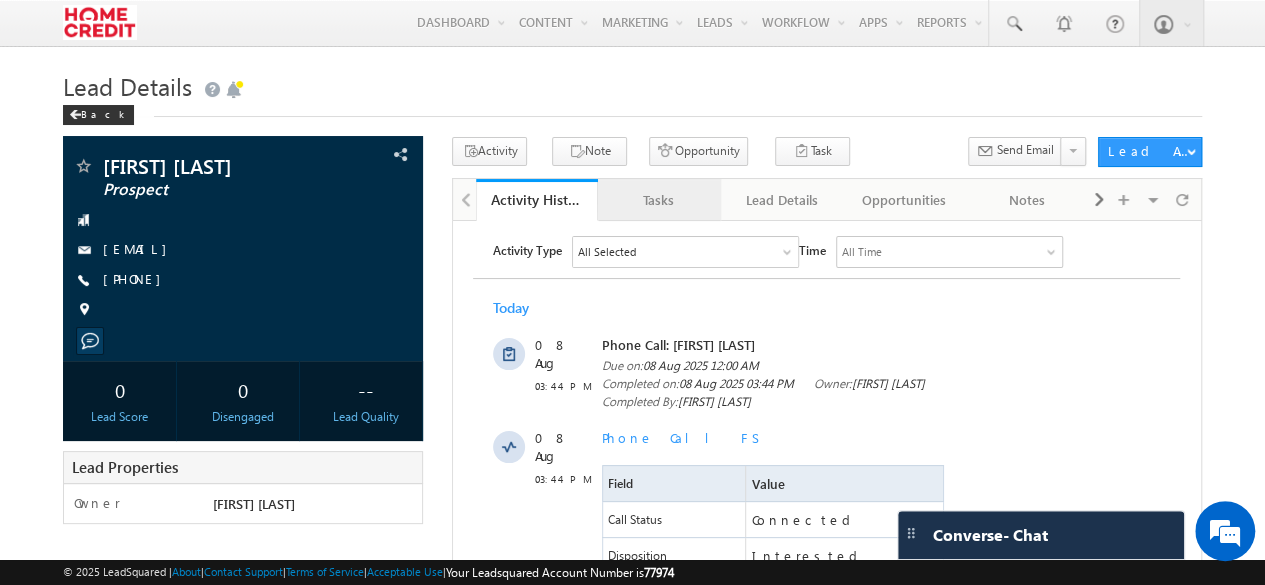 click on "Tasks" at bounding box center [658, 200] 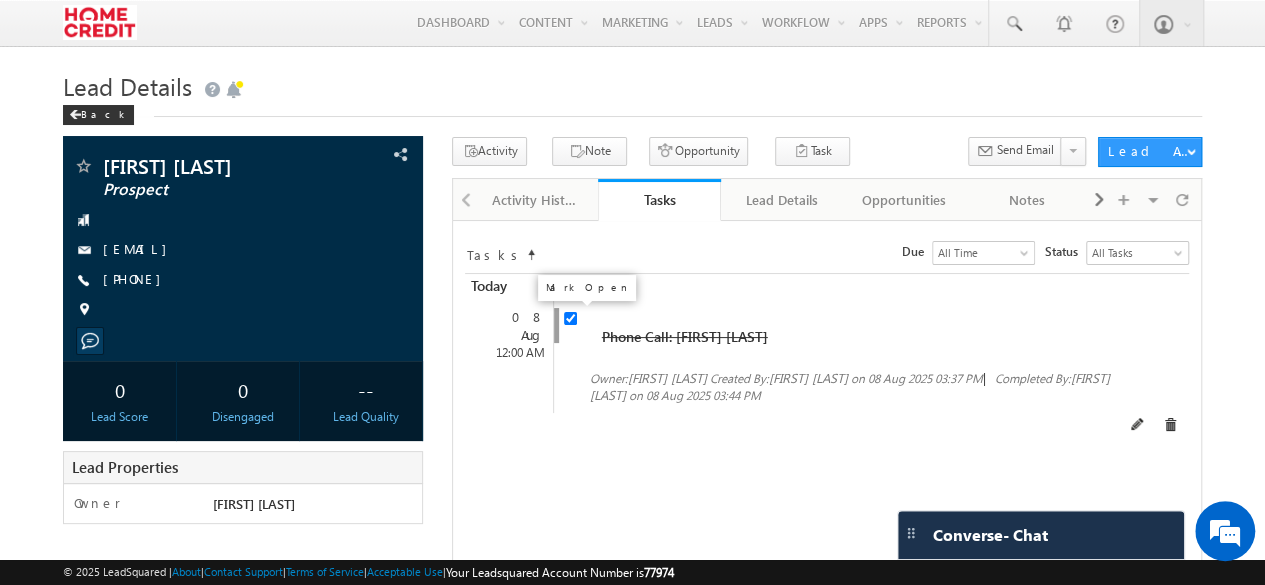 click at bounding box center (570, 318) 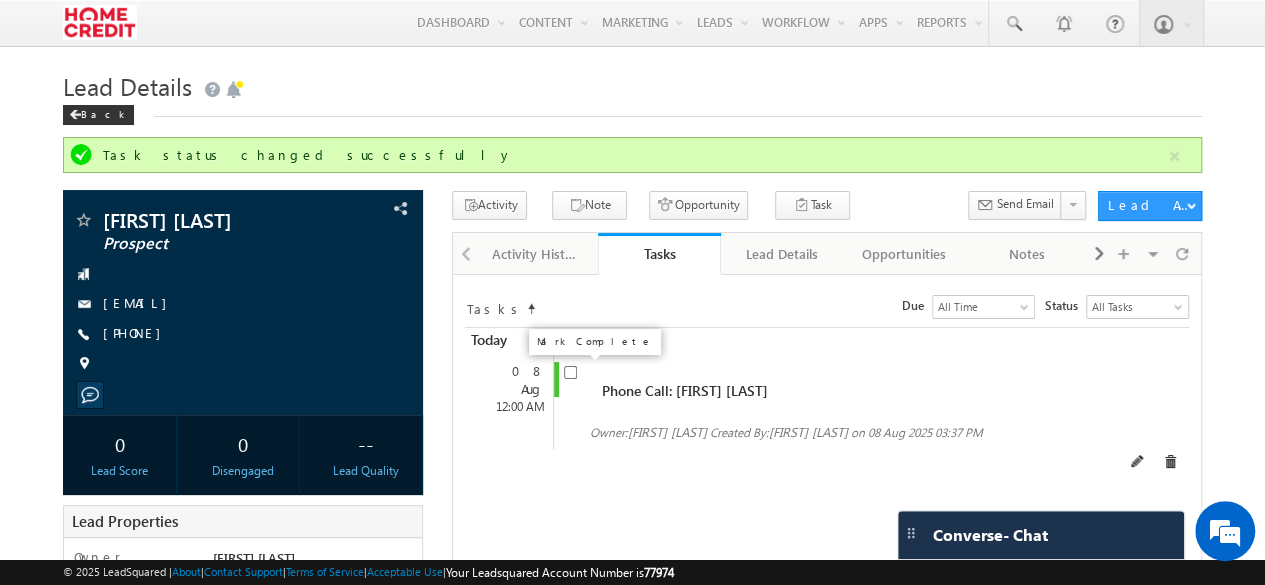 click at bounding box center [570, 372] 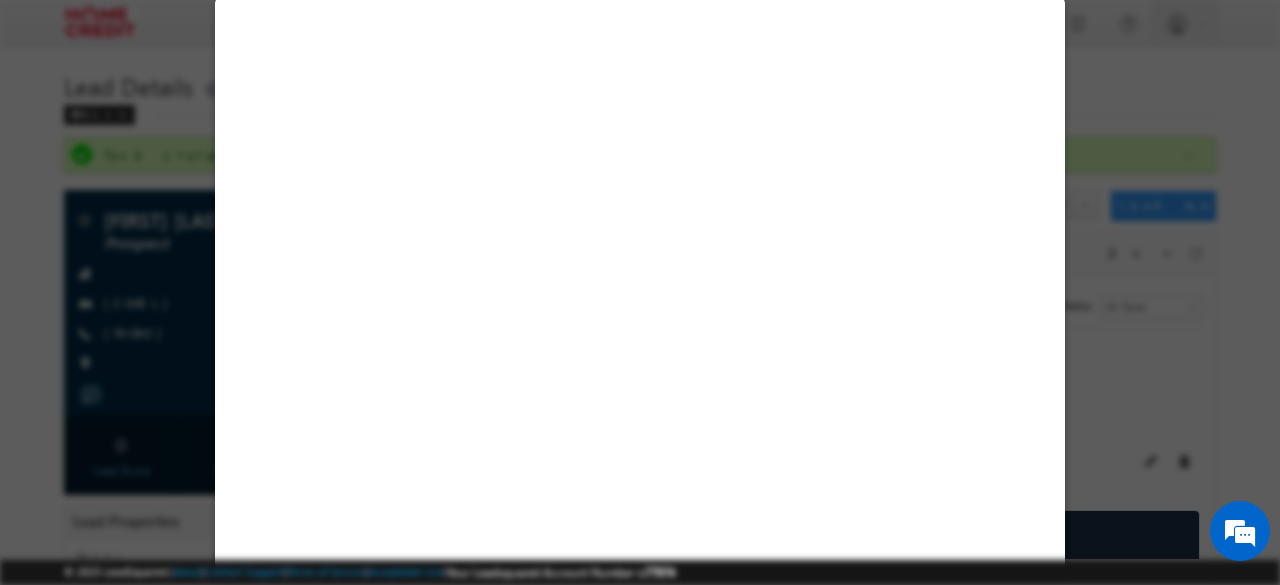 select on "Prospect" 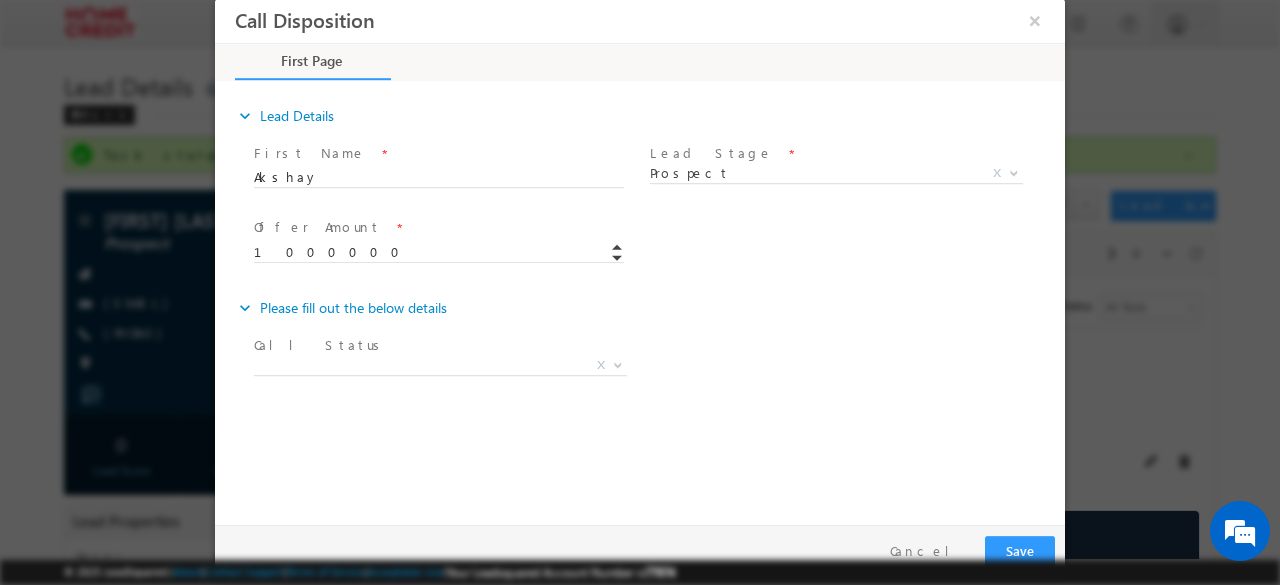 scroll, scrollTop: 0, scrollLeft: 0, axis: both 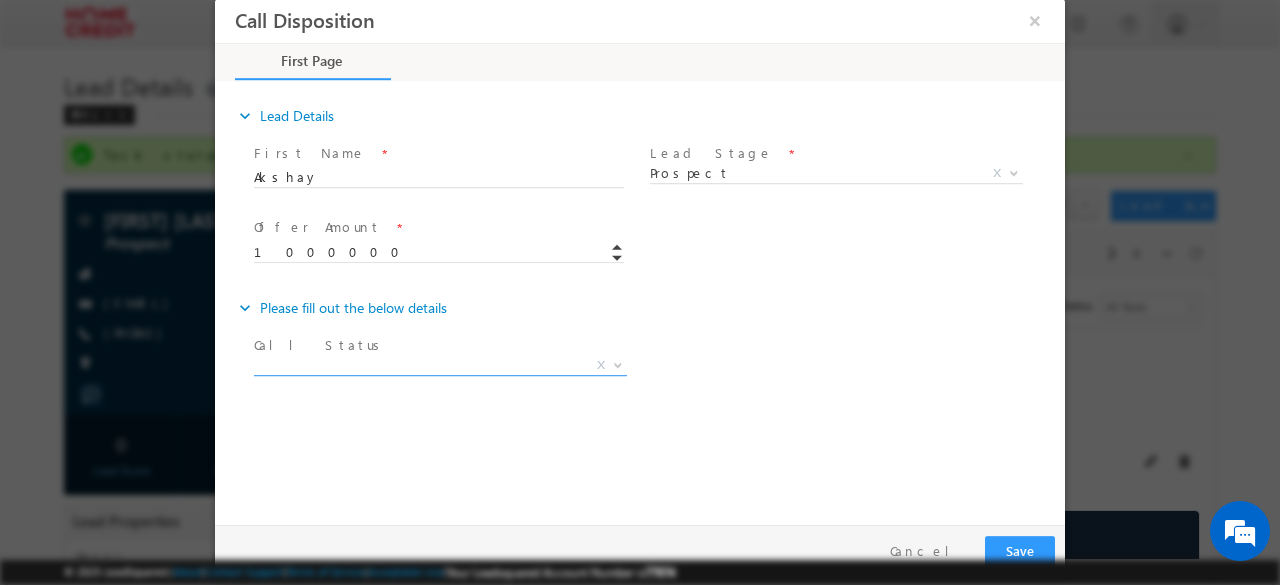 click on "X" at bounding box center (440, 366) 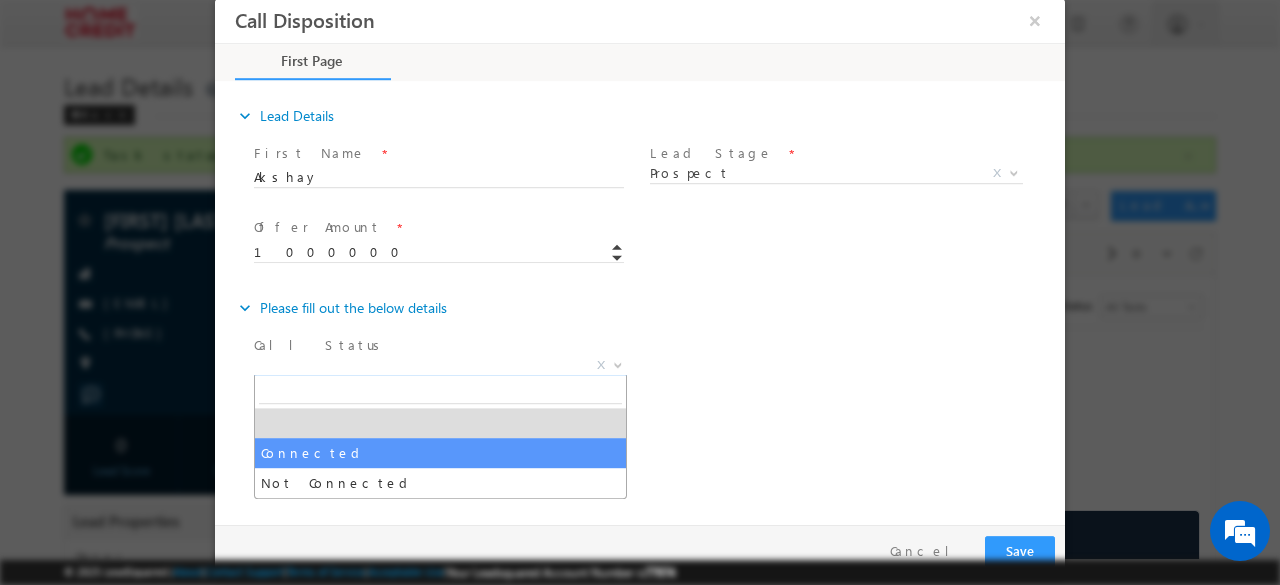 select on "Connected" 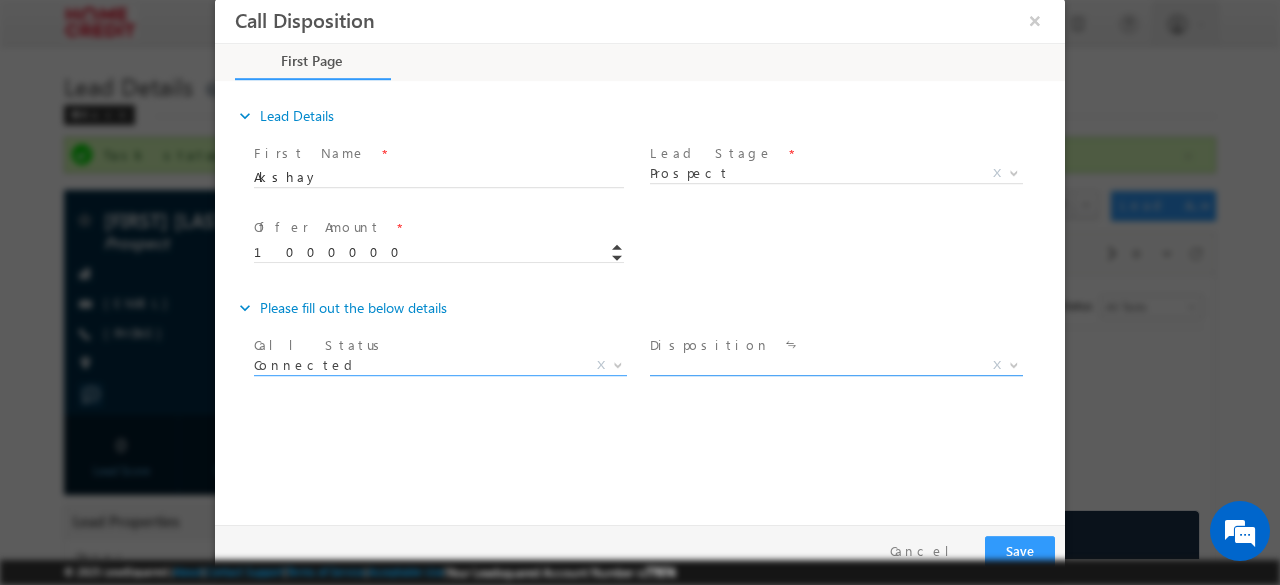 click on "X" at bounding box center (836, 366) 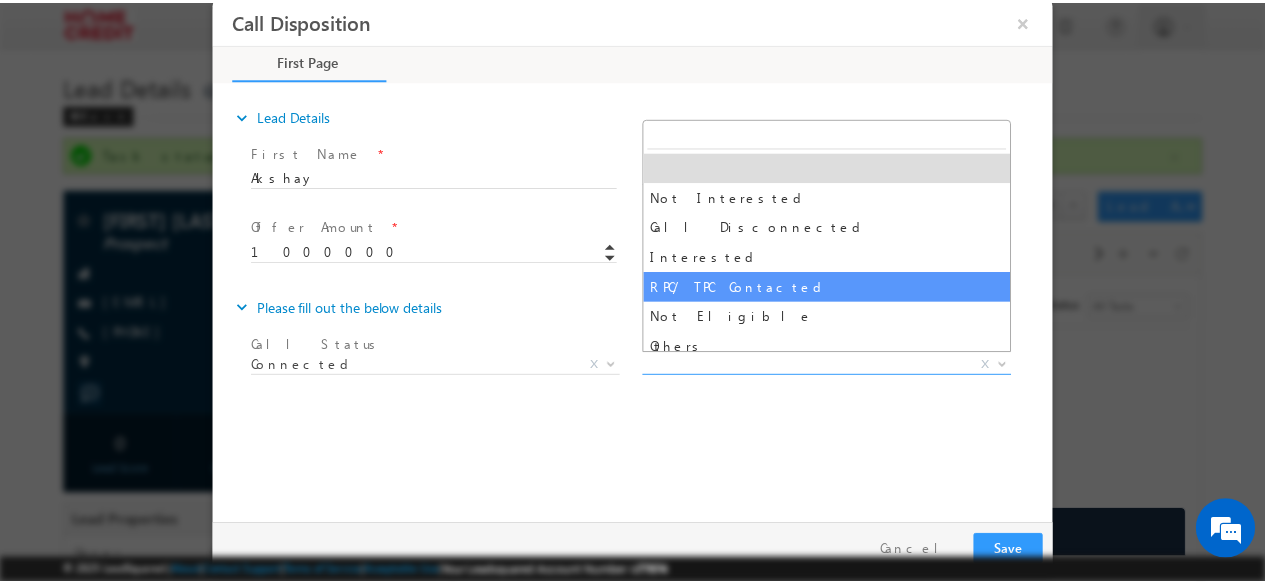 scroll, scrollTop: 10, scrollLeft: 0, axis: vertical 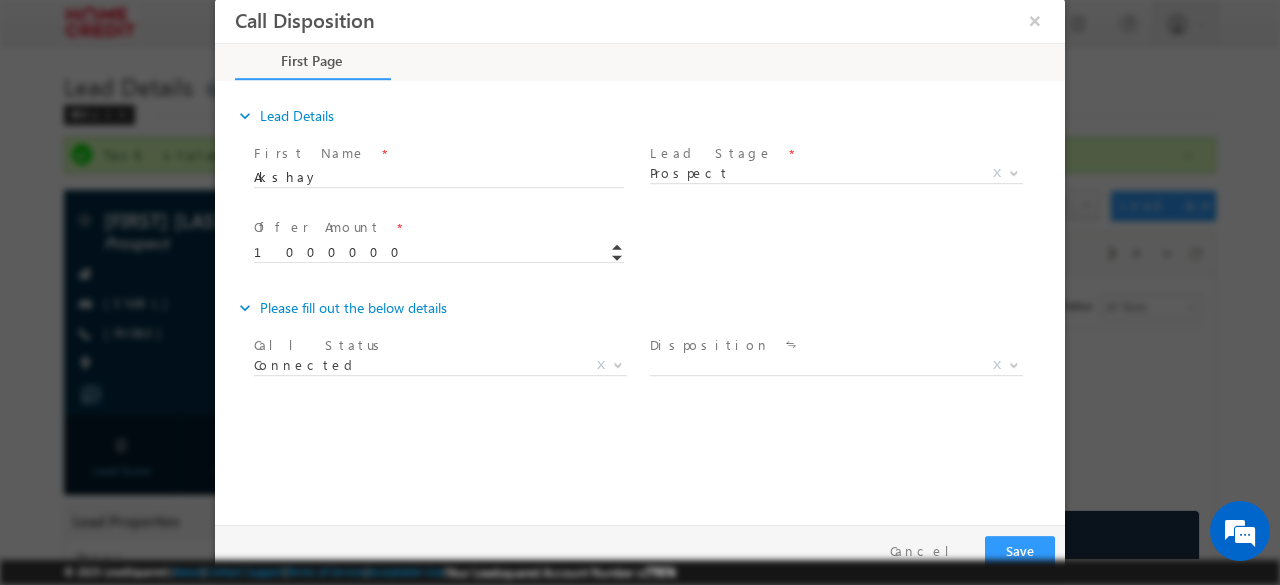 click at bounding box center (834, 390) 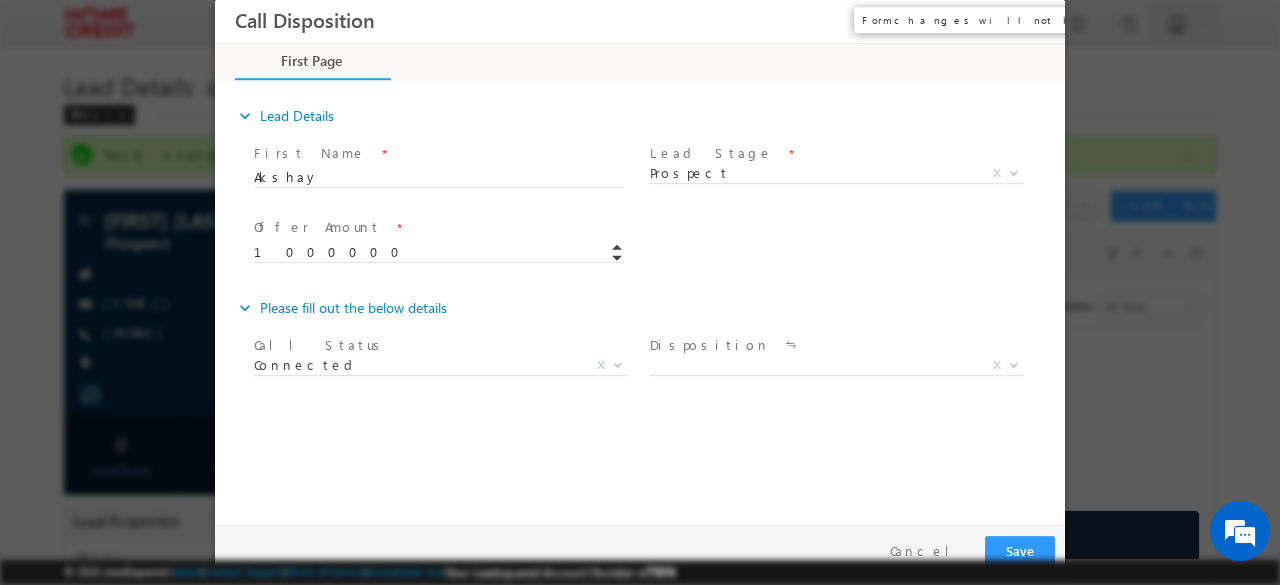 click on "×" at bounding box center (1035, 20) 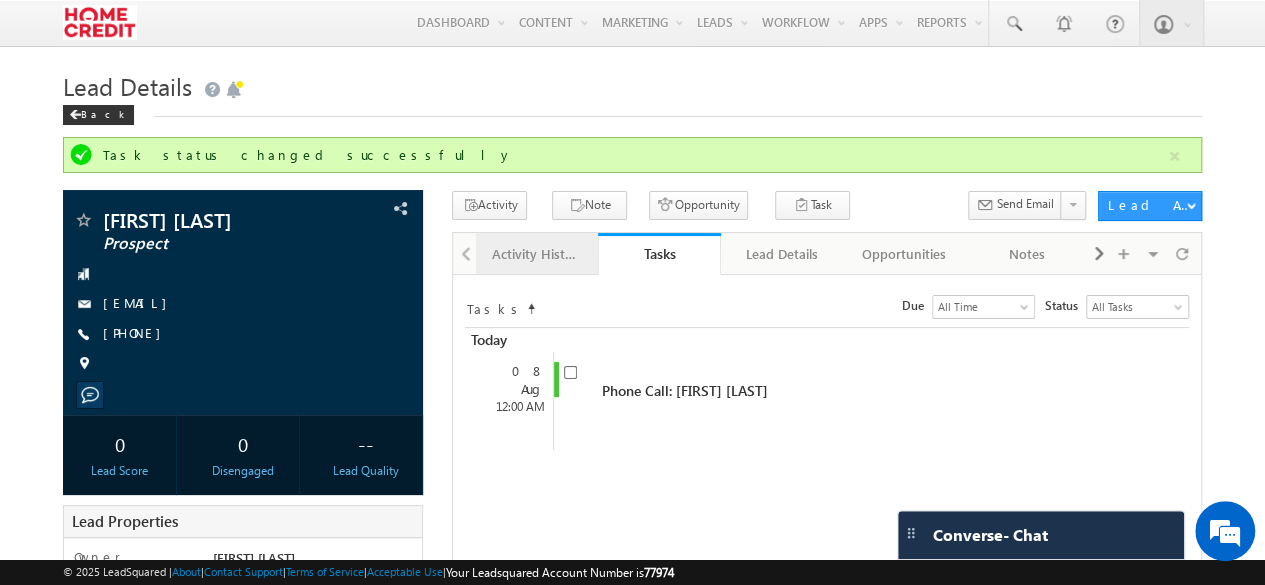 click on "Activity History" at bounding box center (537, 254) 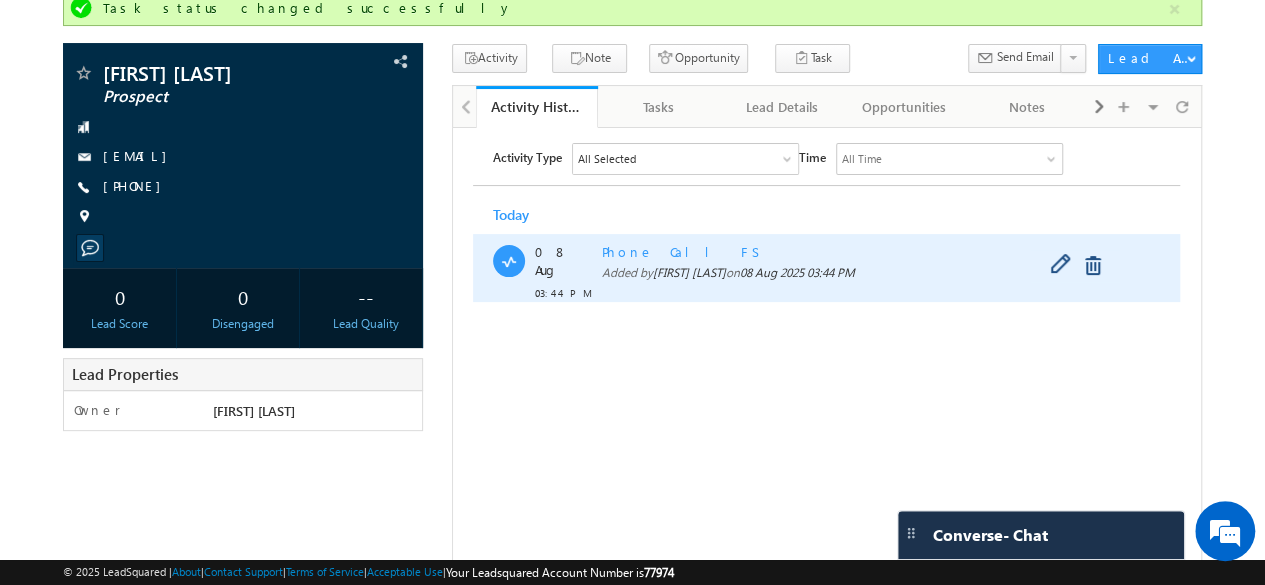 scroll, scrollTop: 148, scrollLeft: 0, axis: vertical 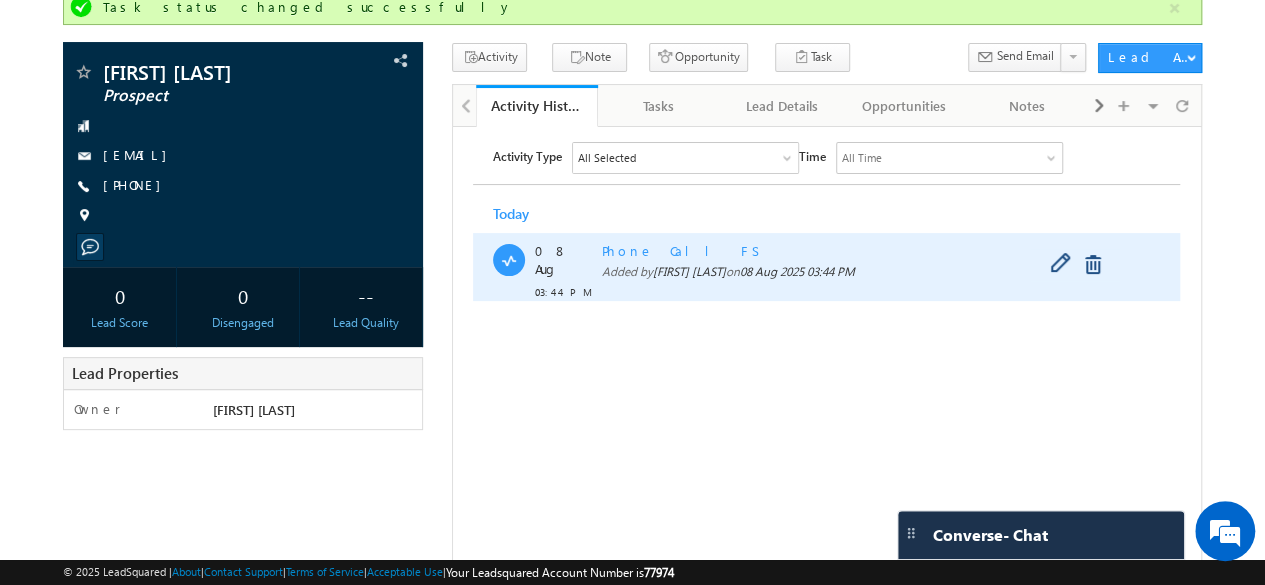 click on "Phone Call FS" at bounding box center (684, 249) 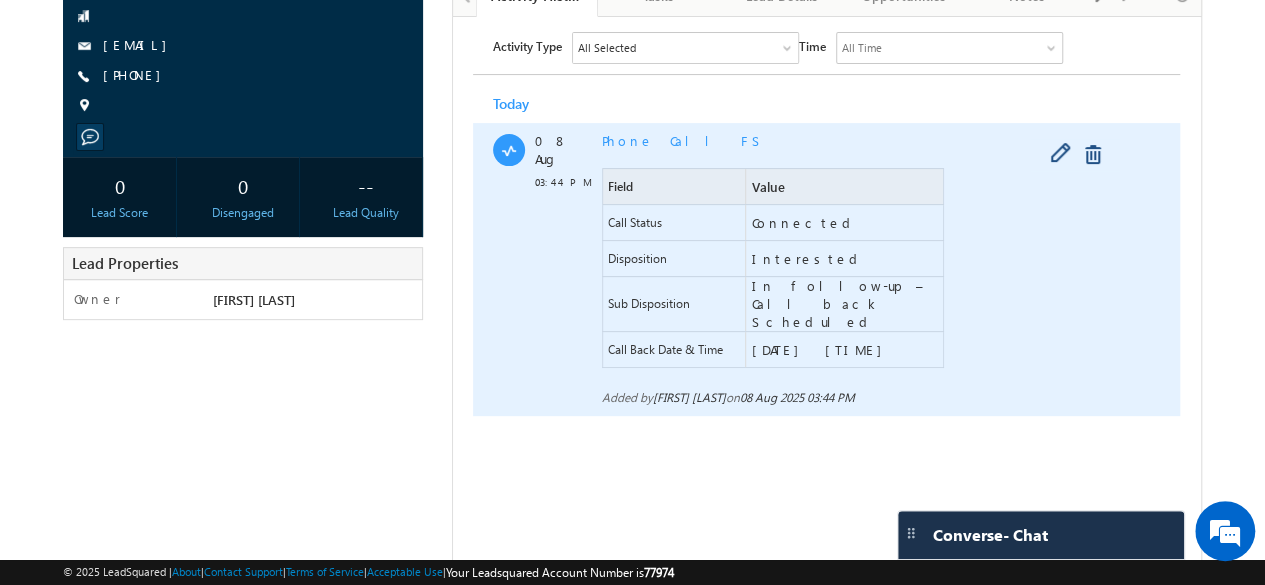 scroll, scrollTop: 261, scrollLeft: 0, axis: vertical 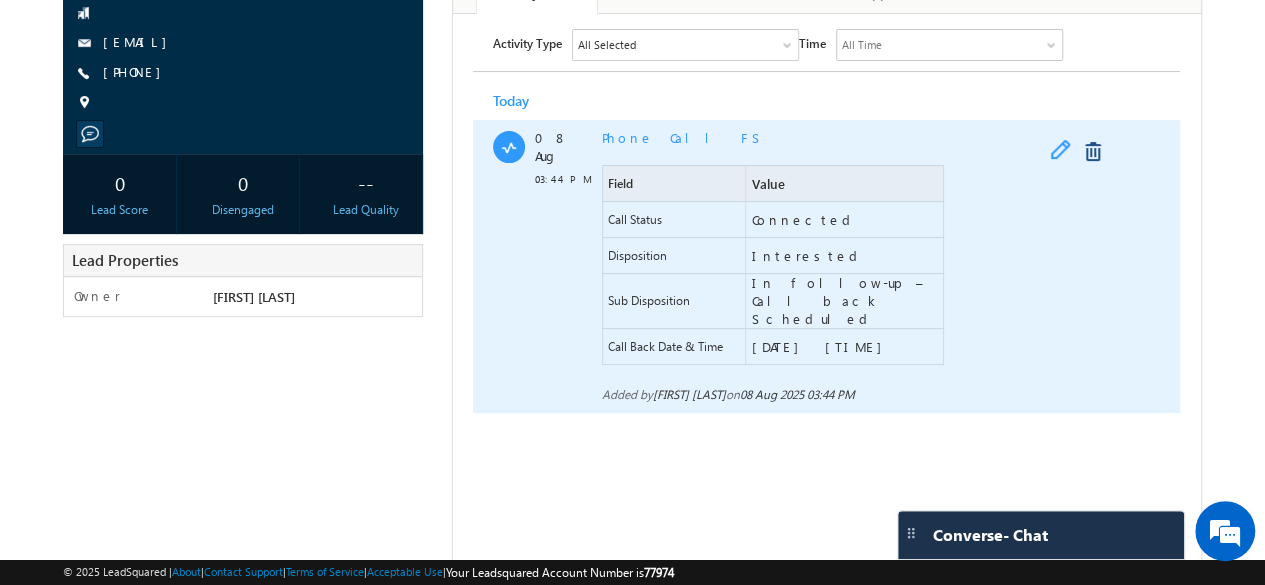 click at bounding box center (1065, 151) 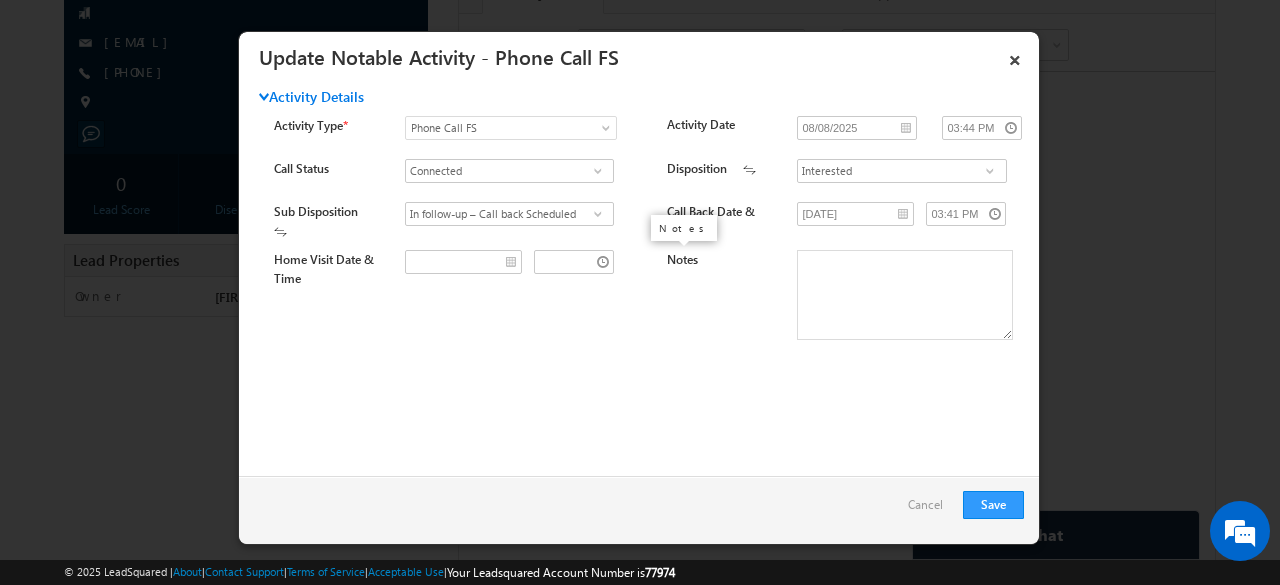 click on "Notes" at bounding box center (682, 259) 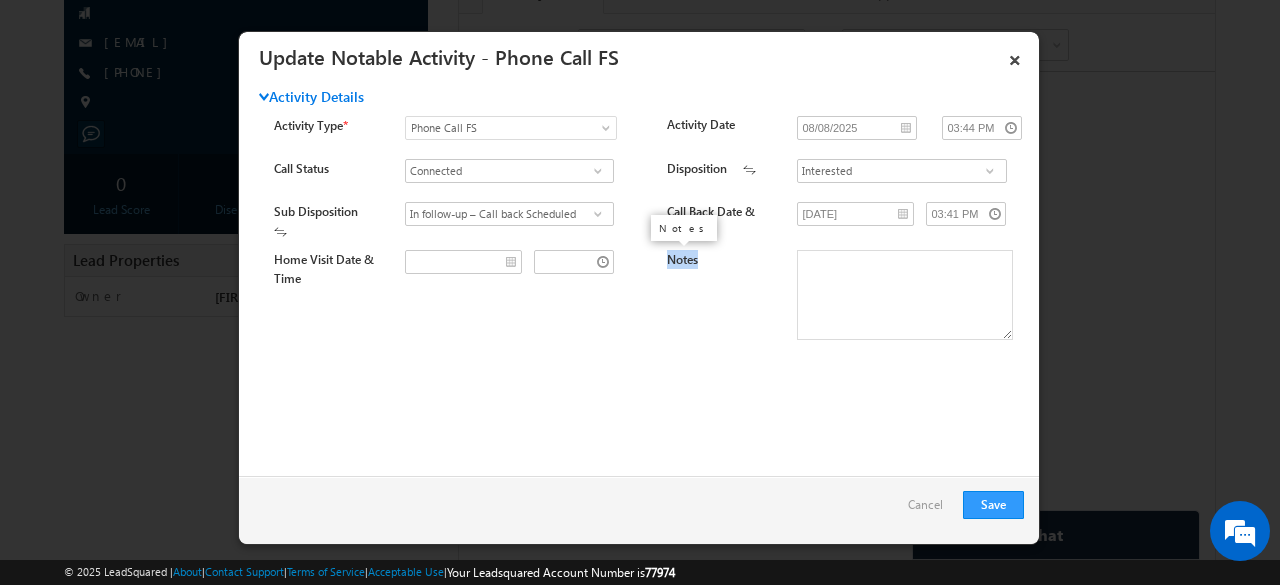 click on "Notes" at bounding box center [682, 259] 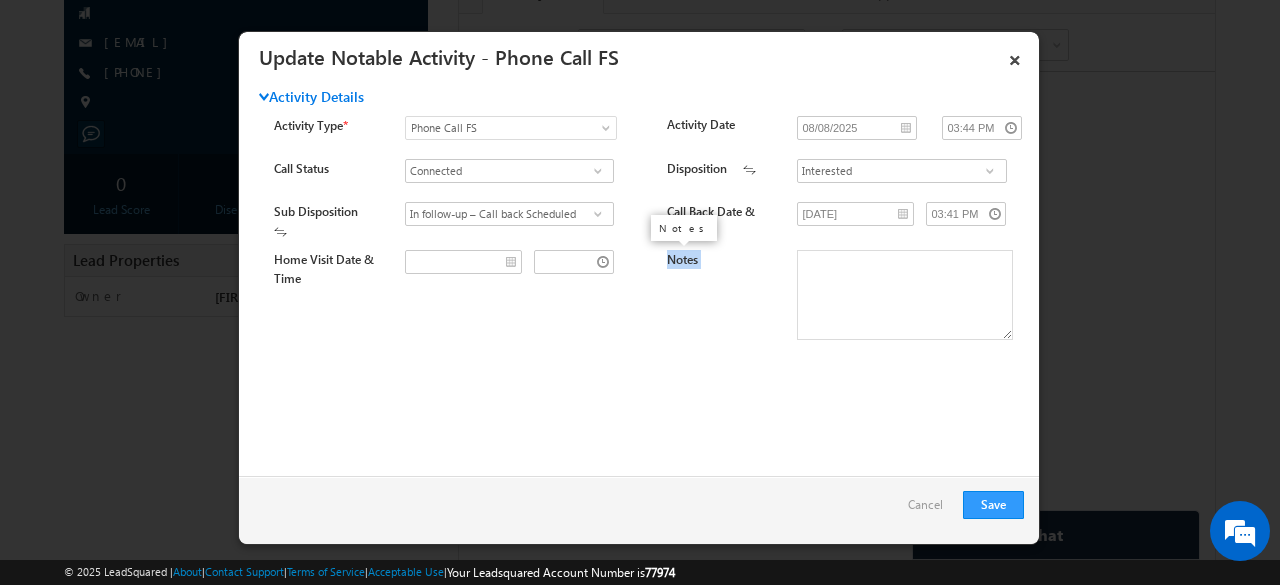 click on "Notes" at bounding box center [682, 259] 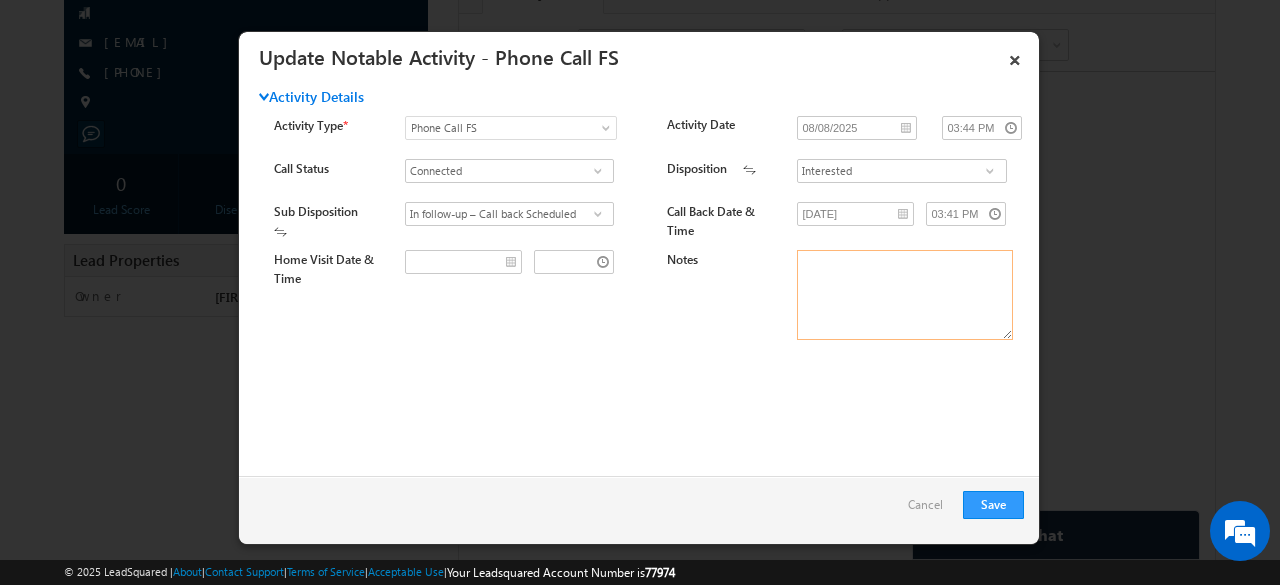 click on "Notes" at bounding box center (905, 295) 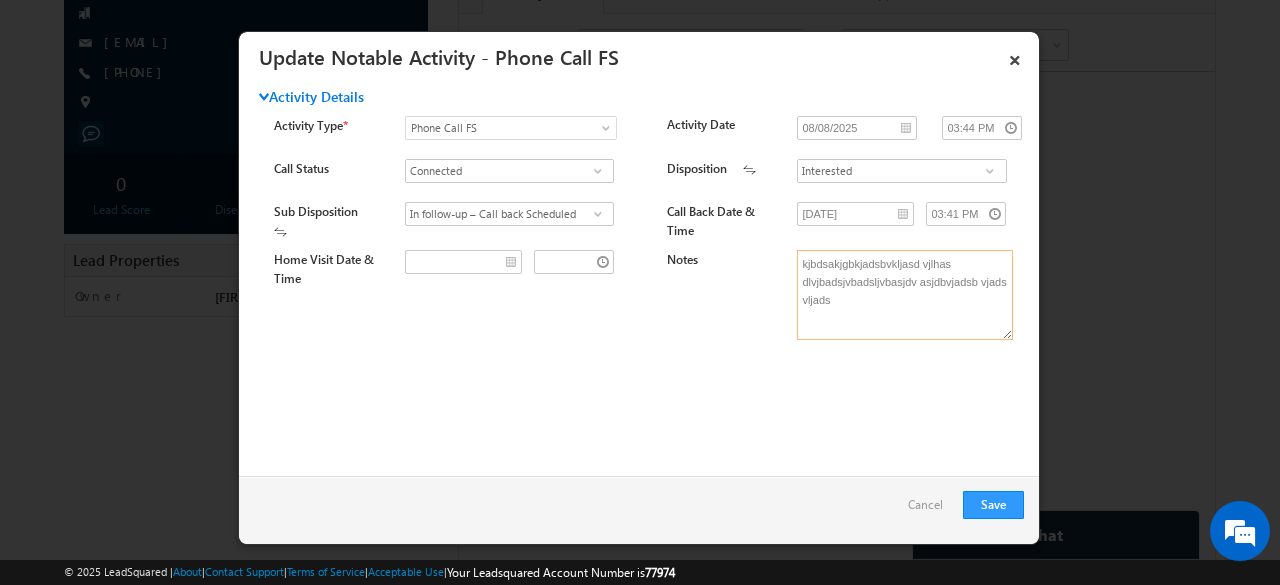 type on "kjbdsakjgbkjadsbvkljasd vjlhas dlvjbadsjvbadsljvbasjdv asjdbvjadsb vjads vljads" 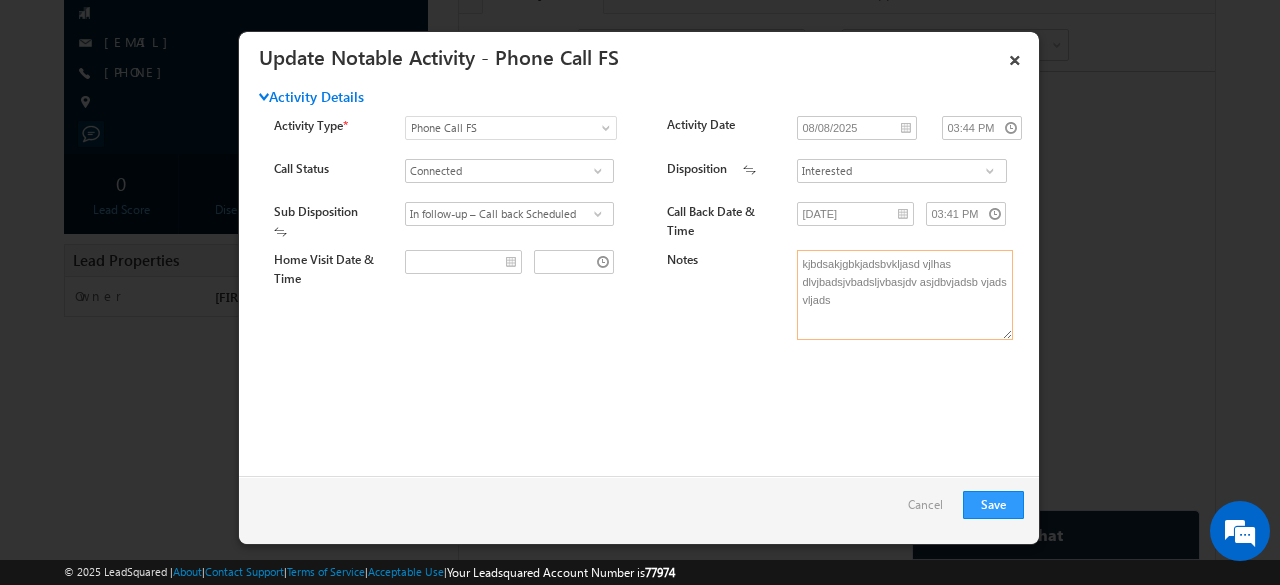 type 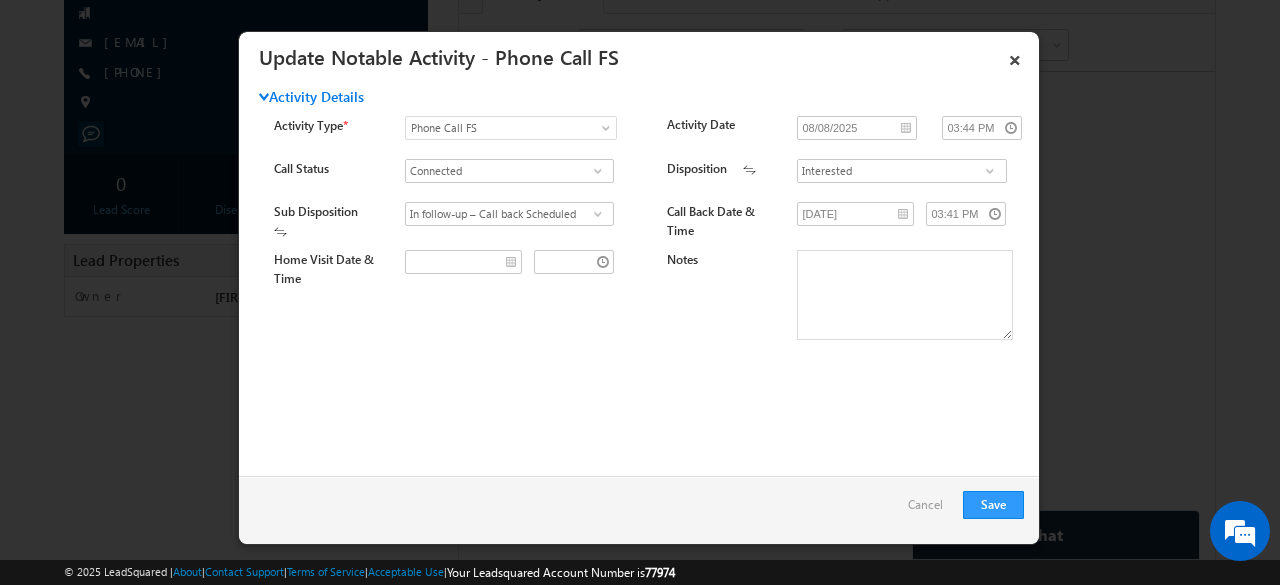 click on "Activity Details
Activity Type *
Select any Activity
ADD
Application Login
checkingggg
Disbursed
Document Collection
Document Generation
F2F Meeting
Home Visit
Lead updated
Phone Call
Phone Call FS
Rejected
Sanctioned
Phone Call FS
Activity Date
08/08/2025" at bounding box center (639, 320) 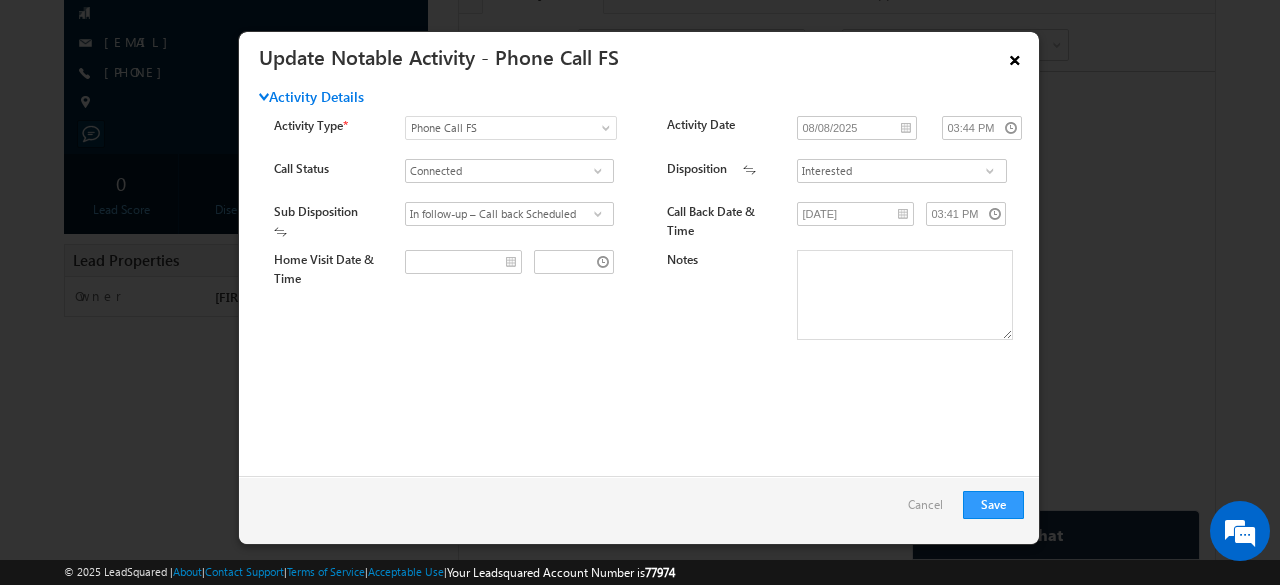 click on "×" at bounding box center (1015, 56) 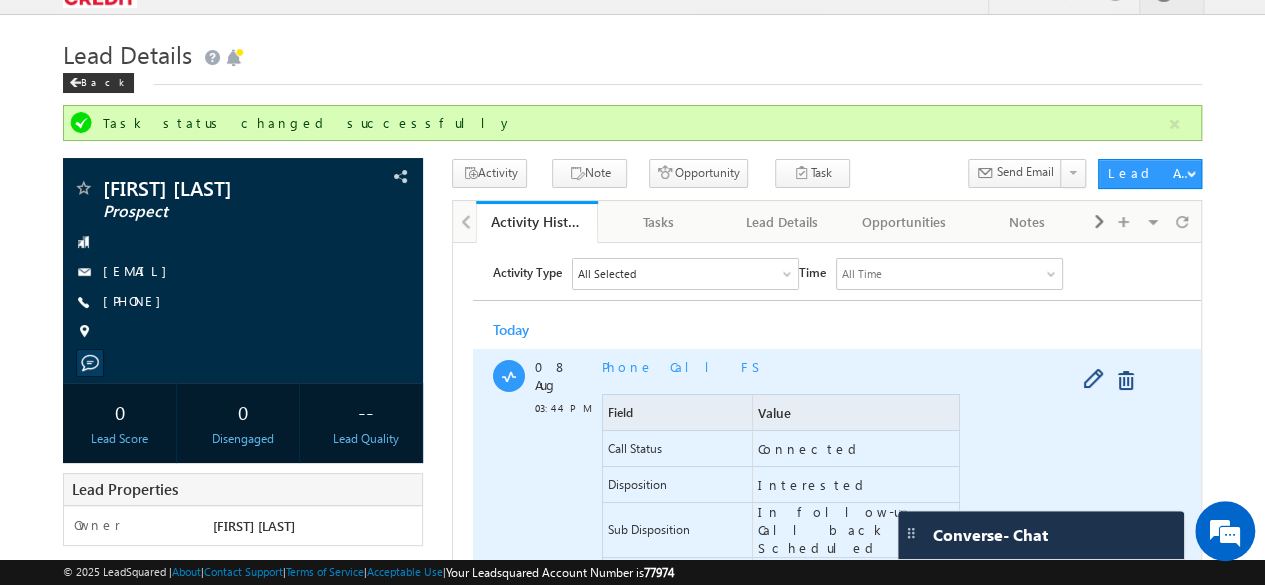 scroll, scrollTop: 0, scrollLeft: 0, axis: both 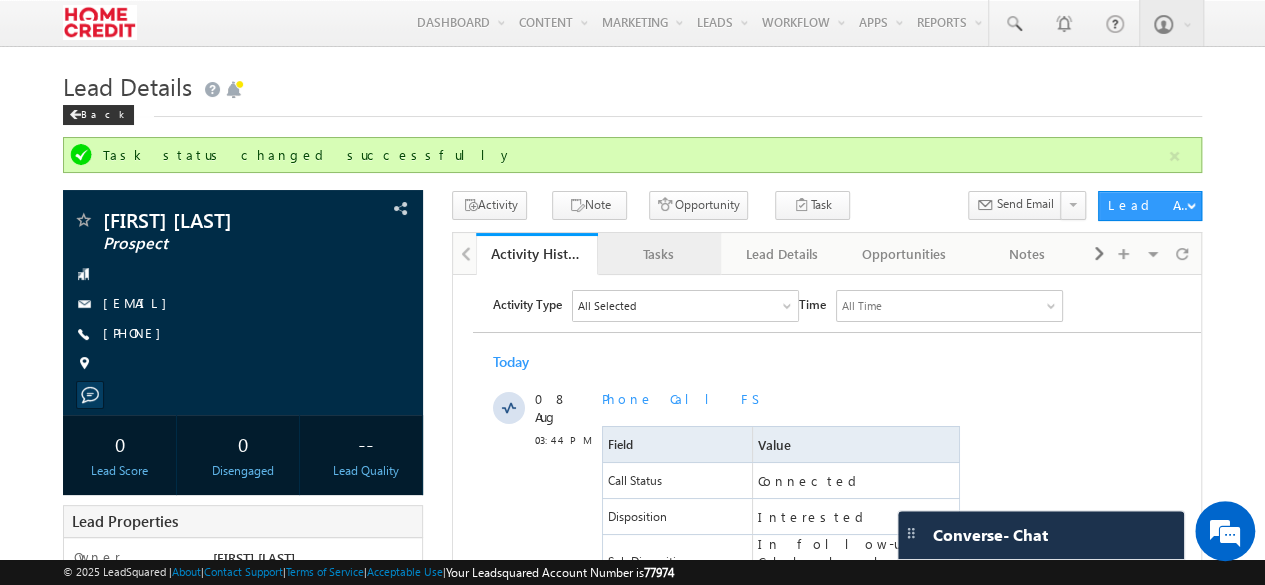 click on "Tasks" at bounding box center (658, 254) 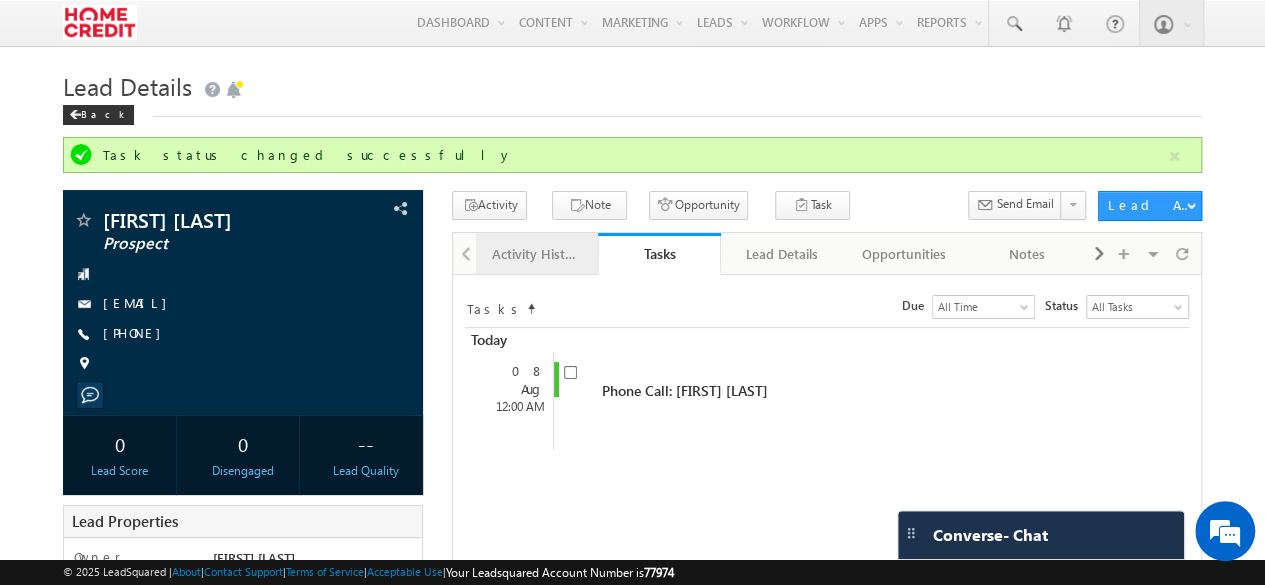 click on "Activity History" at bounding box center [536, 254] 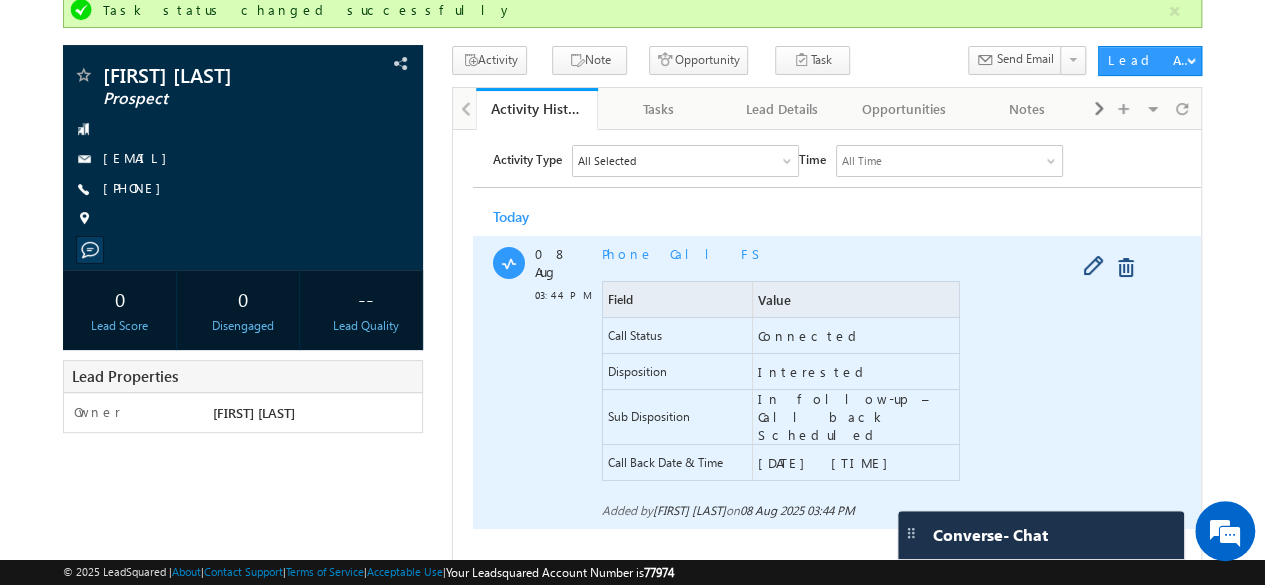 scroll, scrollTop: 146, scrollLeft: 0, axis: vertical 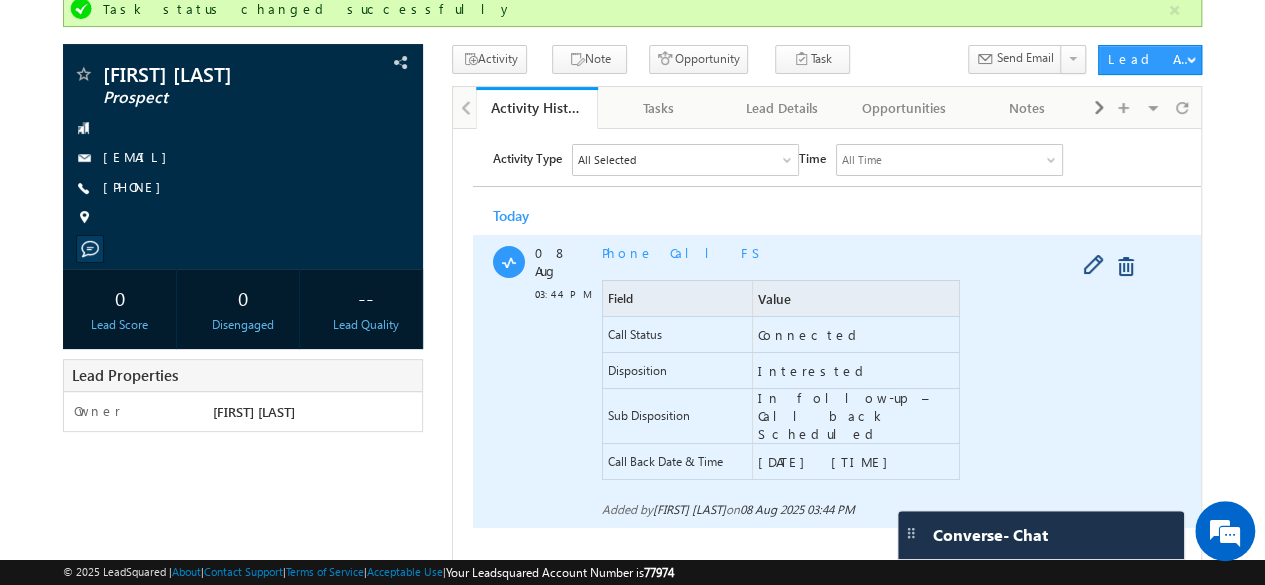 drag, startPoint x: 600, startPoint y: 255, endPoint x: 689, endPoint y: 259, distance: 89.08984 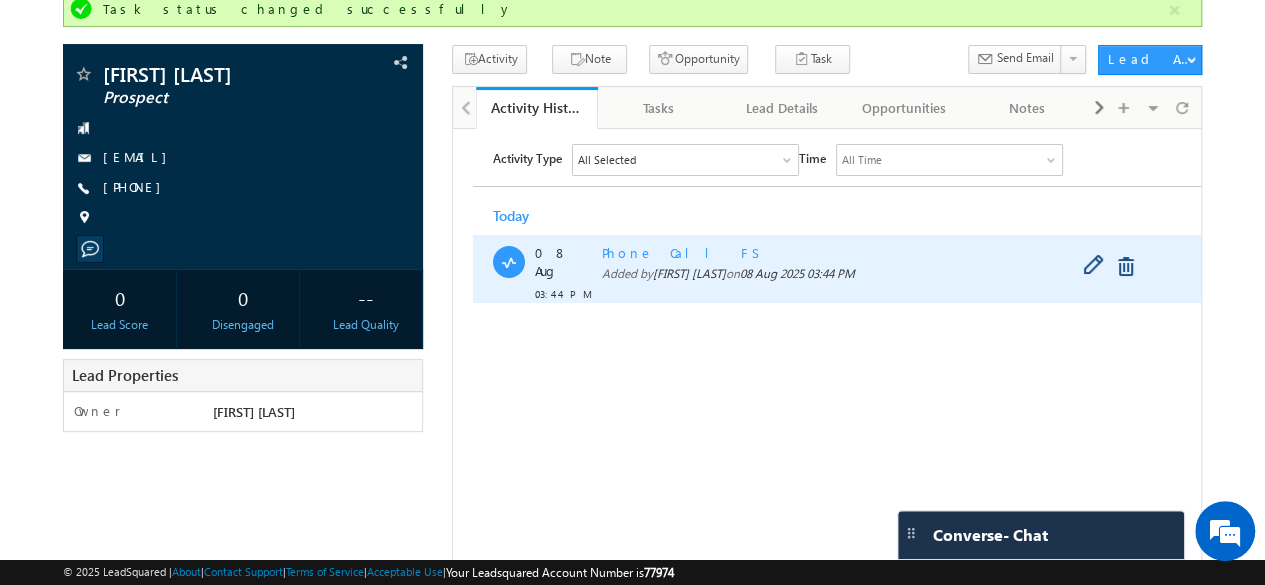 click on "Phone Call FS" at bounding box center (684, 251) 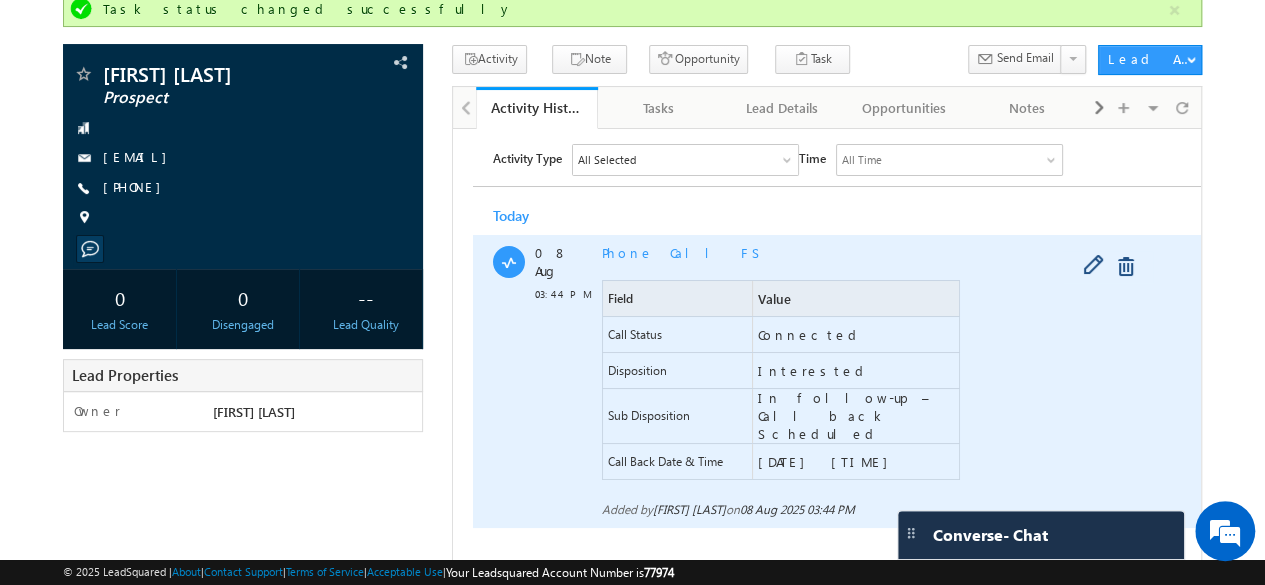 drag, startPoint x: 601, startPoint y: 286, endPoint x: 918, endPoint y: 444, distance: 354.19345 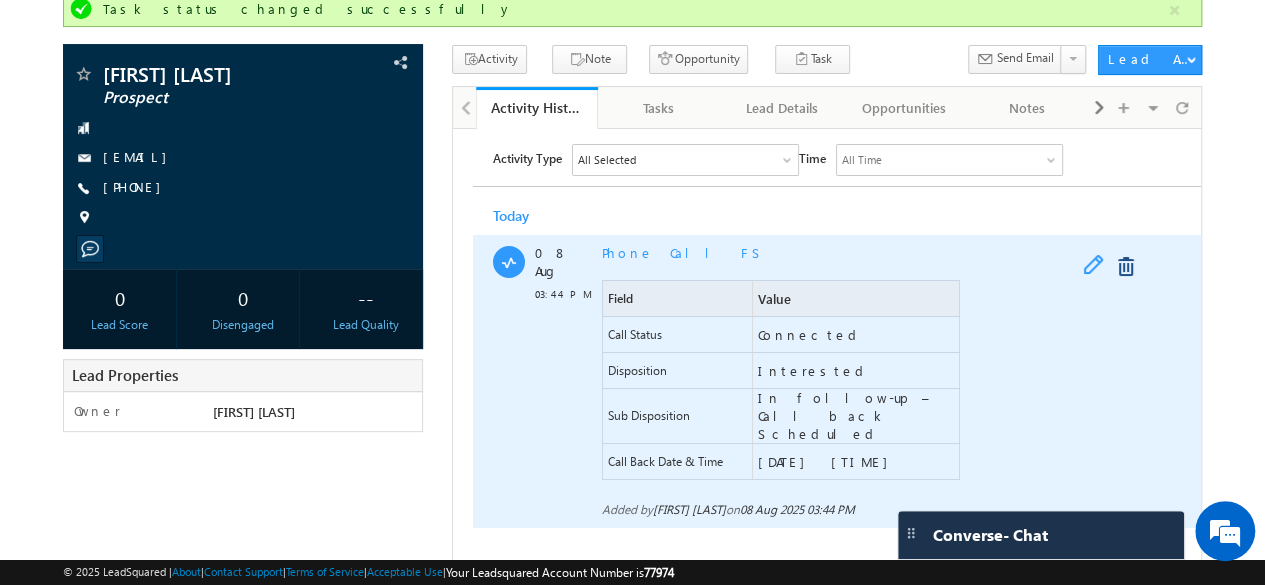 click at bounding box center (1098, 266) 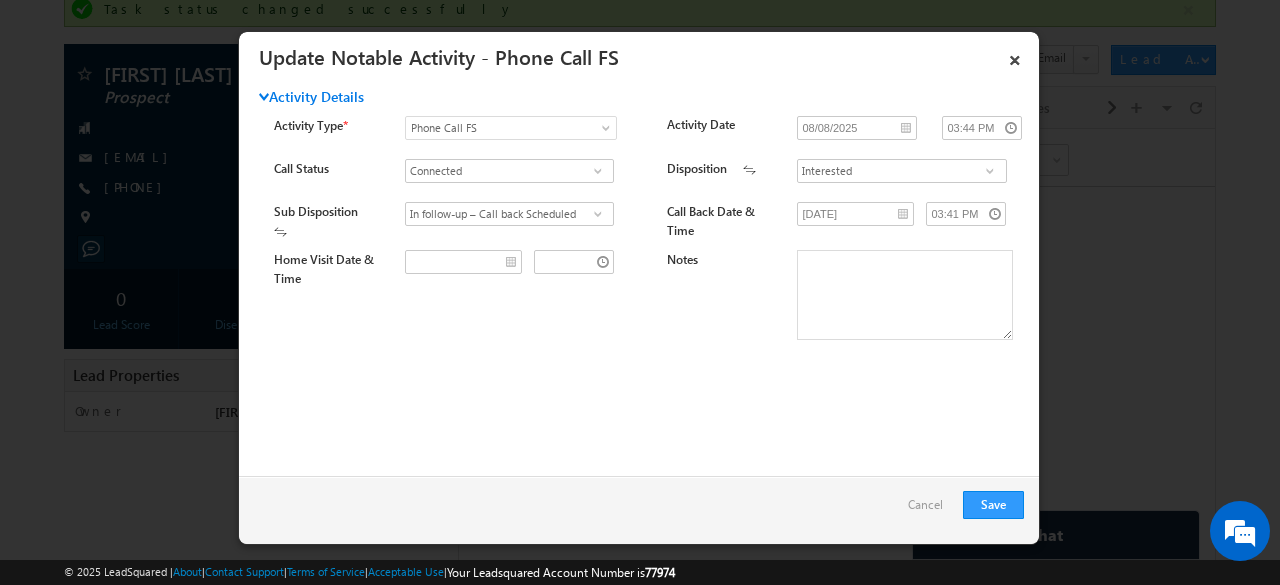 click at bounding box center [598, 214] 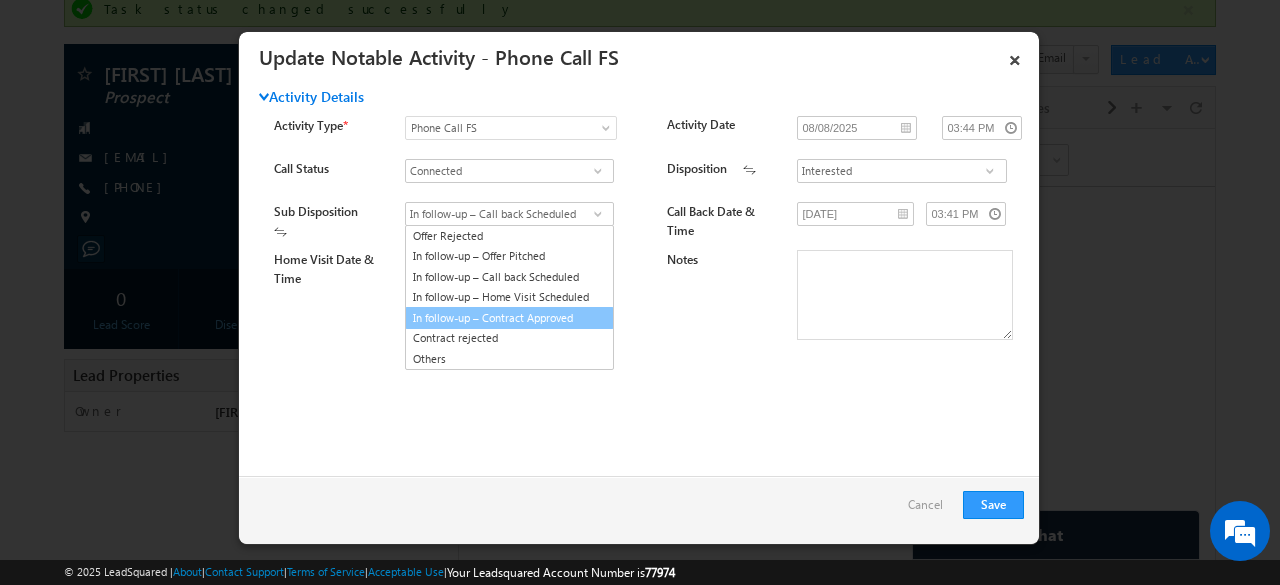 click on "Home Visit Date & Time
Notes" at bounding box center [656, 300] 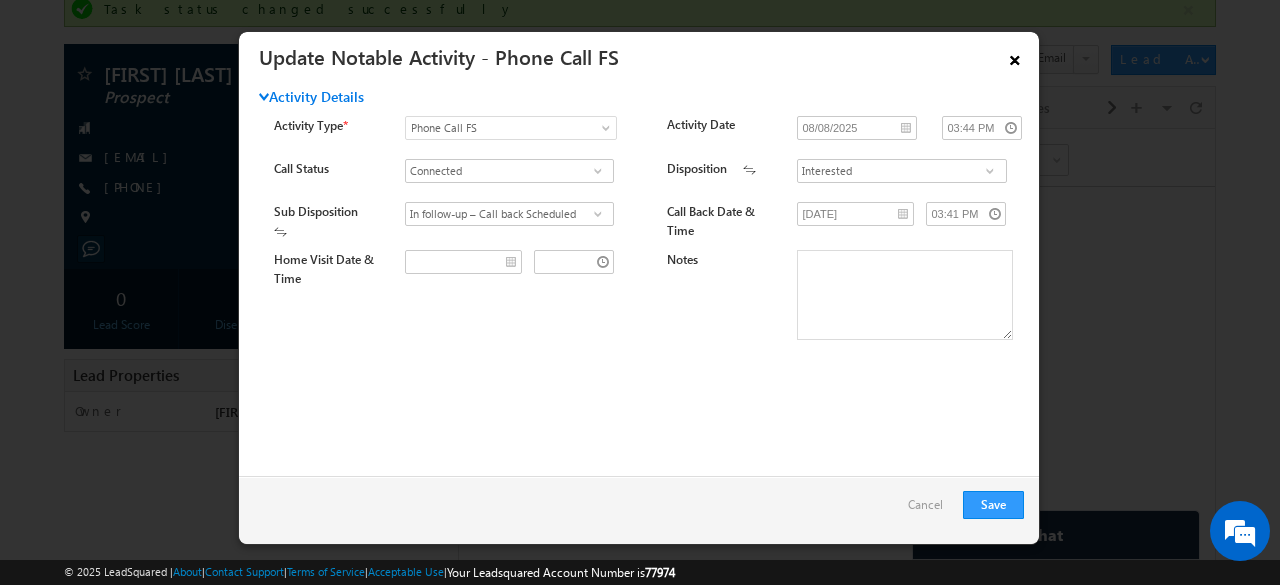 click on "×" at bounding box center (1015, 56) 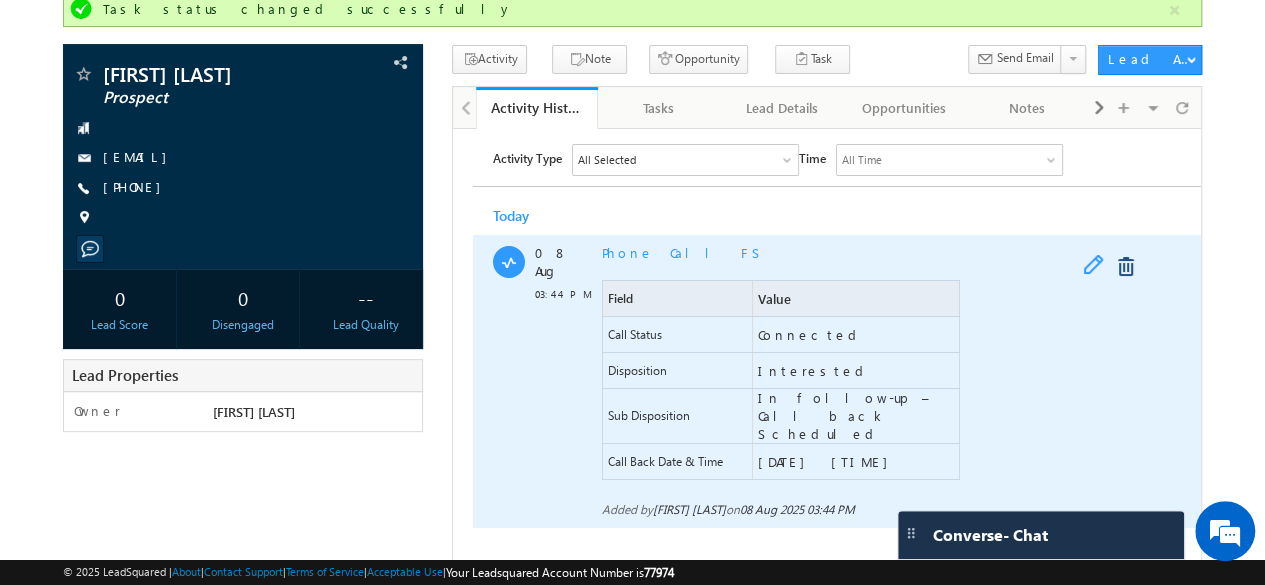 click at bounding box center (1098, 266) 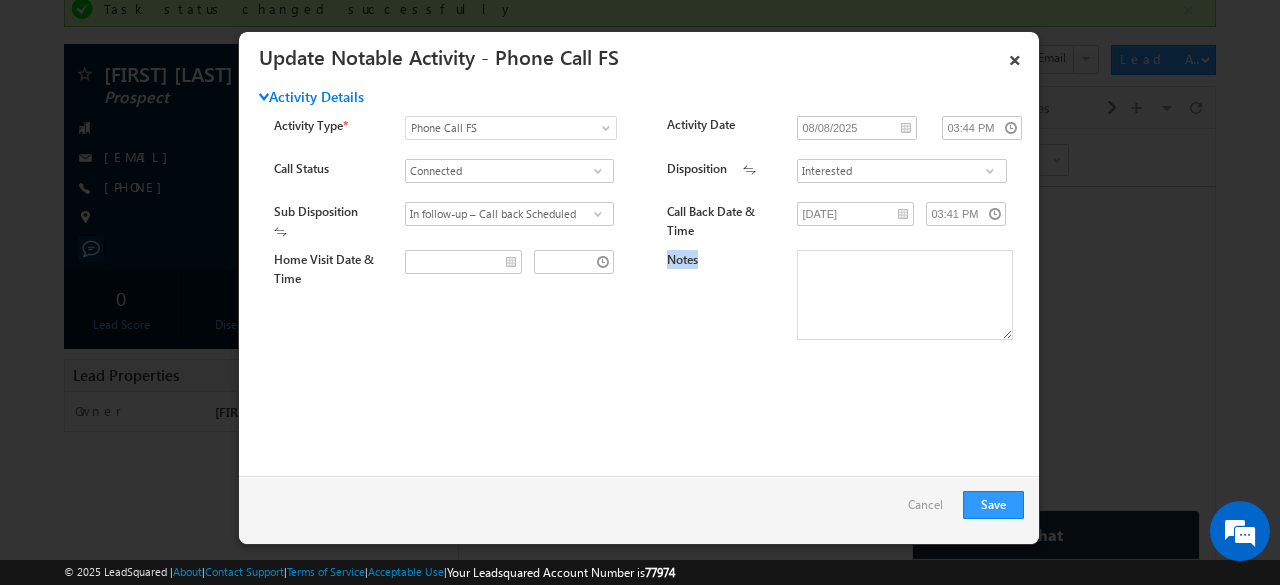 drag, startPoint x: 698, startPoint y: 265, endPoint x: 656, endPoint y: 265, distance: 42 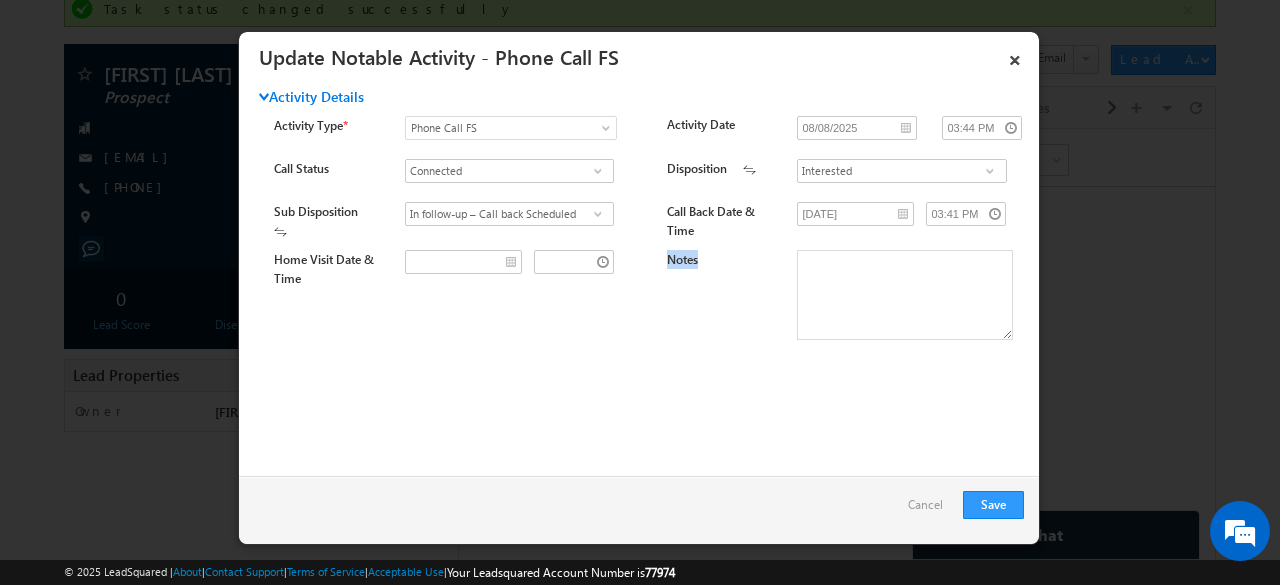 drag, startPoint x: 692, startPoint y: 264, endPoint x: 657, endPoint y: 272, distance: 35.902645 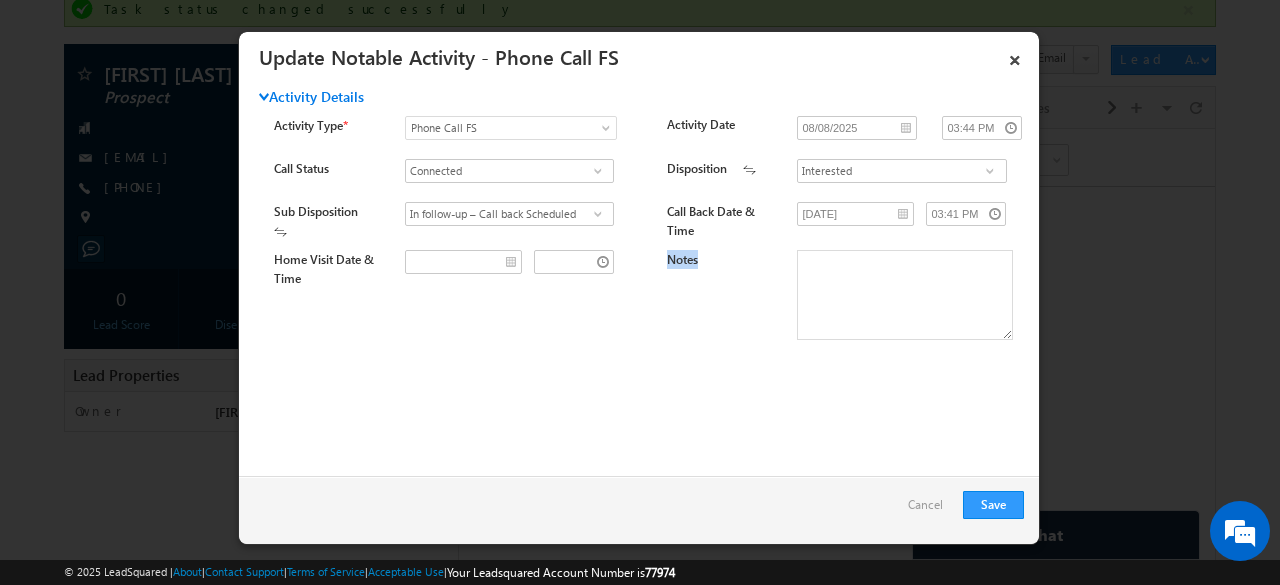 click on "Home Visit Date & Time
Notes" at bounding box center [656, 300] 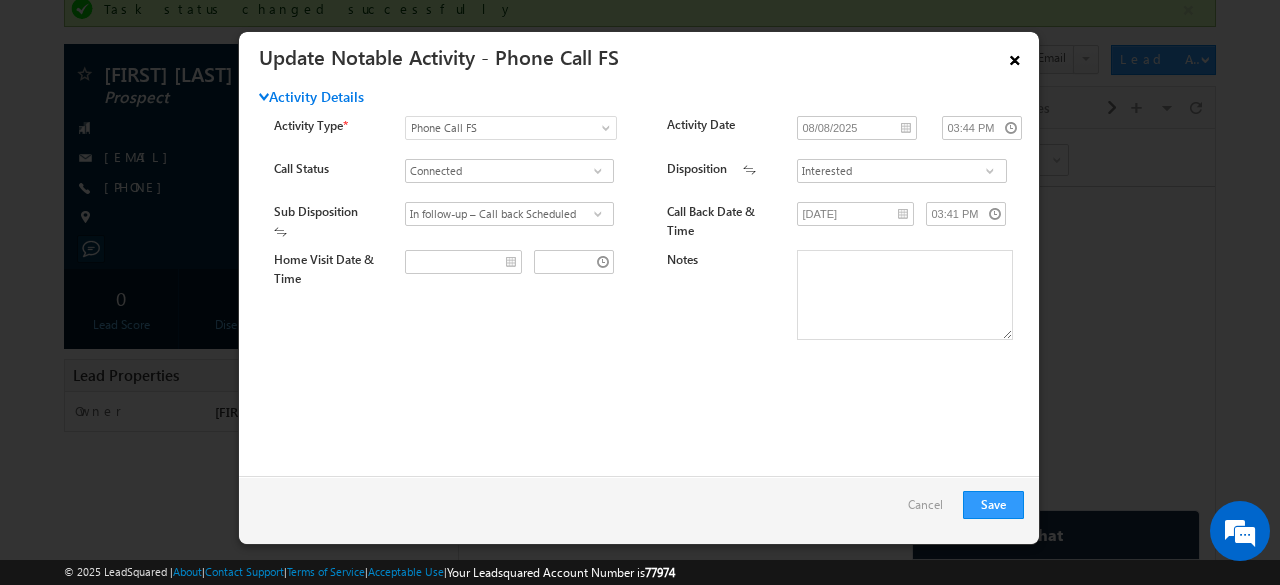 click on "×" at bounding box center [1015, 56] 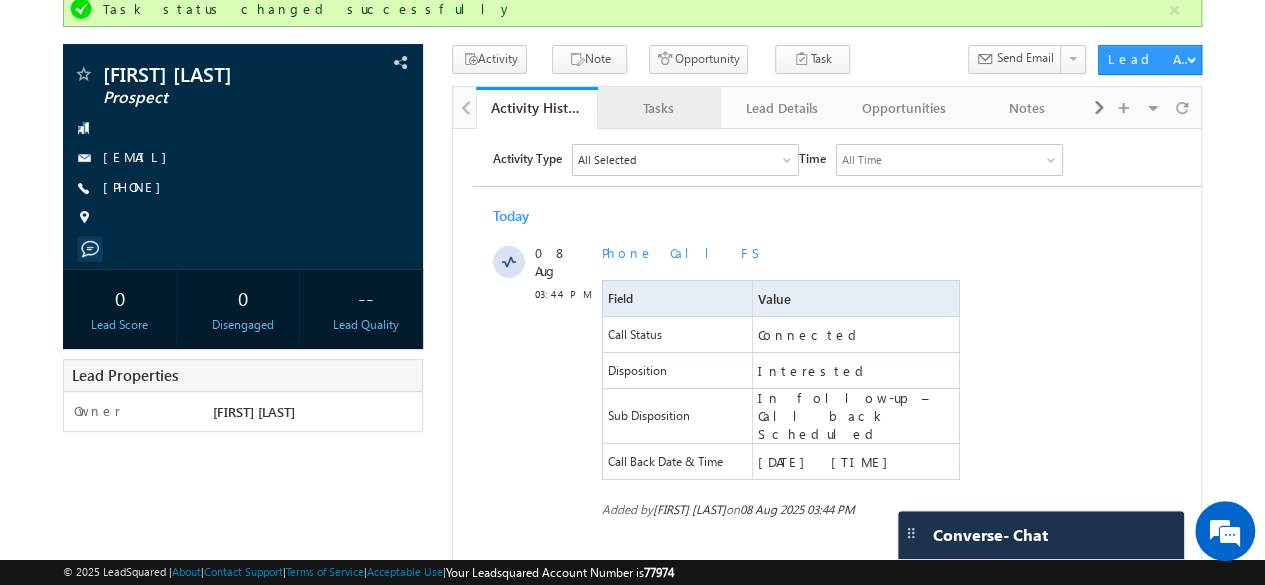 click on "Tasks" at bounding box center (659, 108) 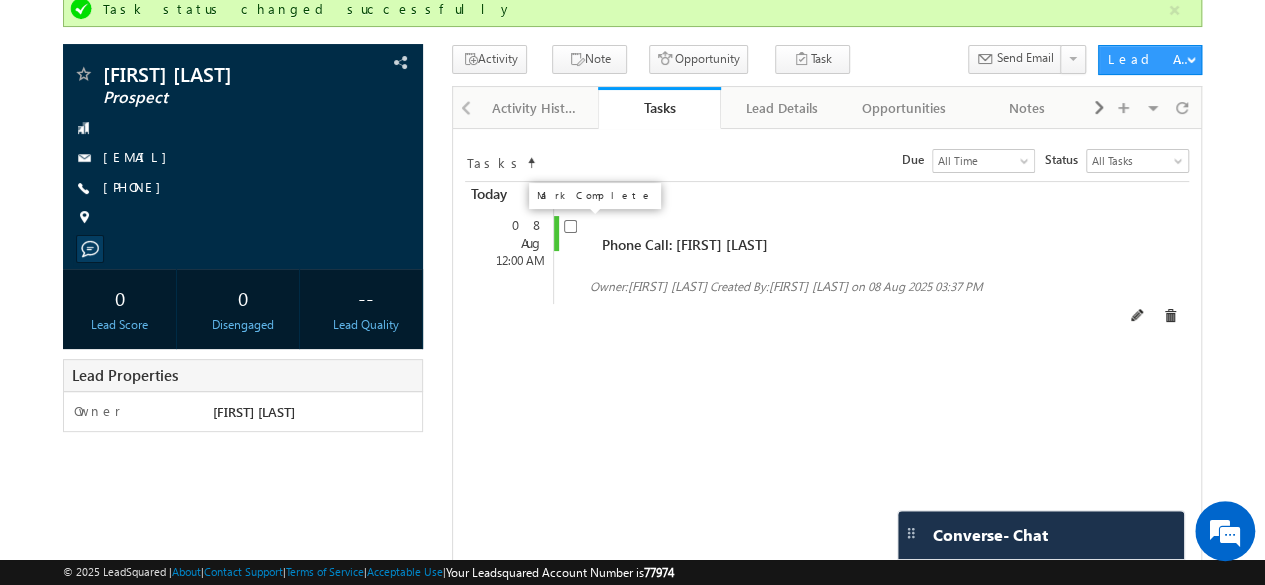 click at bounding box center (570, 226) 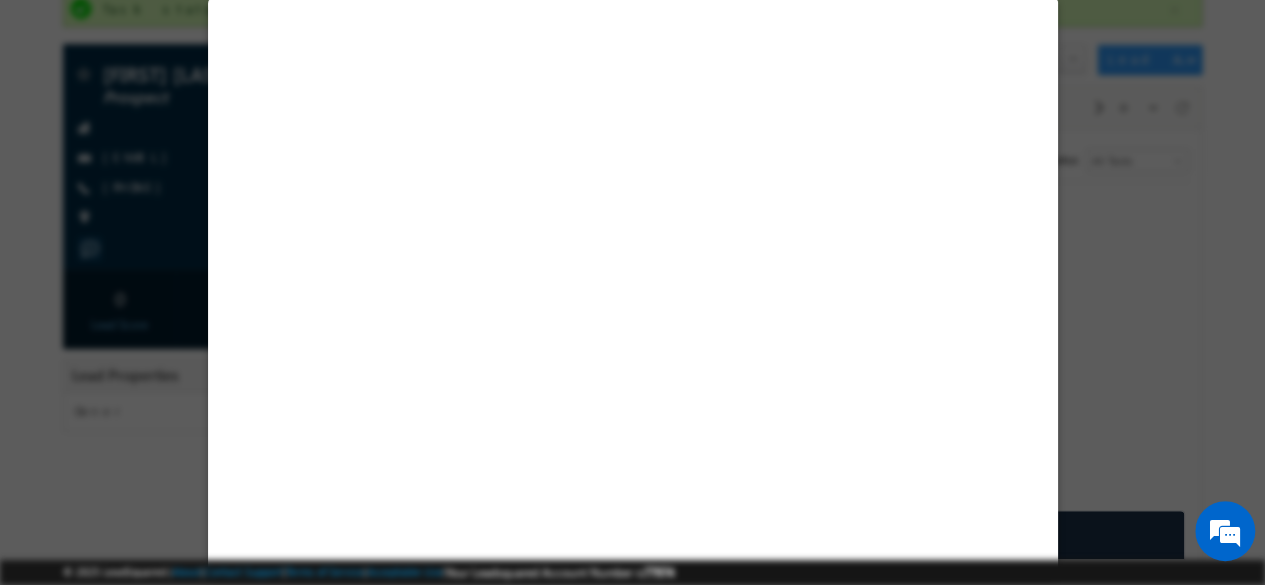select on "Prospect" 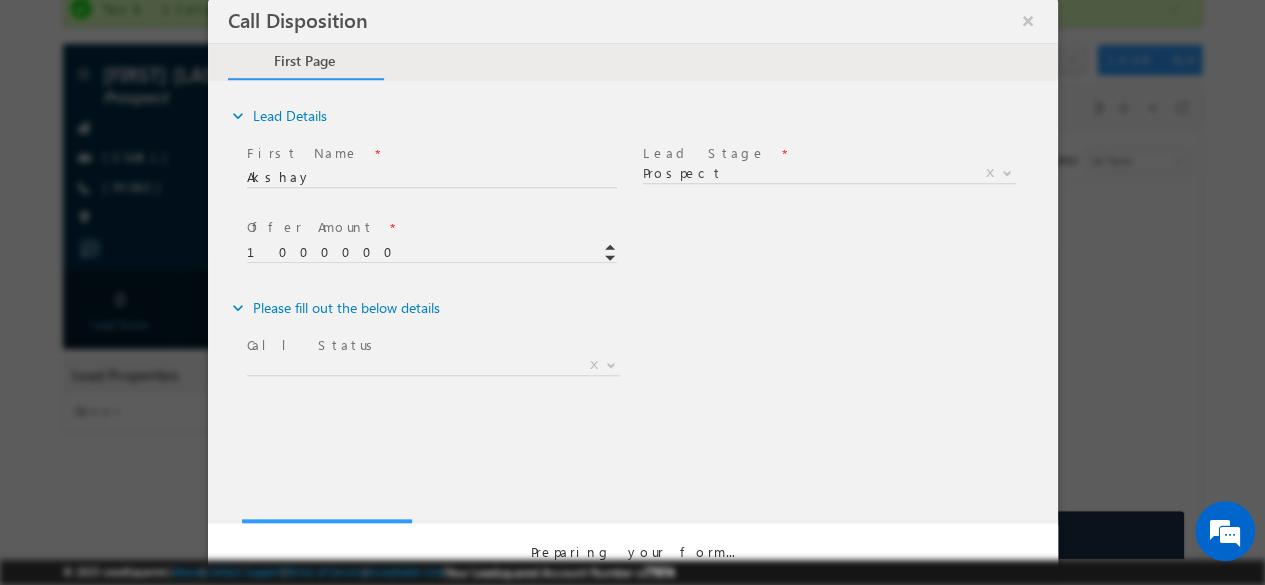 scroll, scrollTop: 0, scrollLeft: 0, axis: both 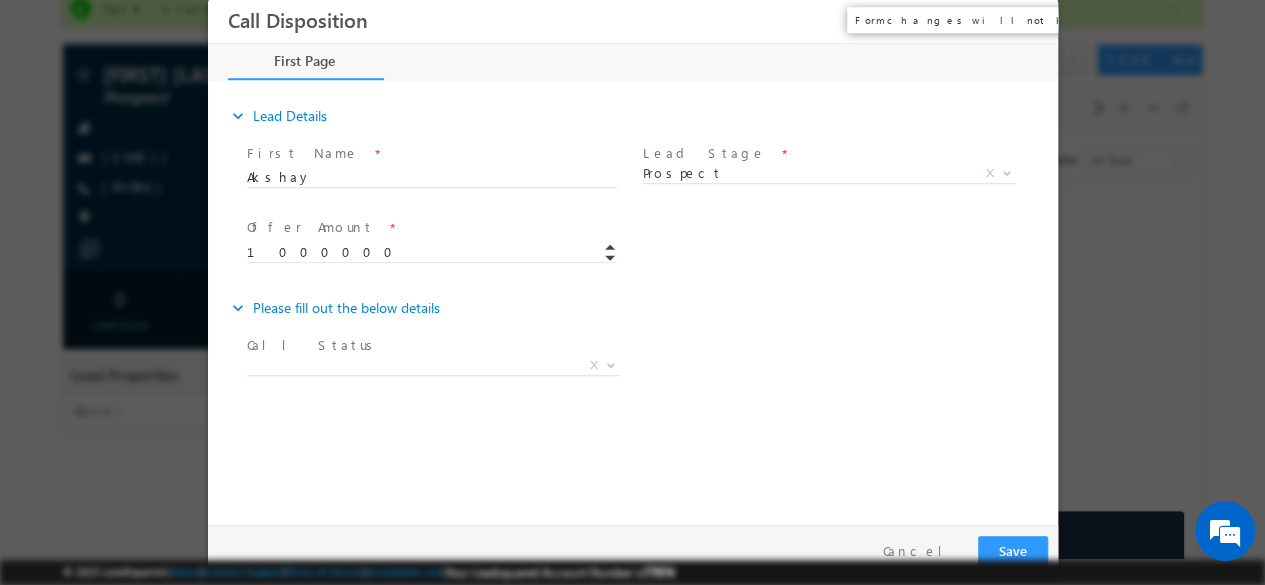 click on "×" at bounding box center (1027, 20) 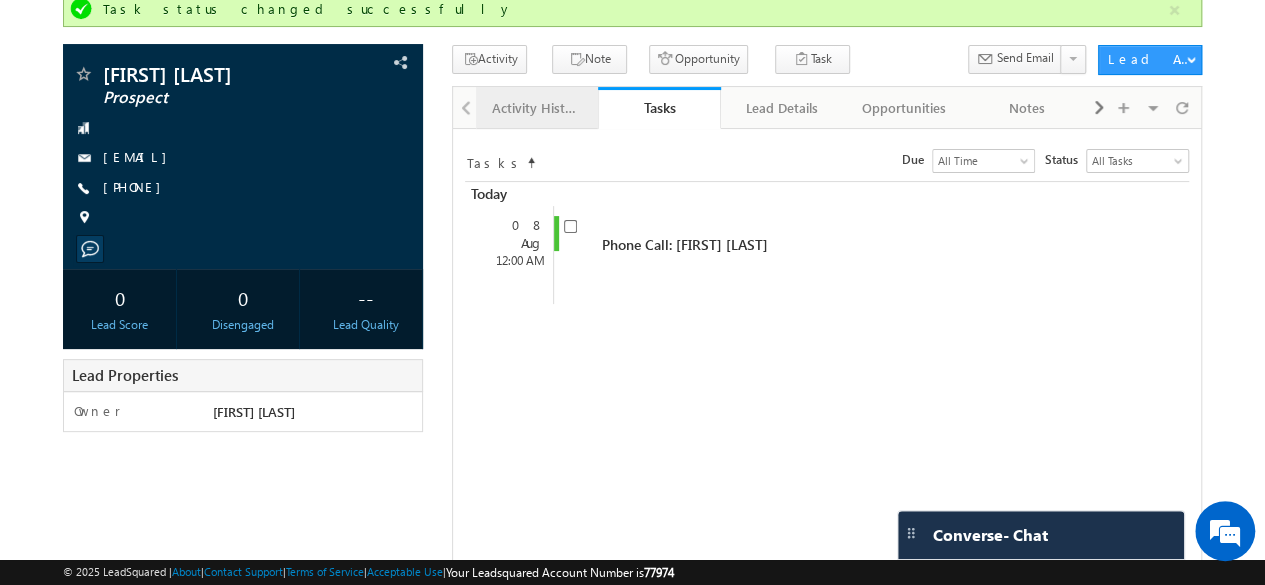 click on "Activity History" at bounding box center [536, 108] 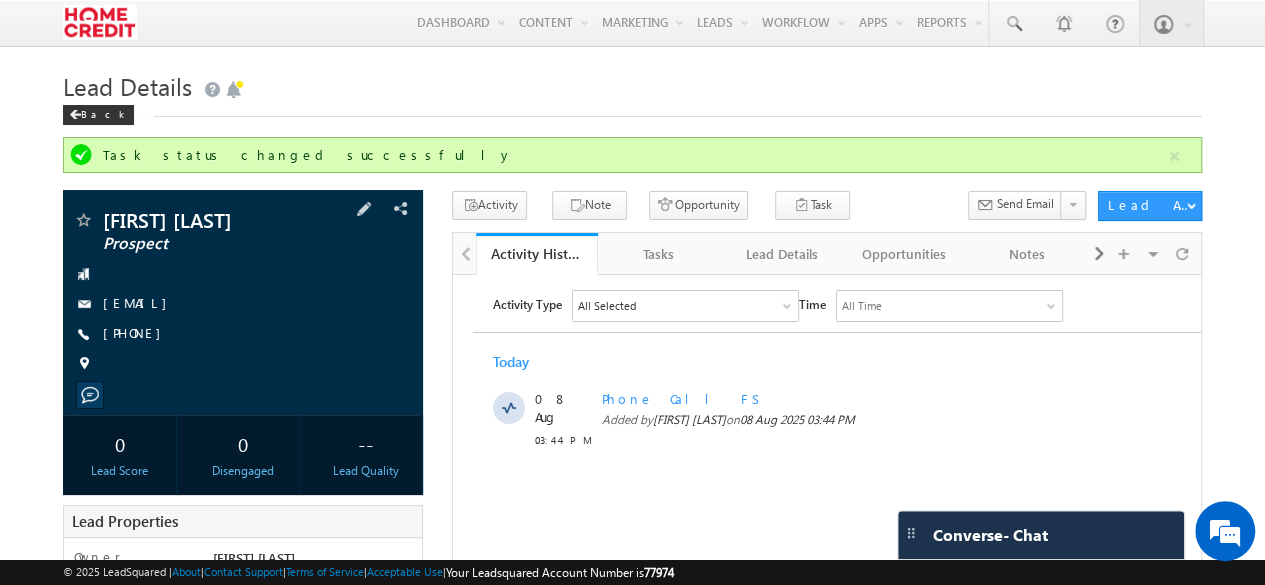 scroll, scrollTop: 96, scrollLeft: 0, axis: vertical 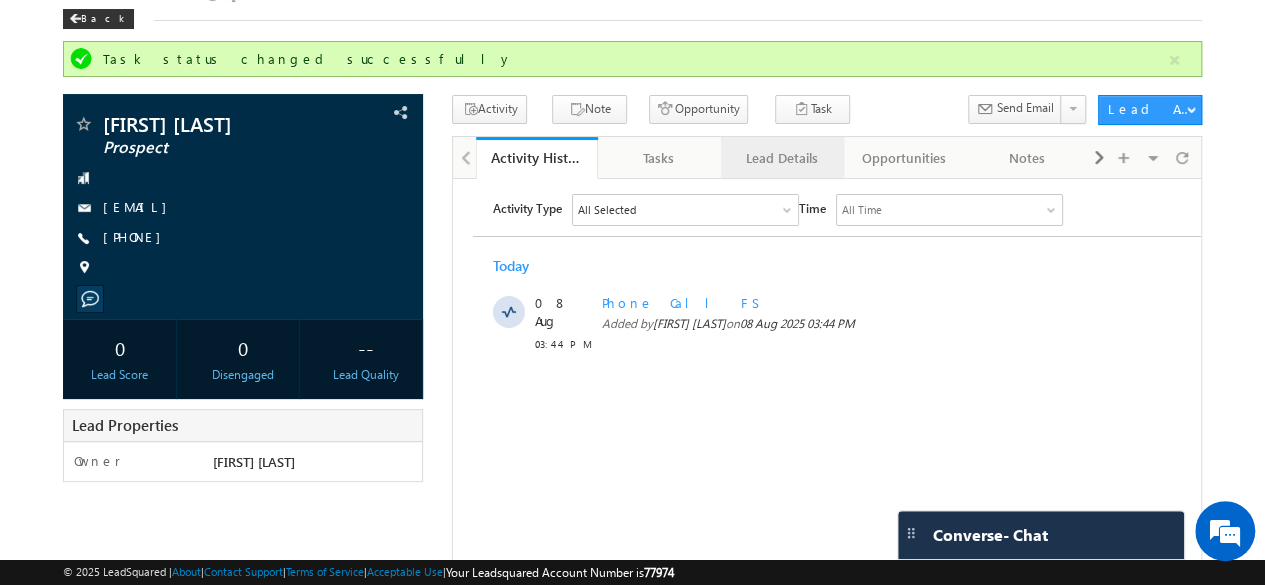 click on "Lead Details" at bounding box center [782, 158] 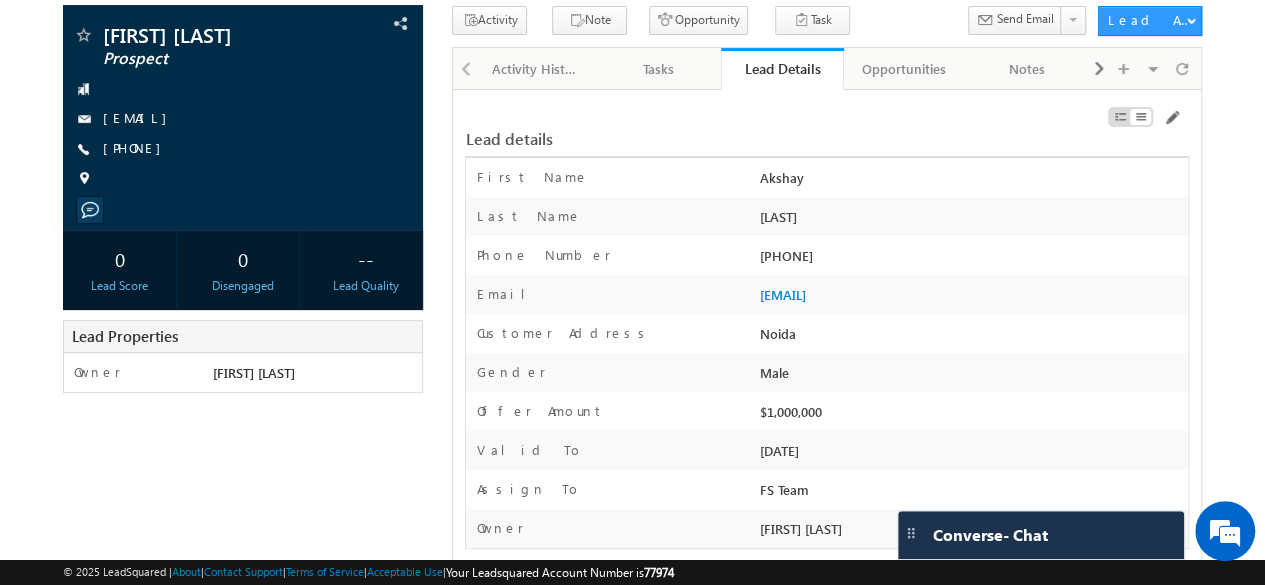 scroll, scrollTop: 184, scrollLeft: 0, axis: vertical 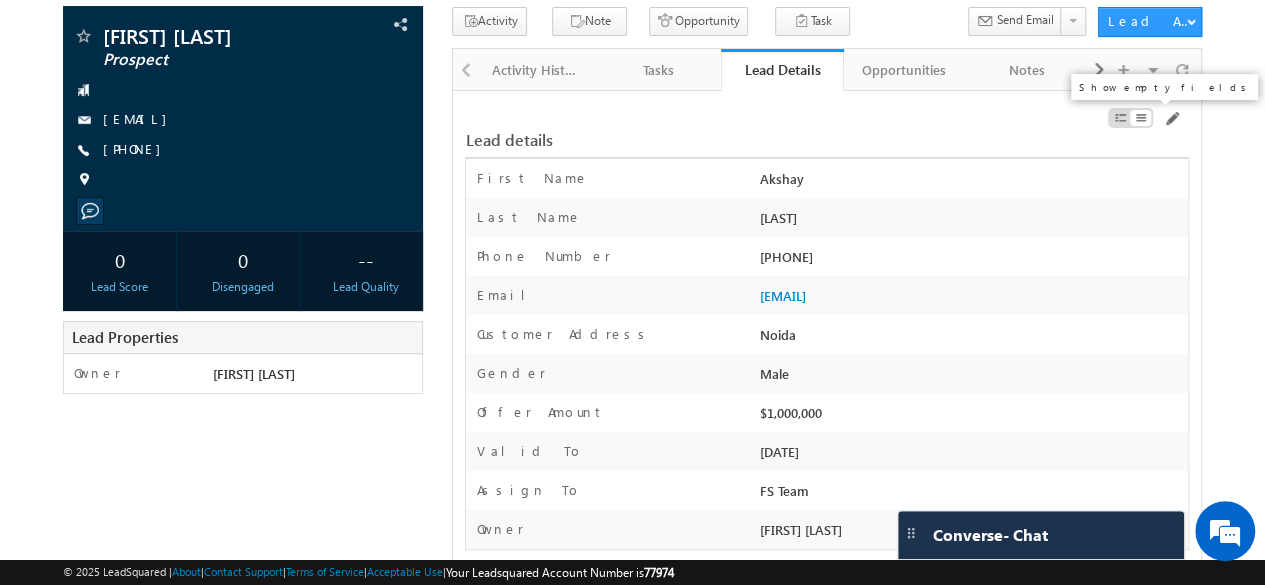 click at bounding box center (1120, 118) 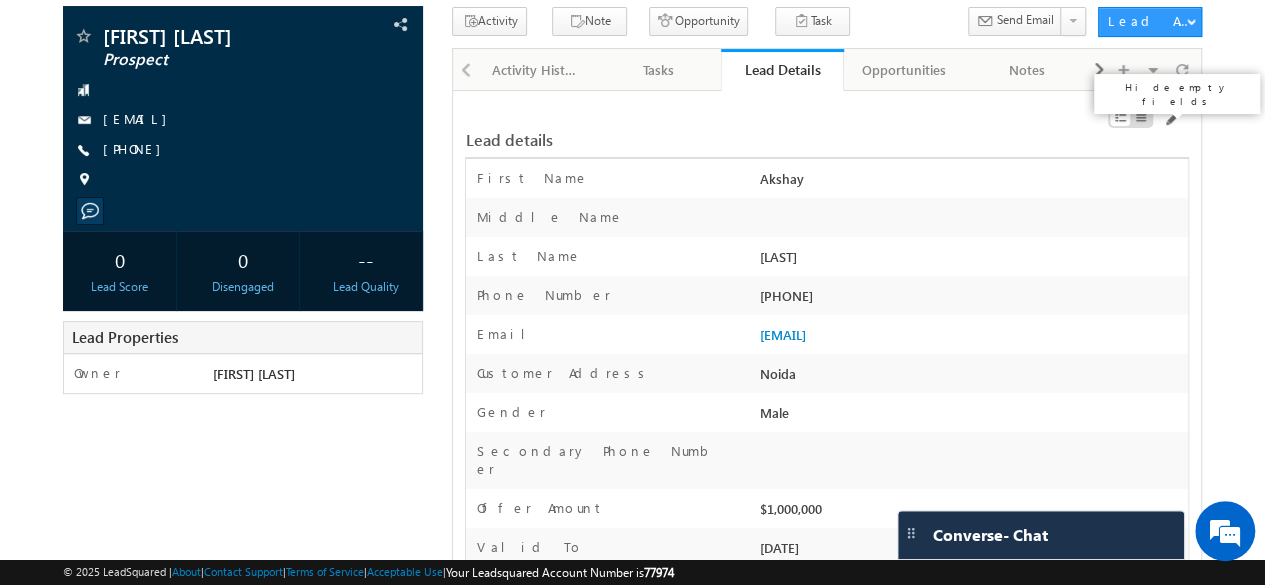 click at bounding box center [1141, 118] 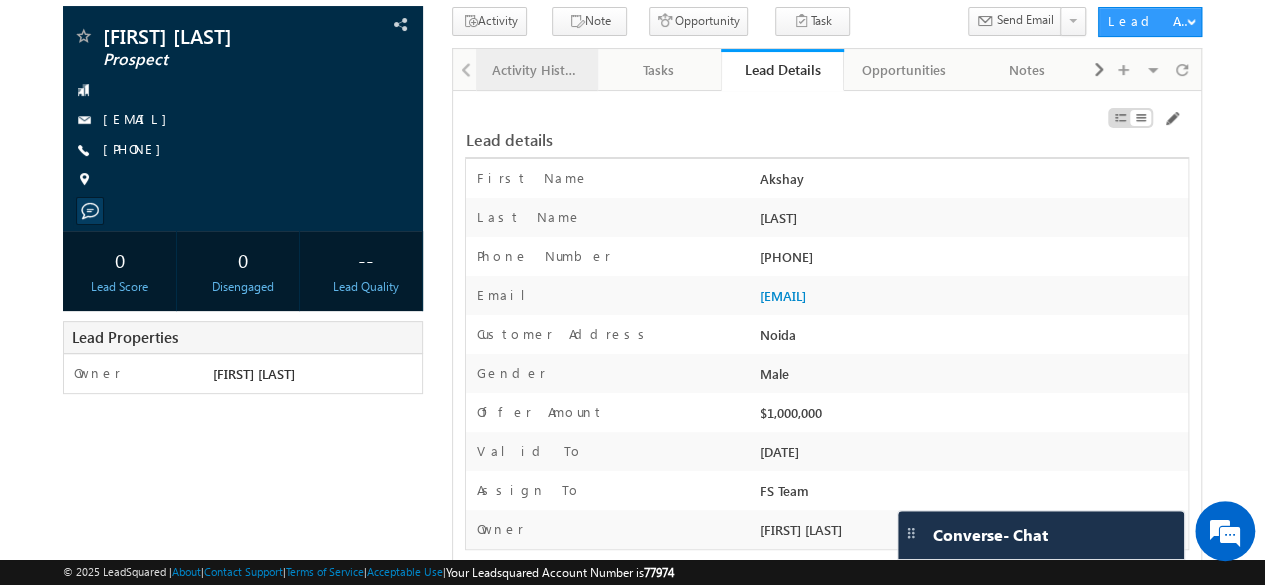 click on "Activity History" at bounding box center (536, 70) 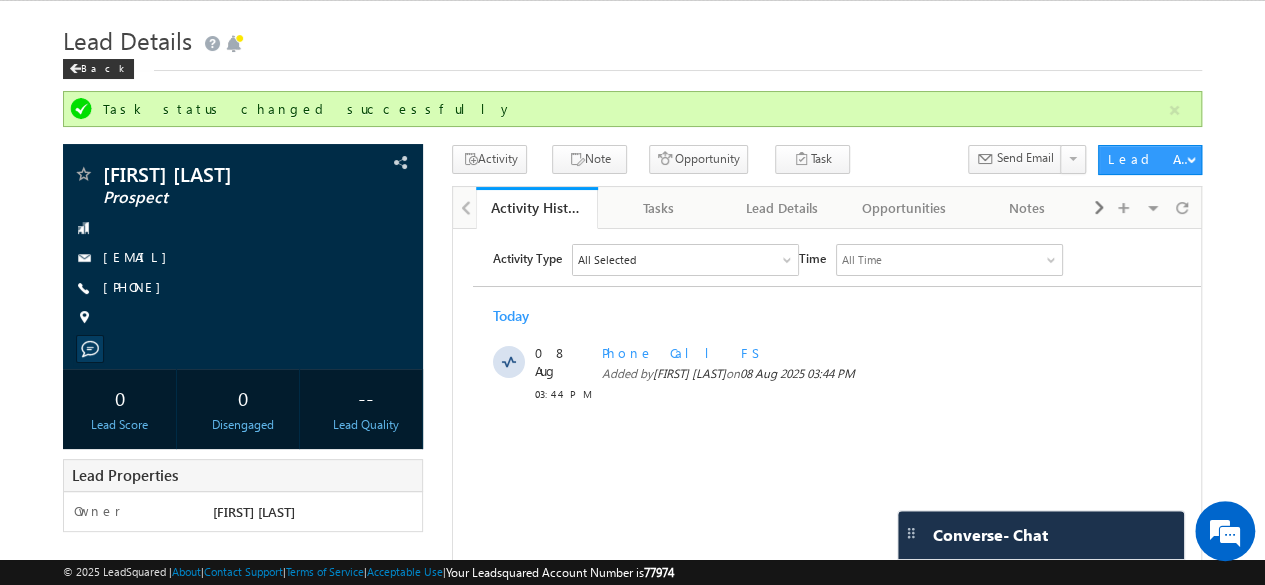 scroll, scrollTop: 38, scrollLeft: 0, axis: vertical 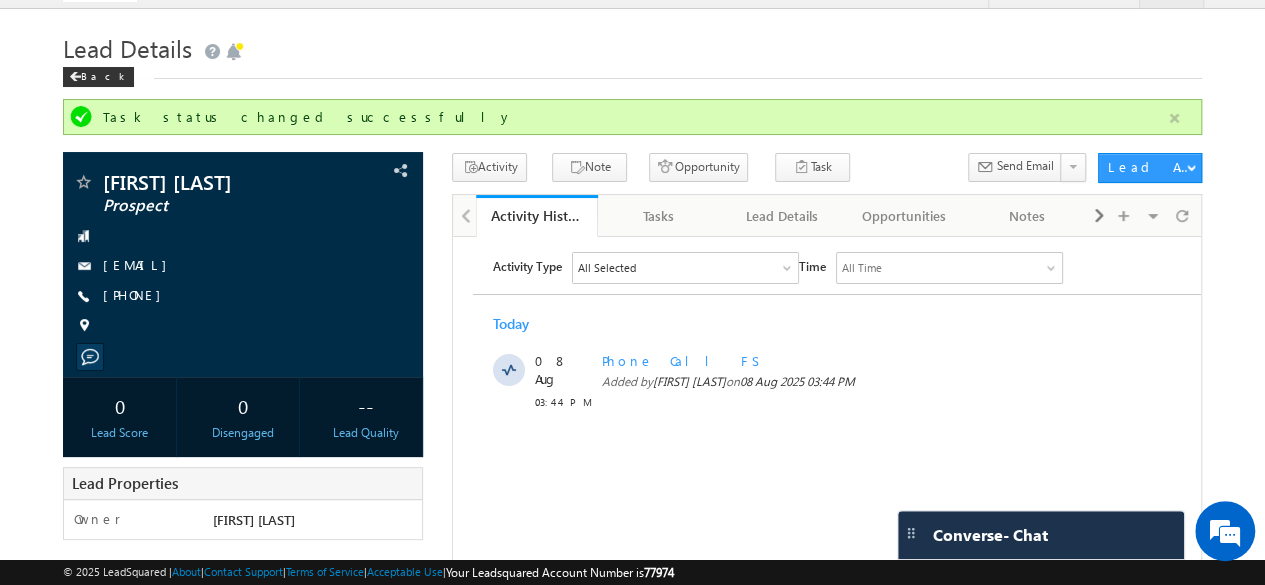 click at bounding box center (1174, 118) 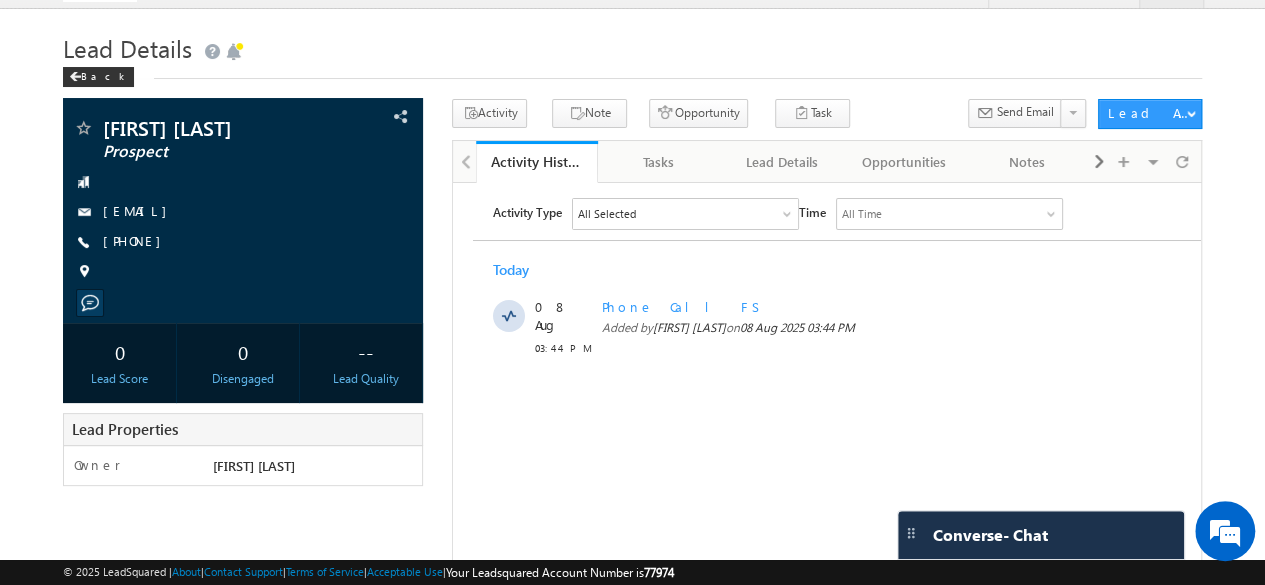 click on "Back" at bounding box center [632, 72] 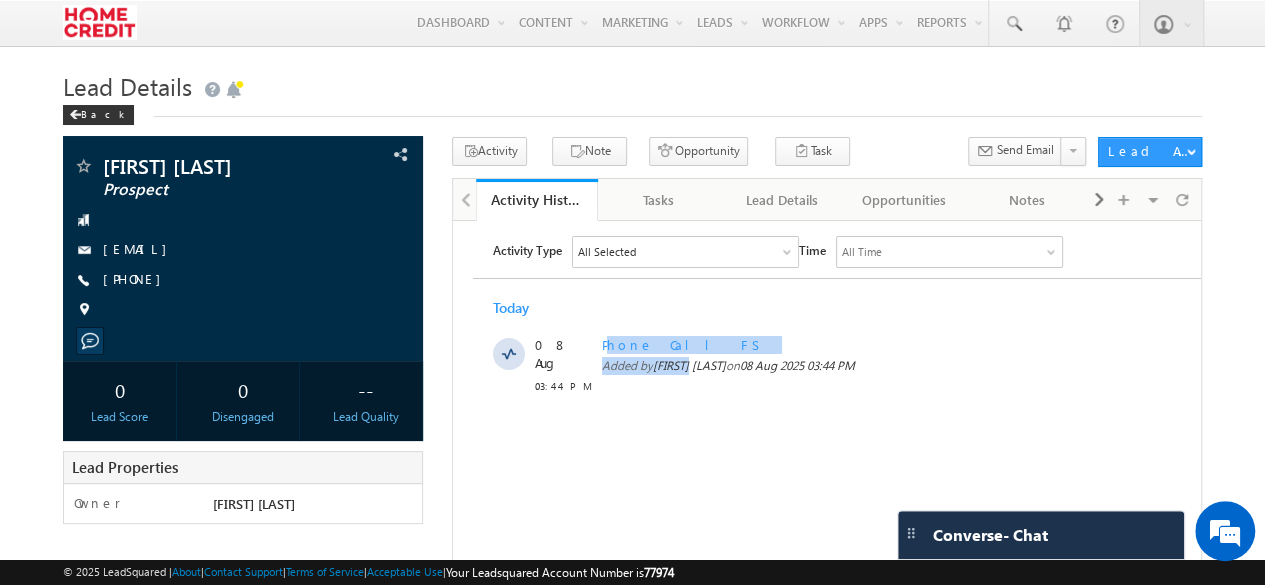 drag, startPoint x: 592, startPoint y: 345, endPoint x: 702, endPoint y: 415, distance: 130.38405 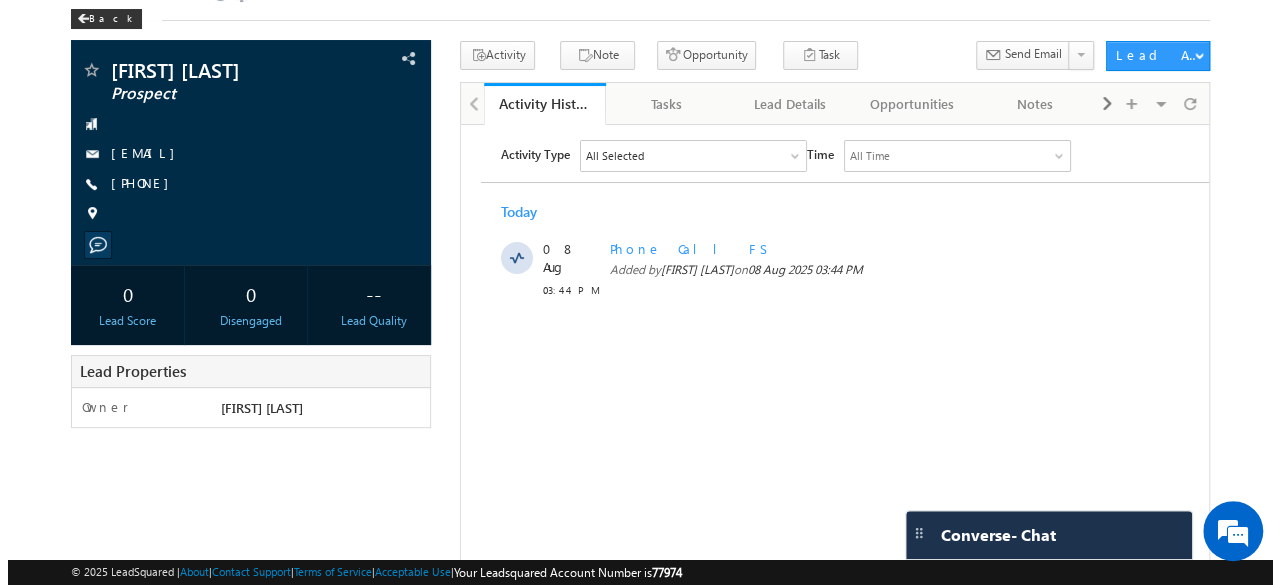 scroll, scrollTop: 0, scrollLeft: 0, axis: both 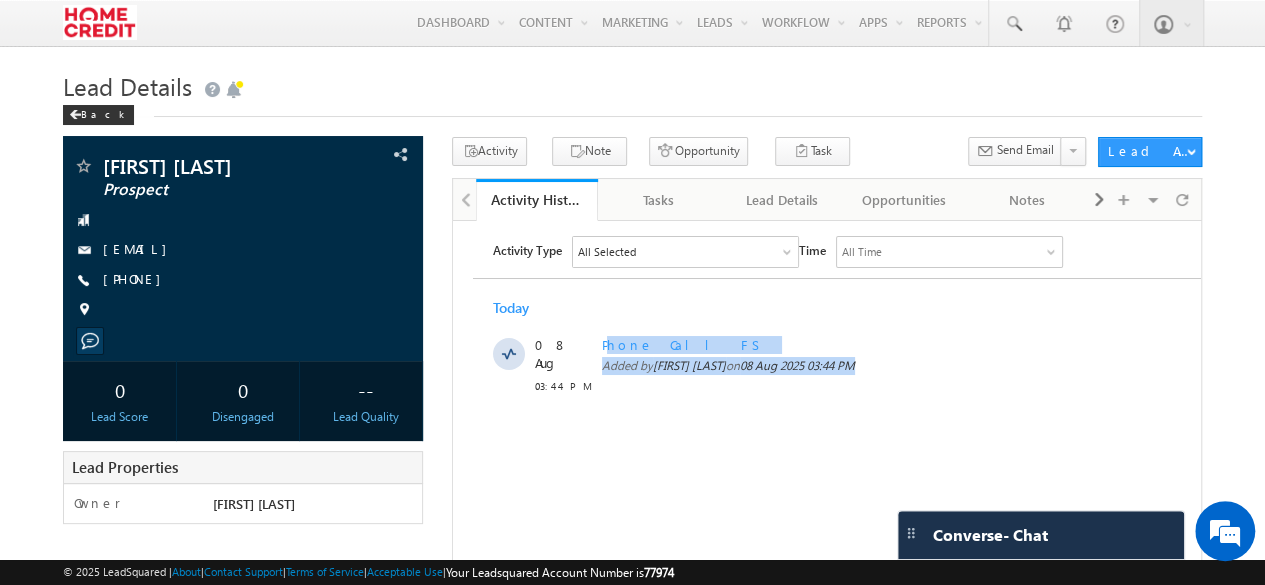 drag, startPoint x: 600, startPoint y: 347, endPoint x: 888, endPoint y: 532, distance: 342.2996 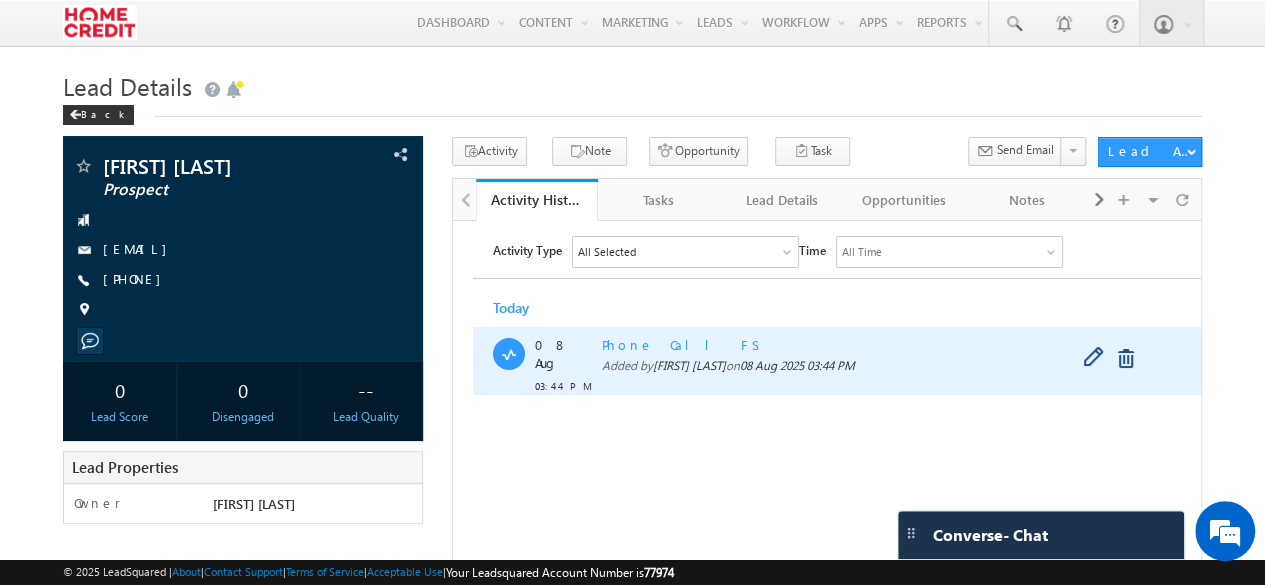 drag, startPoint x: 691, startPoint y: 341, endPoint x: 596, endPoint y: 339, distance: 95.02105 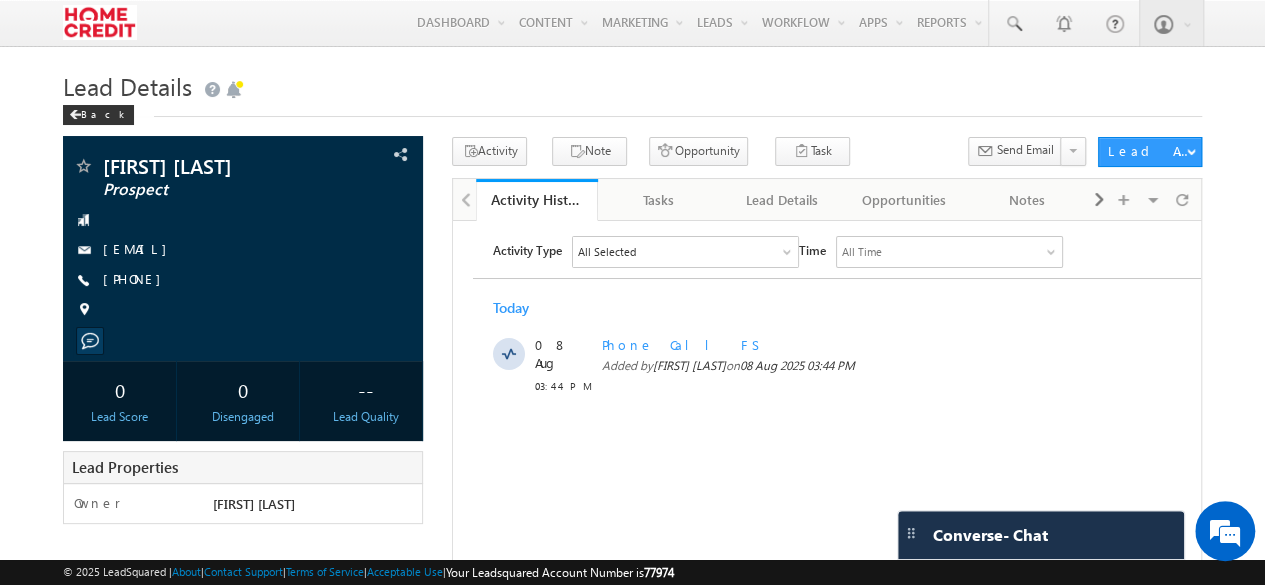 click on "Activity Type
All Selected
Select All Sales Activities 1 Sales Activity Opportunities 2 Channel Partner Home Loan Email Activities 18 Email Bounced Email Link Clicked Email Marked Spam Email Opened Inbound Lead through Email Mailing preference link clicked Negative Response to Email Neutral Response to Email Positive Response to Email Resubscribed Subscribed To Newsletter Subscribed To Promotional Emails Unsubscribe Link Clicked Unsubscribed Unsubscribed From Newsletter Unsubscribed From Promotional Emails View in browser link Clicked Email Sent Web Activities 5 Conversion Button Clicked Converted to Lead Form Submitted on Website Page Visited on Website Tracking URL Clicked Lead Capture Activities 1 Lead Capture Phone Call Activities" at bounding box center (826, 314) 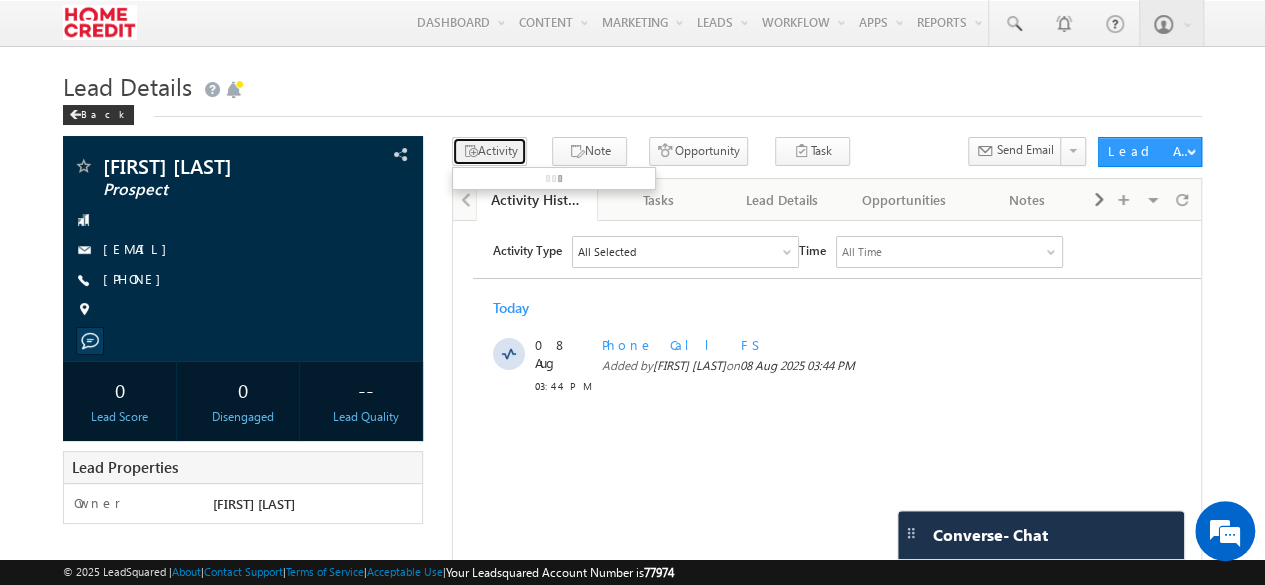 click on "Activity" at bounding box center [489, 151] 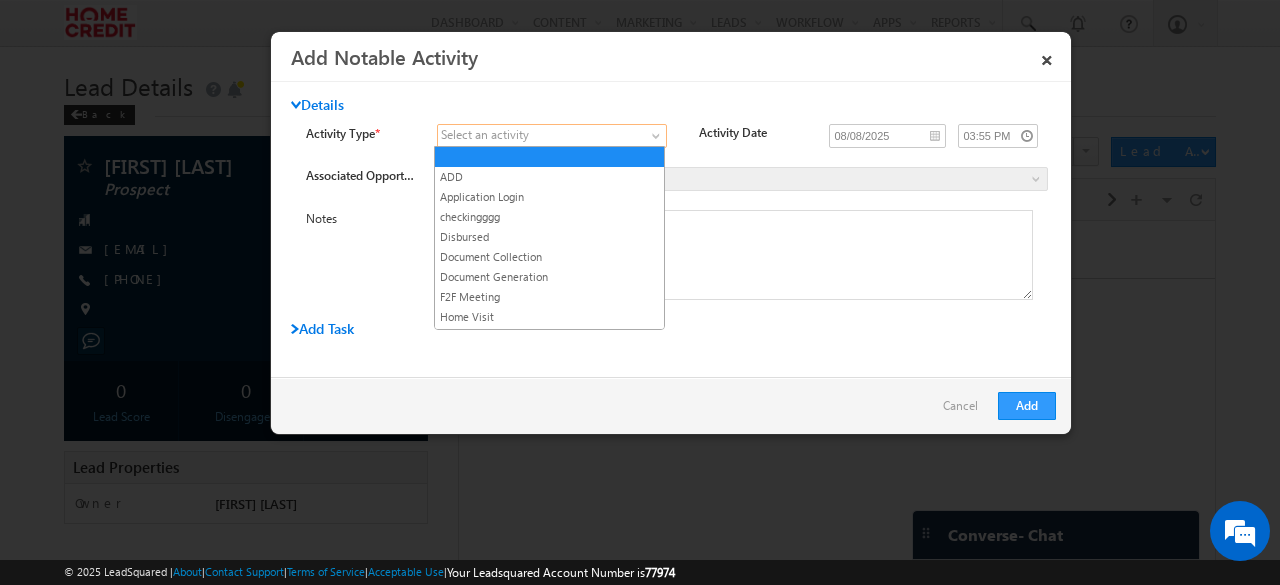 click at bounding box center [540, 136] 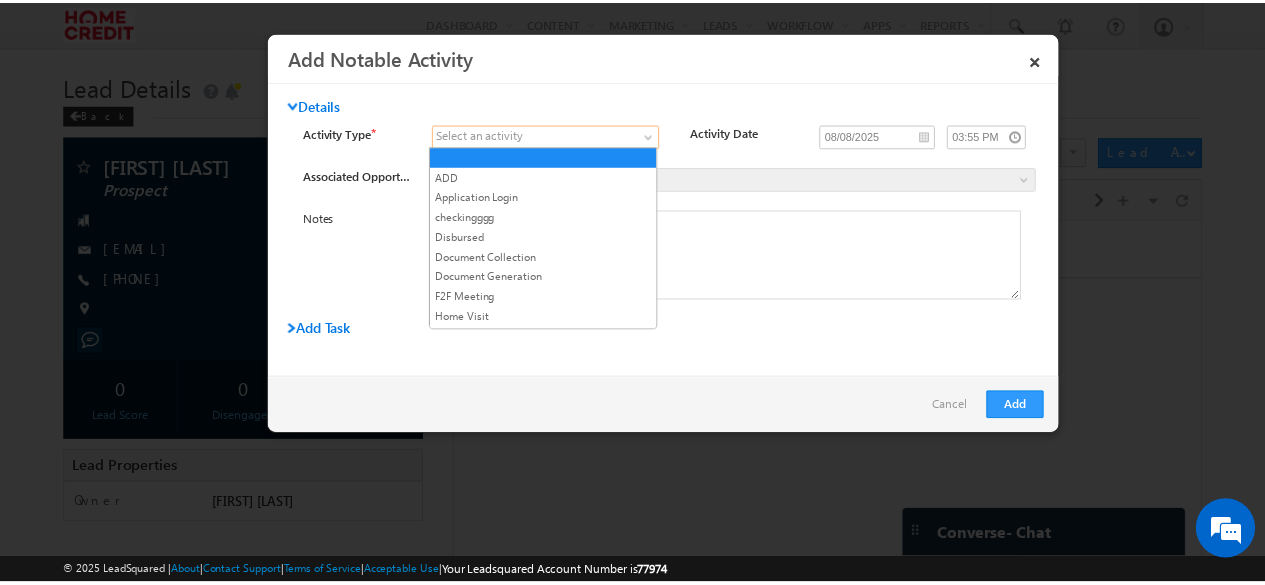 scroll, scrollTop: 88, scrollLeft: 0, axis: vertical 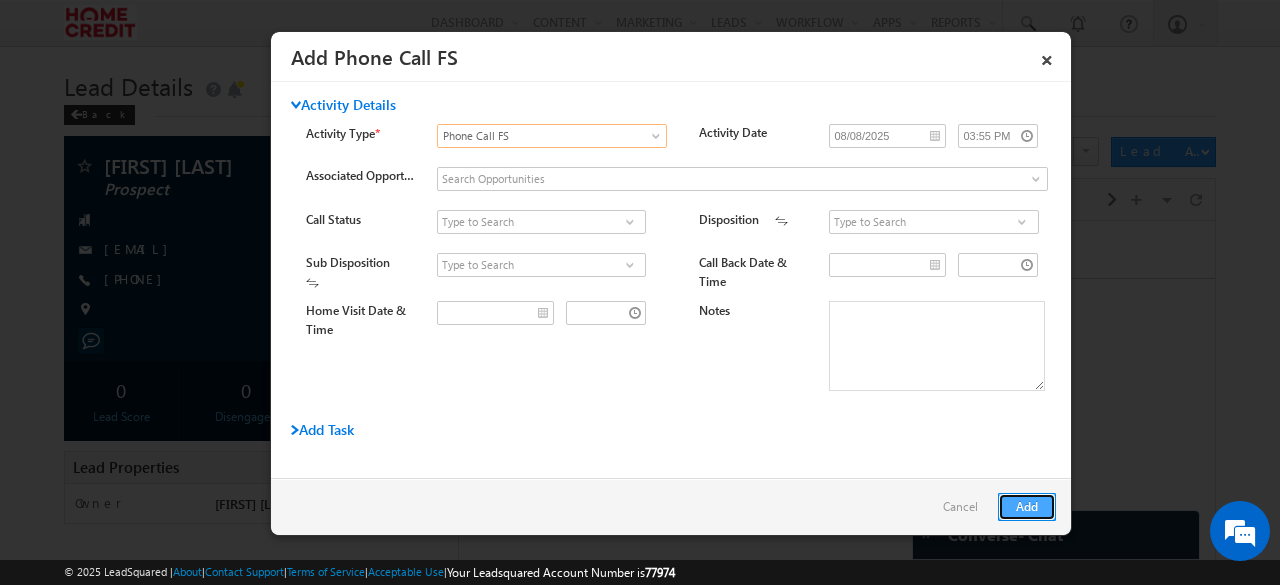 click on "Add" at bounding box center [1027, 507] 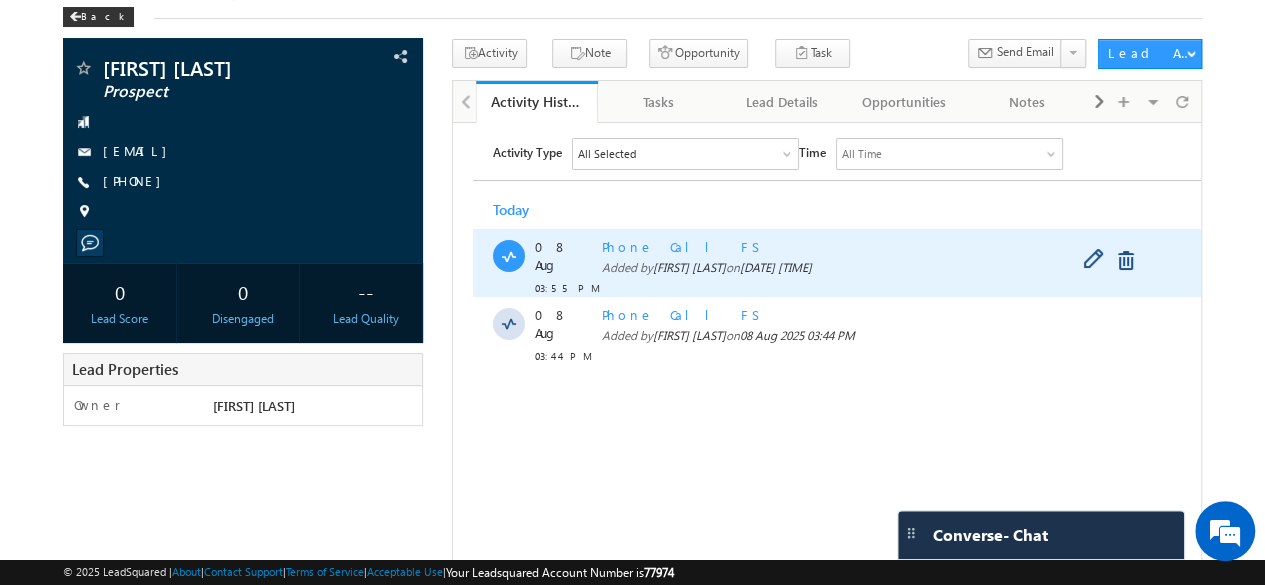 scroll, scrollTop: 6, scrollLeft: 0, axis: vertical 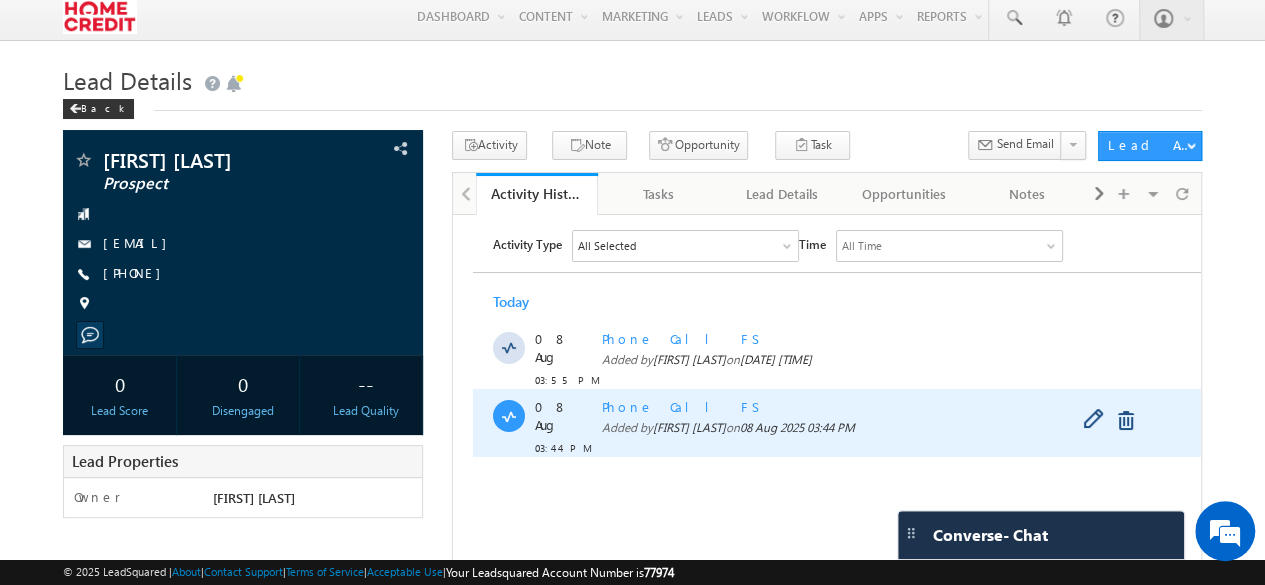 drag, startPoint x: 738, startPoint y: 396, endPoint x: 555, endPoint y: 413, distance: 183.78792 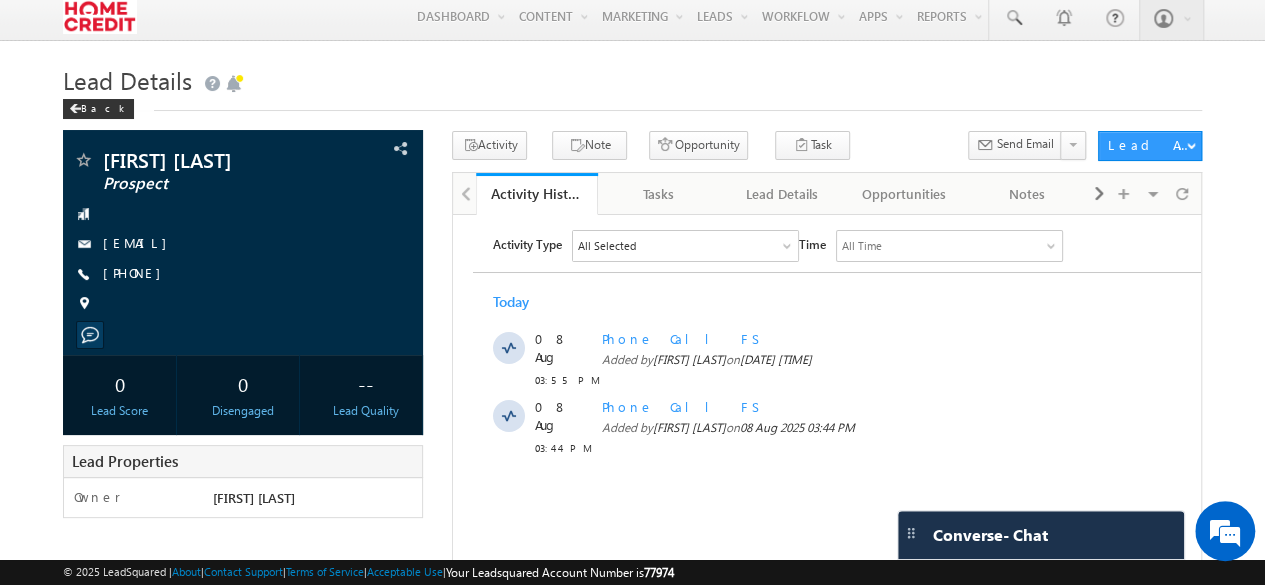 click on "Activity Type
All Selected
Select All Sales Activities 1 Sales Activity Opportunities 2 Channel Partner Home Loan Email Activities 18 Email Bounced Email Link Clicked Email Marked Spam Email Opened Inbound Lead through Email Mailing preference link clicked Negative Response to Email Neutral Response to Email Positive Response to Email Resubscribed Subscribed To Newsletter Subscribed To Promotional Emails Unsubscribe Link Clicked Unsubscribed Unsubscribed From Newsletter Unsubscribed From Promotional Emails View in browser link Clicked Email Sent Web Activities 5 Conversion Button Clicked Converted to Lead Form Submitted on Website Page Visited on Website Tracking URL Clicked Lead Capture Activities 1 Lead Capture Phone Call Activities" at bounding box center [826, 342] 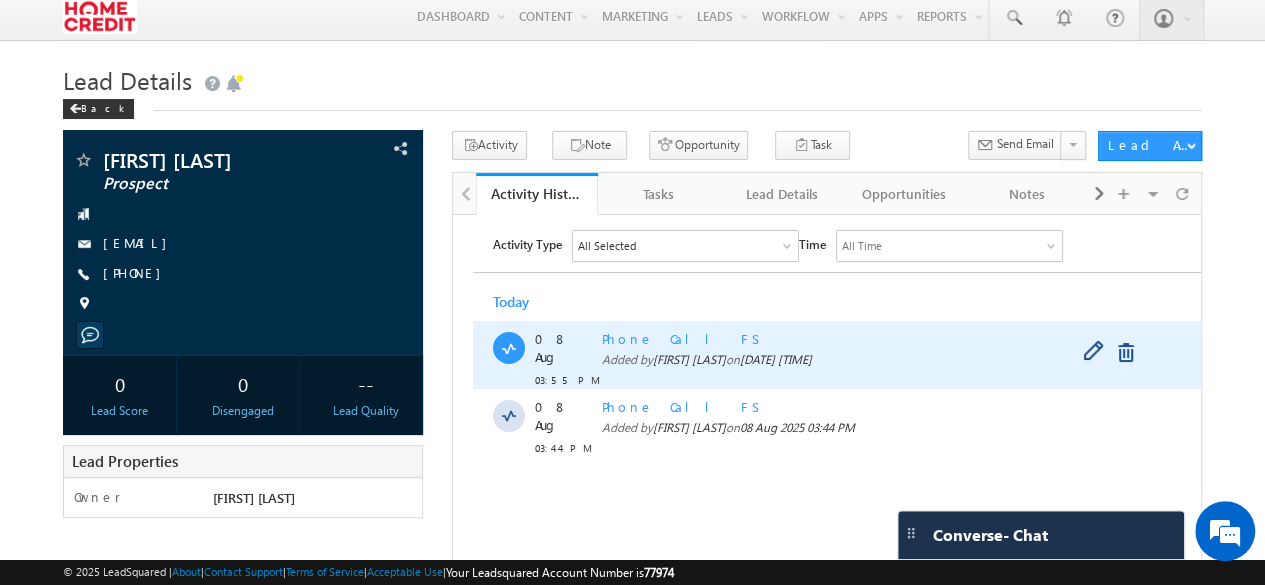drag, startPoint x: 689, startPoint y: 345, endPoint x: 609, endPoint y: 342, distance: 80.05623 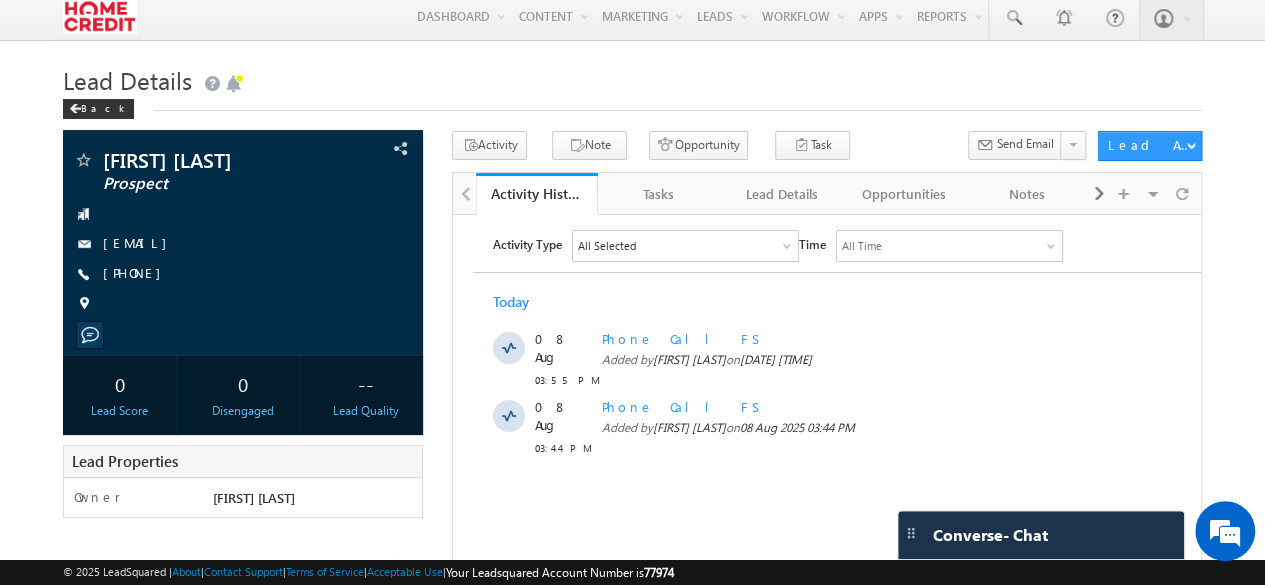click on "Back" at bounding box center [632, 104] 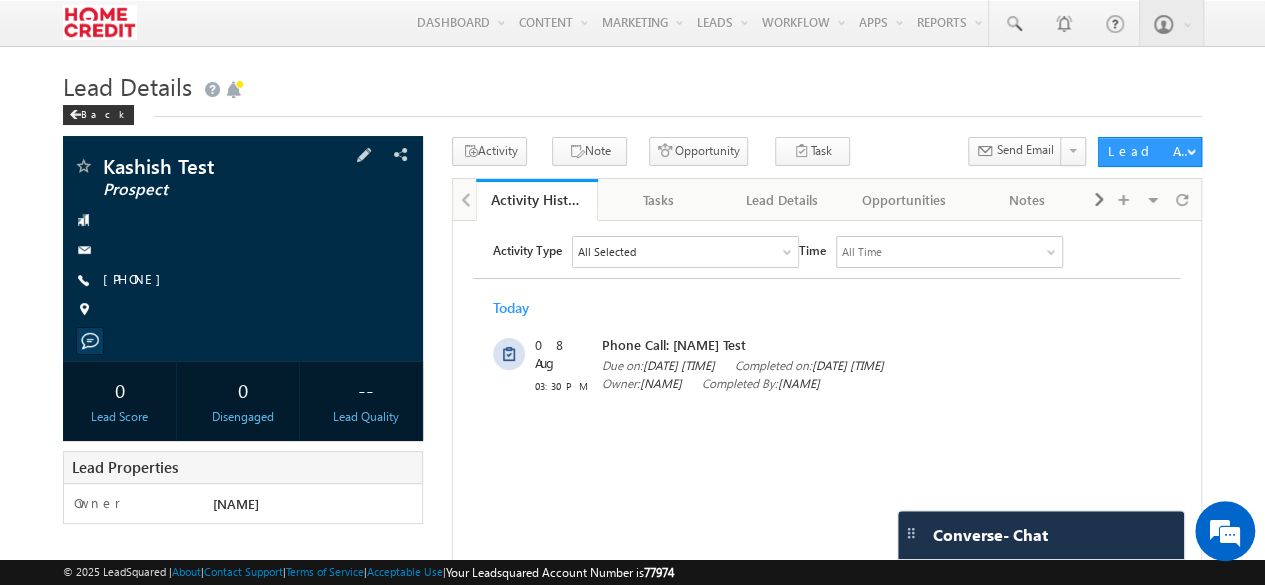 scroll, scrollTop: 0, scrollLeft: 0, axis: both 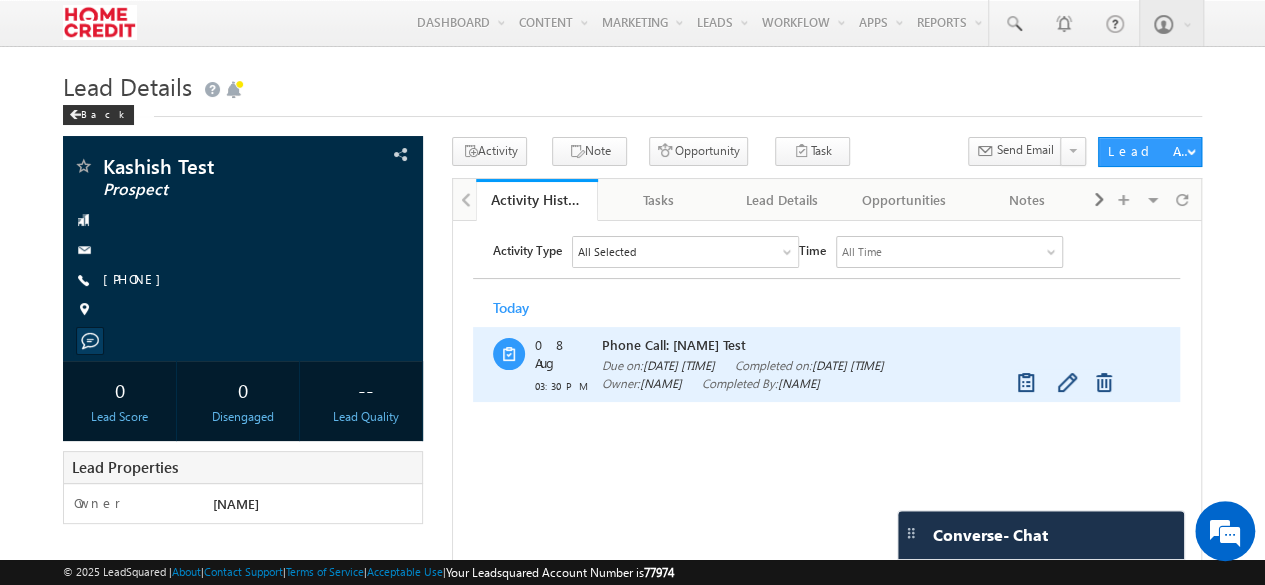 drag, startPoint x: 595, startPoint y: 337, endPoint x: 804, endPoint y: 422, distance: 225.62358 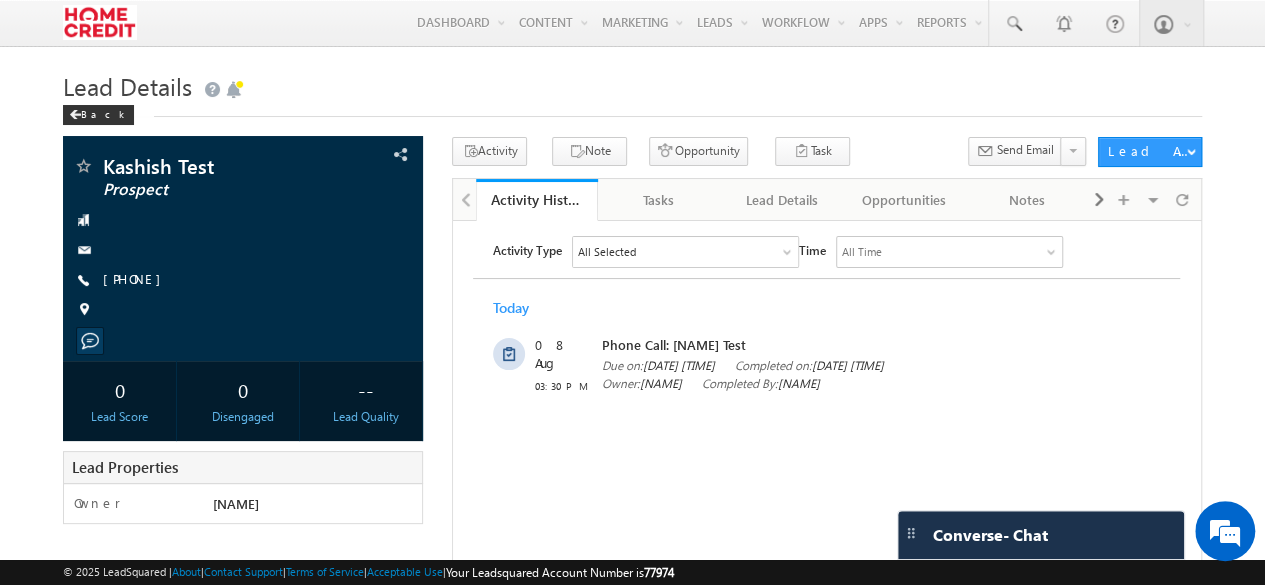click on "Activity Type
All Selected
Select All Sales Activities 1 Sales Activity Opportunities 2 Channel Partner Home Loan Email Activities 18 Email Bounced Email Link Clicked Email Marked Spam Email Opened Inbound Lead through Email Mailing preference link clicked Negative Response to Email Neutral Response to Email Positive Response to Email Resubscribed Subscribed To Newsletter Subscribed To Promotional Emails Unsubscribe Link Clicked Unsubscribed Unsubscribed From Newsletter Unsubscribed From Promotional Emails View in browser link Clicked Email Sent Web Activities 5 Conversion Button Clicked Converted to Lead Form Submitted on Website Page Visited on Website Tracking URL Clicked Lead Capture Activities 1 Lead Capture Phone Call Activities 2 Inbound Phone Call Activity Outbound Phone Call Activity Other Activities 20 ADD Application Login checkingggg Disbursed F2F Meeting Notes" at bounding box center [826, 318] 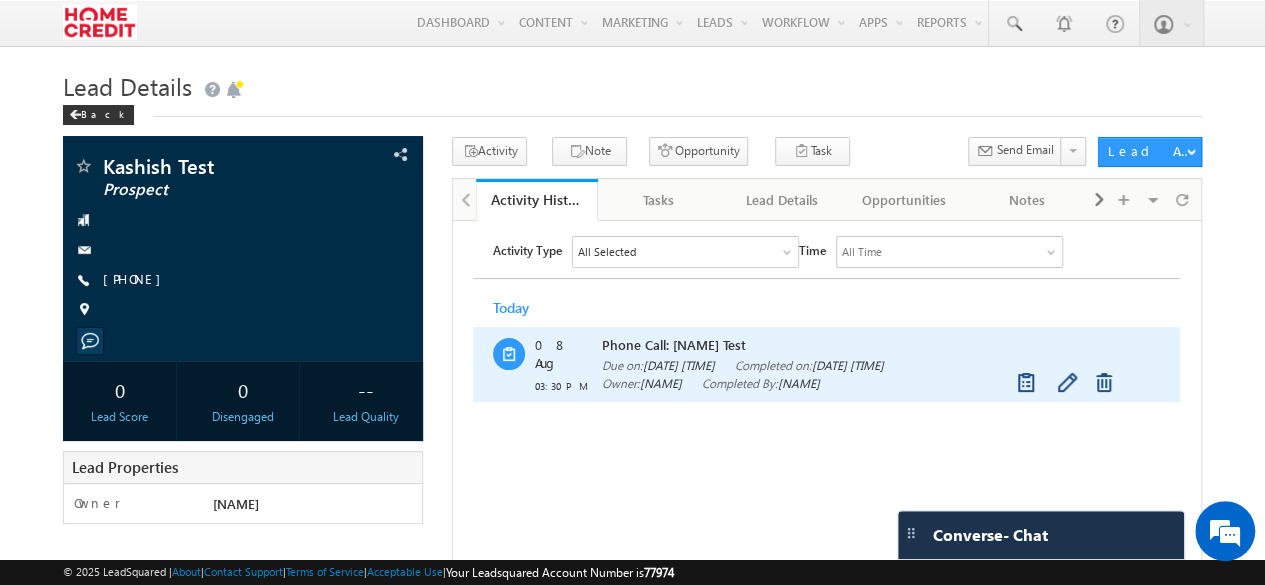 drag, startPoint x: 597, startPoint y: 341, endPoint x: 789, endPoint y: 432, distance: 212.47353 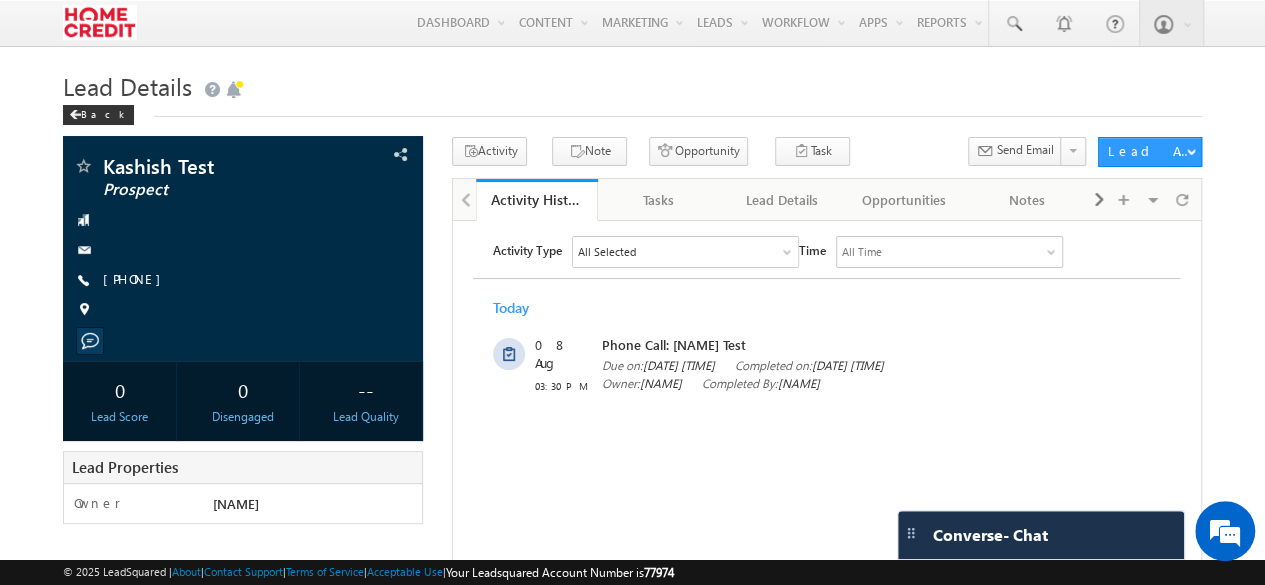 click on "Activity Type
All Selected
Select All Sales Activities 1 Sales Activity Opportunities 2 Channel Partner Home Loan Email Activities 18 Email Bounced Email Link Clicked Email Marked Spam Email Opened Inbound Lead through Email Mailing preference link clicked Negative Response to Email Neutral Response to Email Positive Response to Email Resubscribed Subscribed To Newsletter Subscribed To Promotional Emails Unsubscribe Link Clicked Unsubscribed Unsubscribed From Newsletter Unsubscribed From Promotional Emails View in browser link Clicked Email Sent Web Activities 5 Conversion Button Clicked Converted to Lead Form Submitted on Website Page Visited on Website Tracking URL Clicked Lead Capture Activities 1 Lead Capture Phone Call Activities" at bounding box center (826, 318) 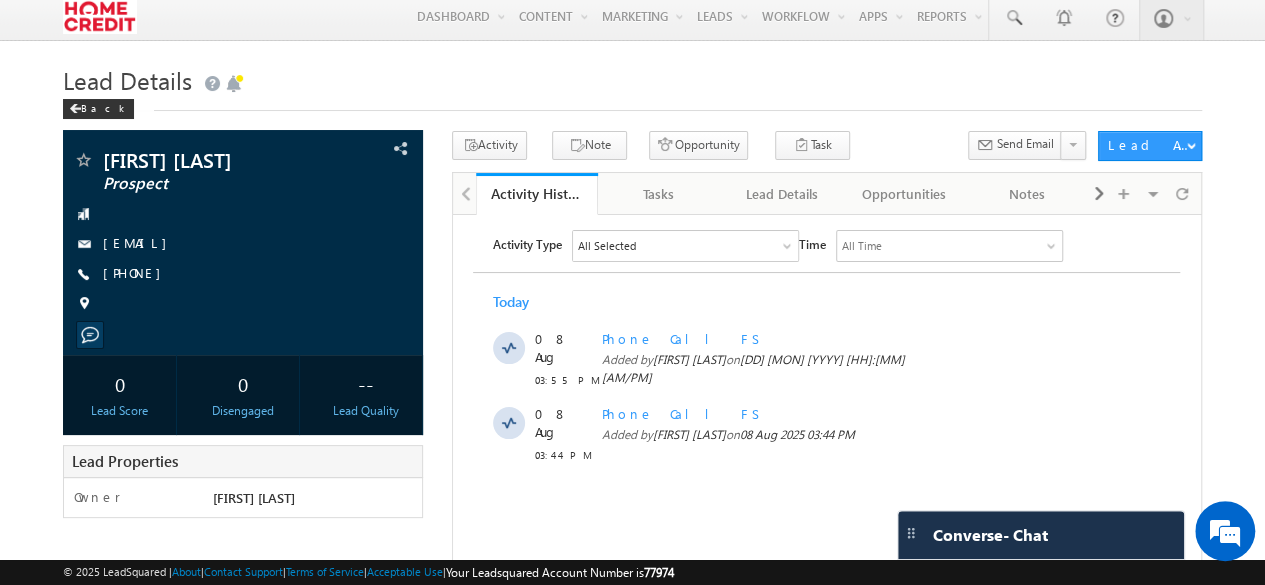 scroll, scrollTop: 0, scrollLeft: 0, axis: both 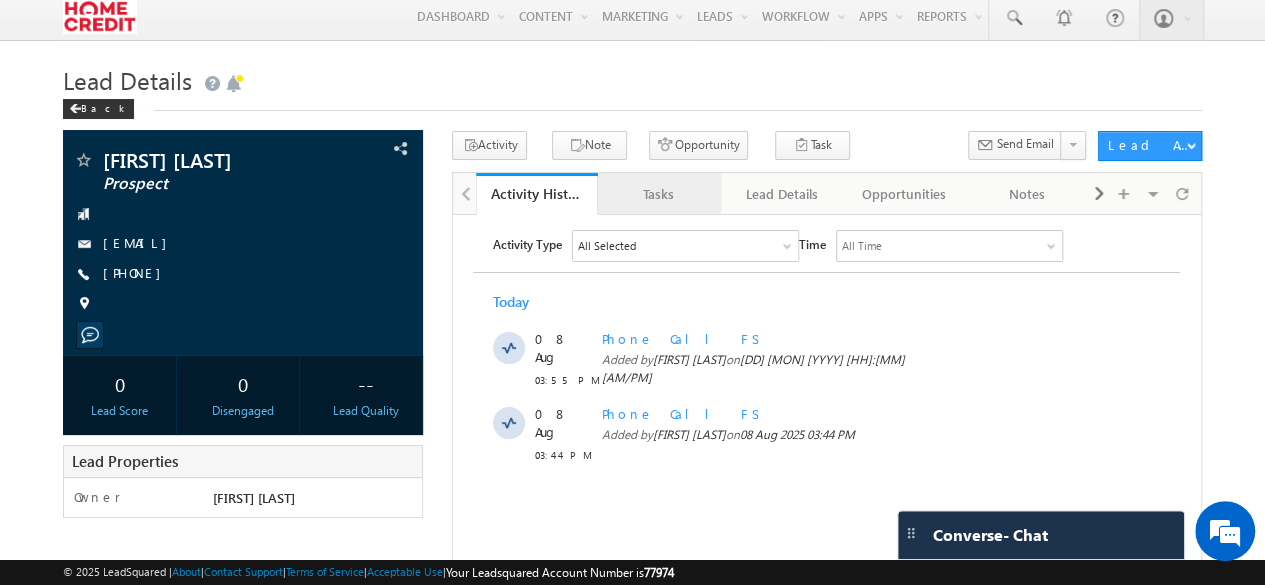 click on "Tasks" at bounding box center (658, 194) 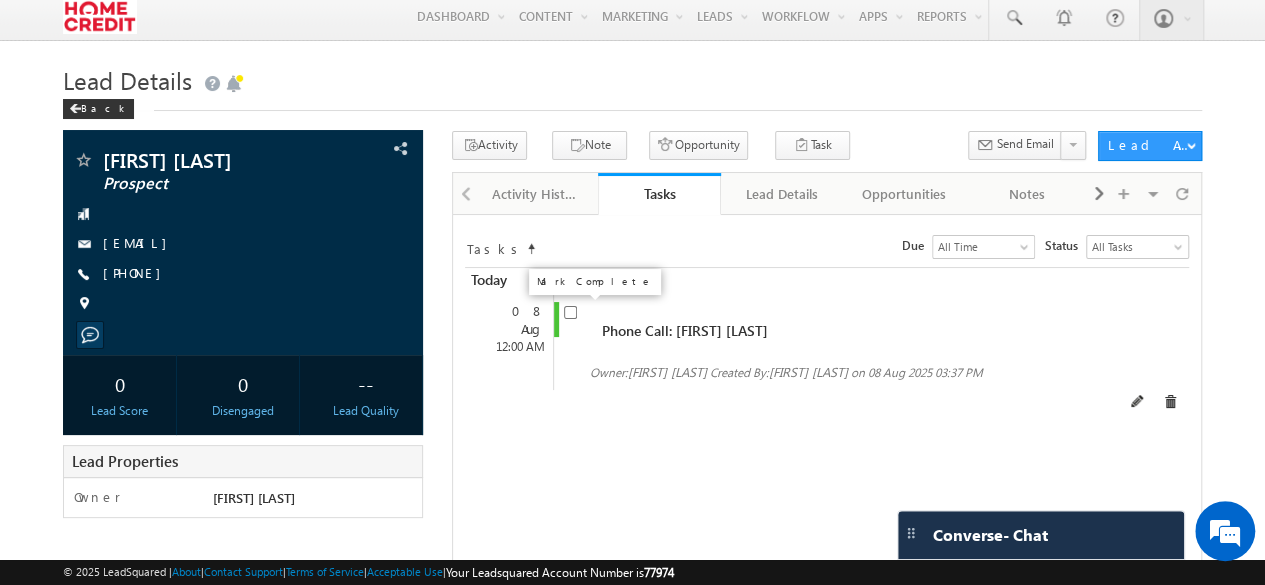 click at bounding box center (570, 312) 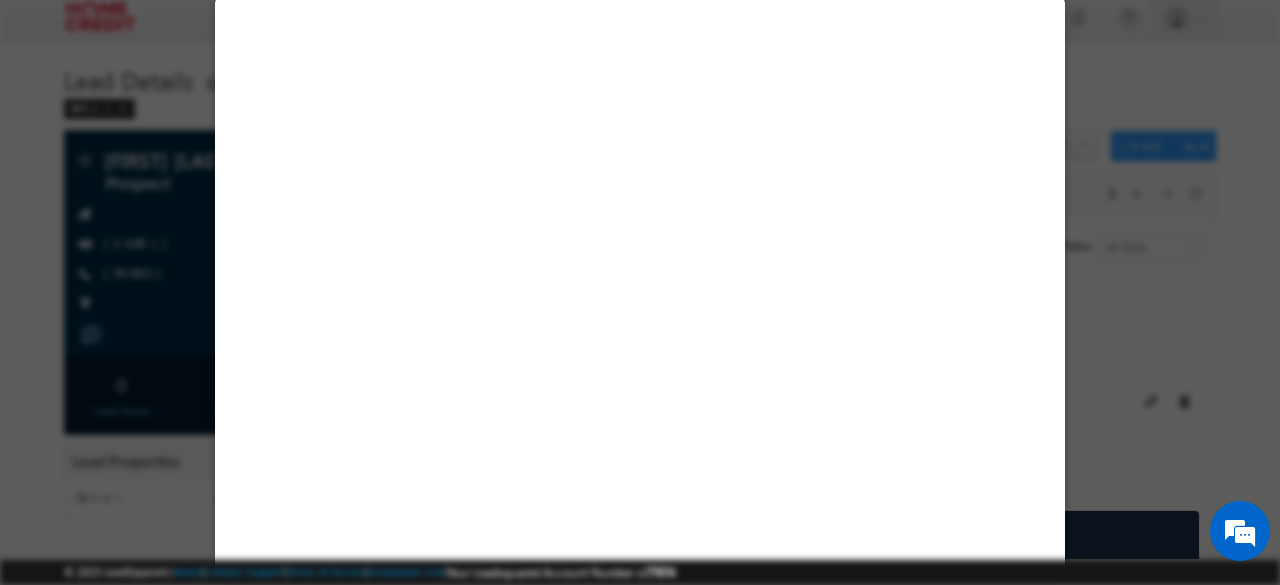 select on "Prospect" 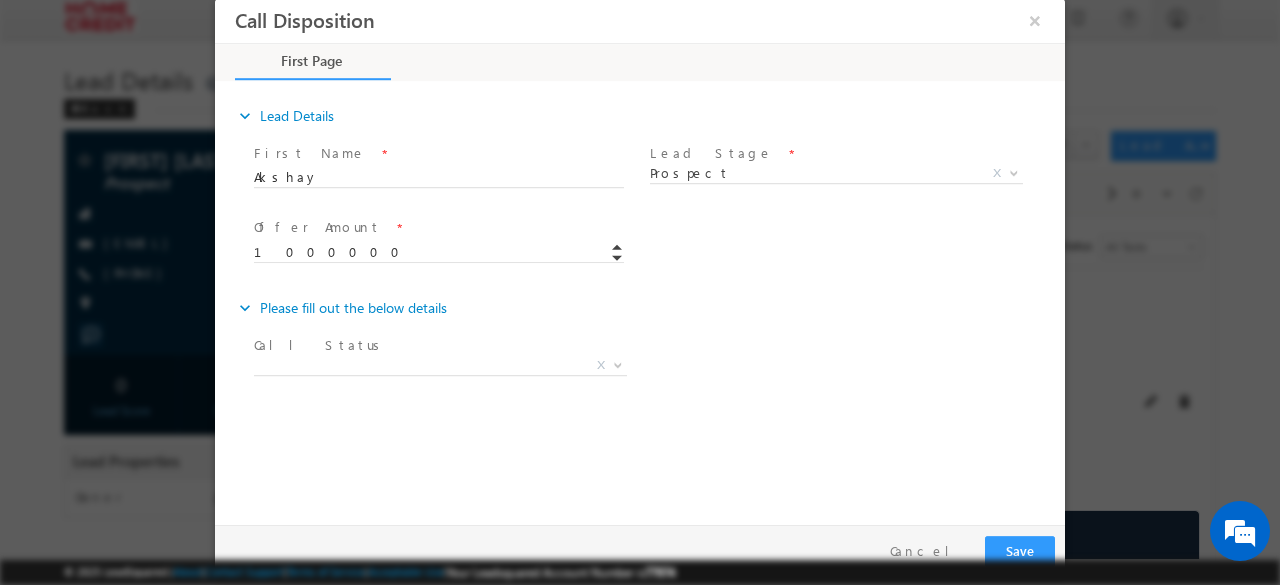 scroll, scrollTop: 0, scrollLeft: 0, axis: both 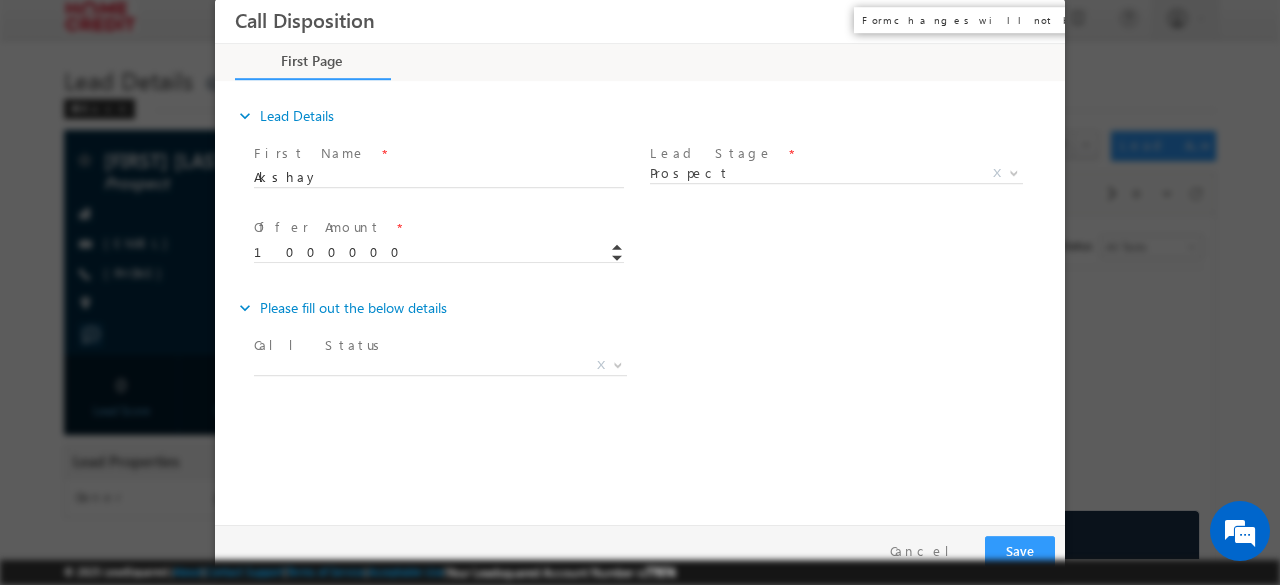 click on "×" at bounding box center (1035, 20) 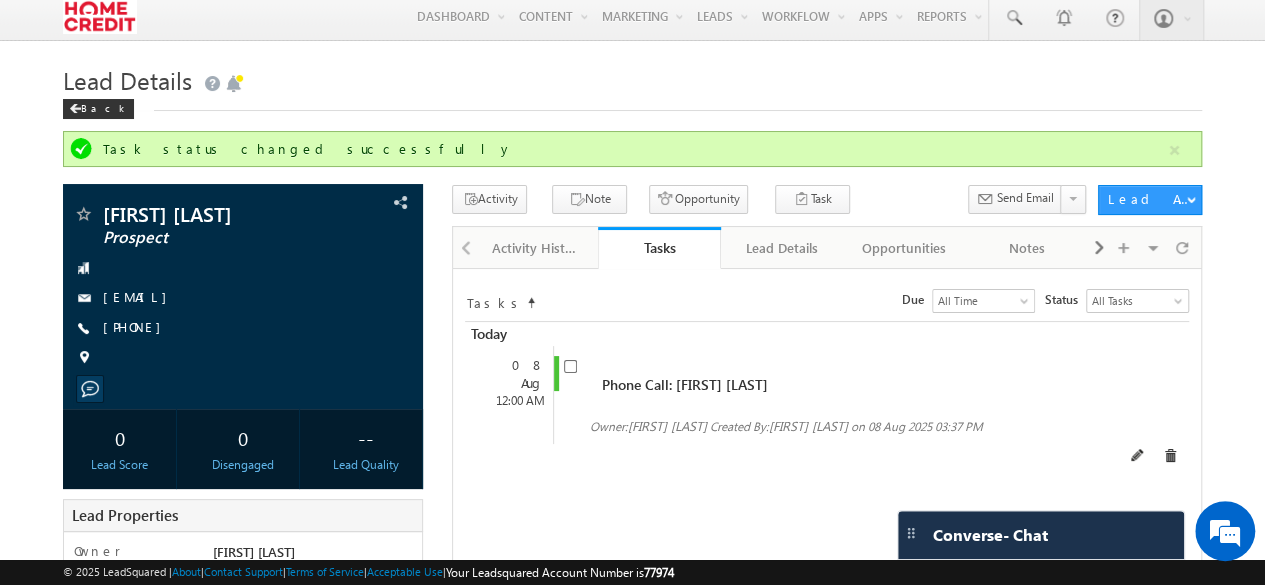 drag, startPoint x: 592, startPoint y: 366, endPoint x: 792, endPoint y: 385, distance: 200.90047 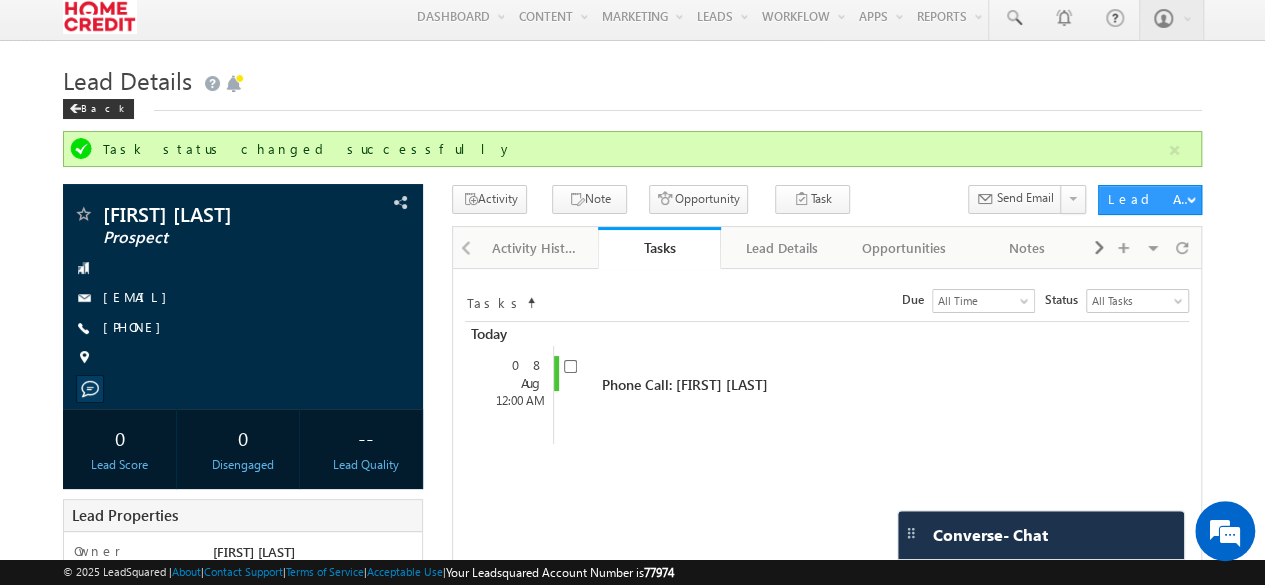 click on "Tasks
Status     undefined All Tasks Completed Overdue Pending All Tasks
Due     Go maxdate mindate All Time
Custom
Yesterday
Today
Last Week
This Week
Last Month
This Month
Last Year
This Year
Last 7 Days
Last 30 Days
All Time
Include Overdue Tasks
Today
08 Aug
12:00 AM" at bounding box center [826, 673] 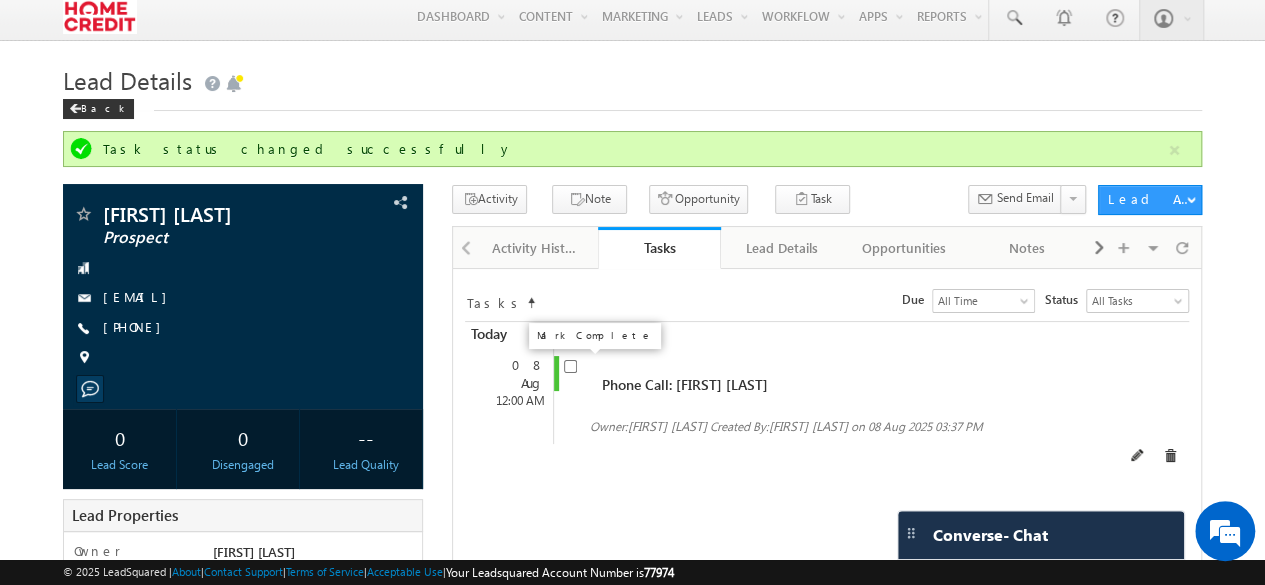 click at bounding box center (570, 366) 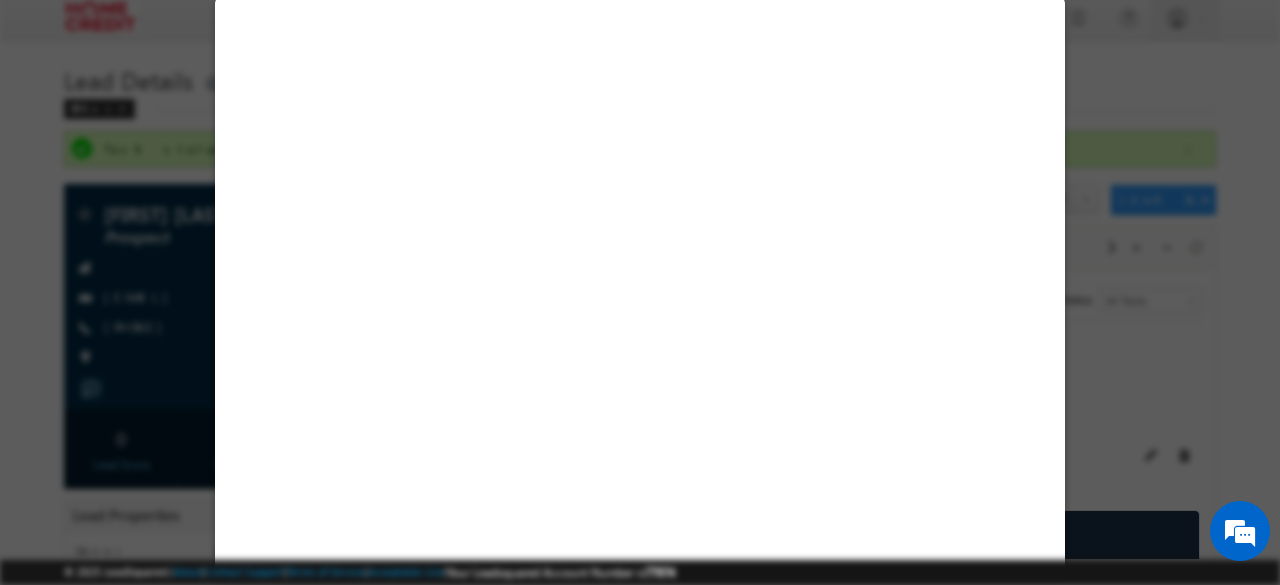 select on "Prospect" 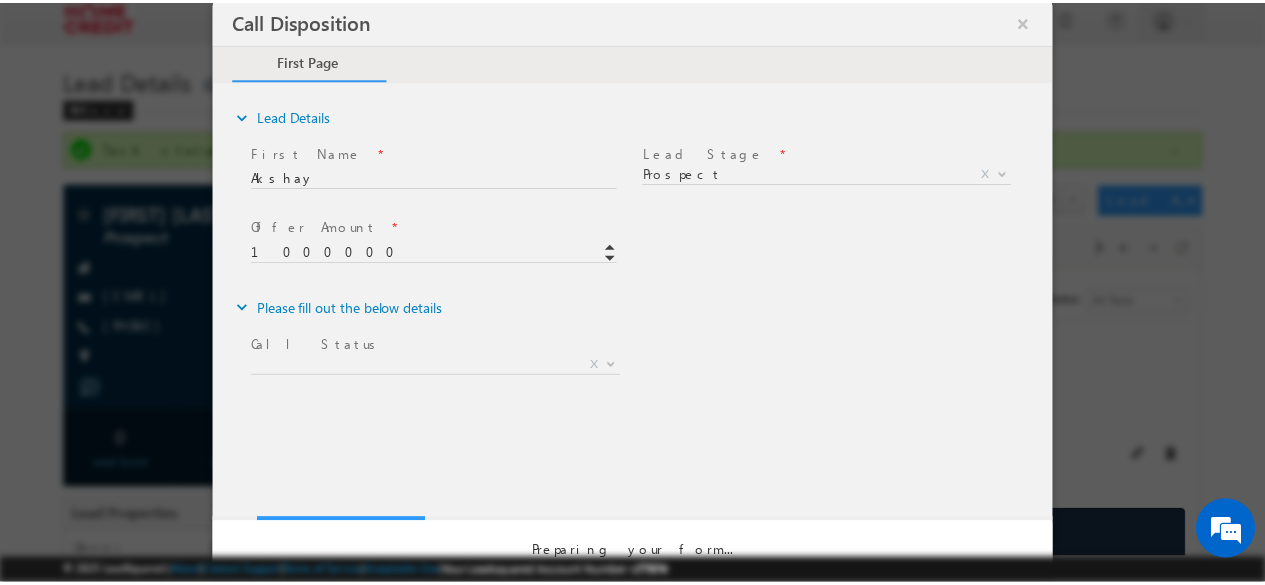 scroll, scrollTop: 0, scrollLeft: 0, axis: both 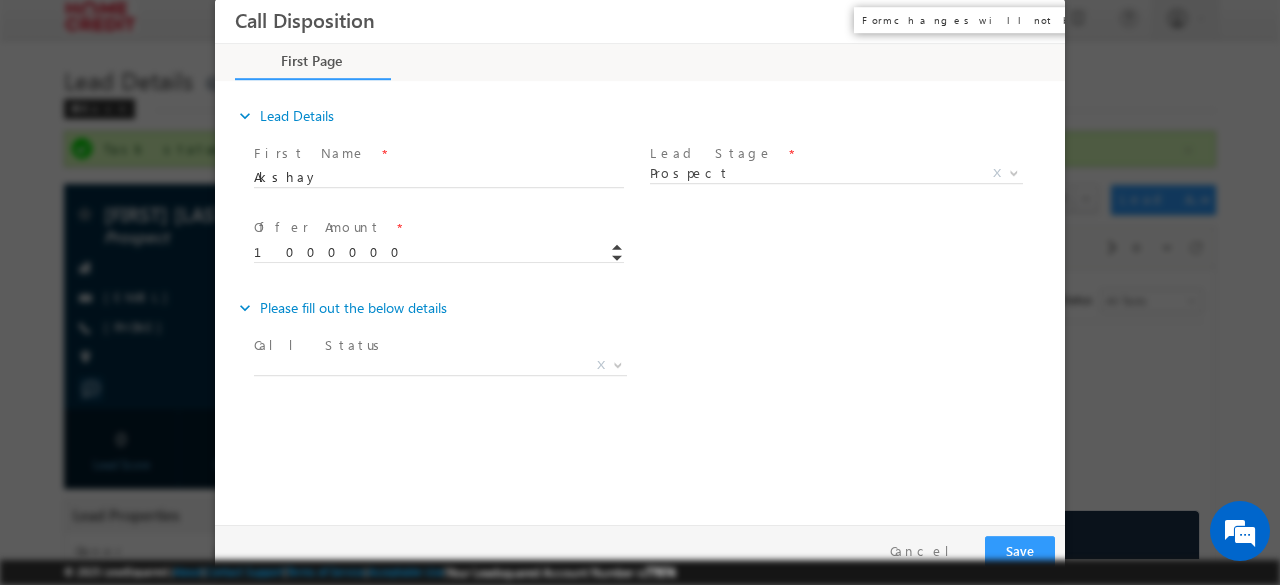 click on "×" at bounding box center [1035, 20] 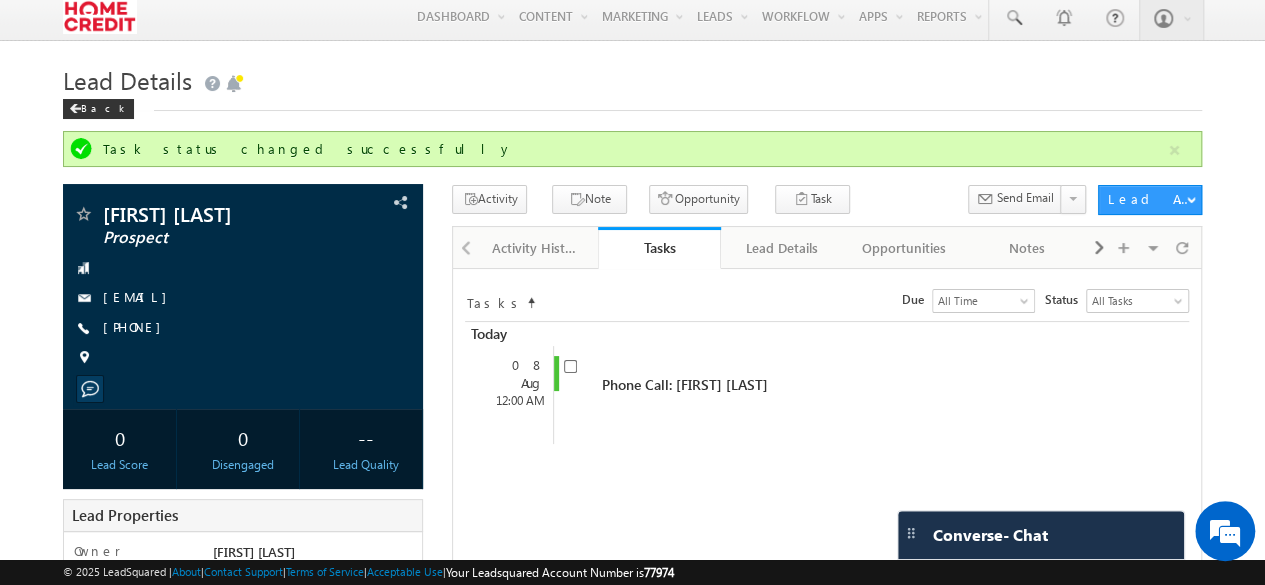 click on "Akshay Meshram
Prospect" at bounding box center [632, 632] 